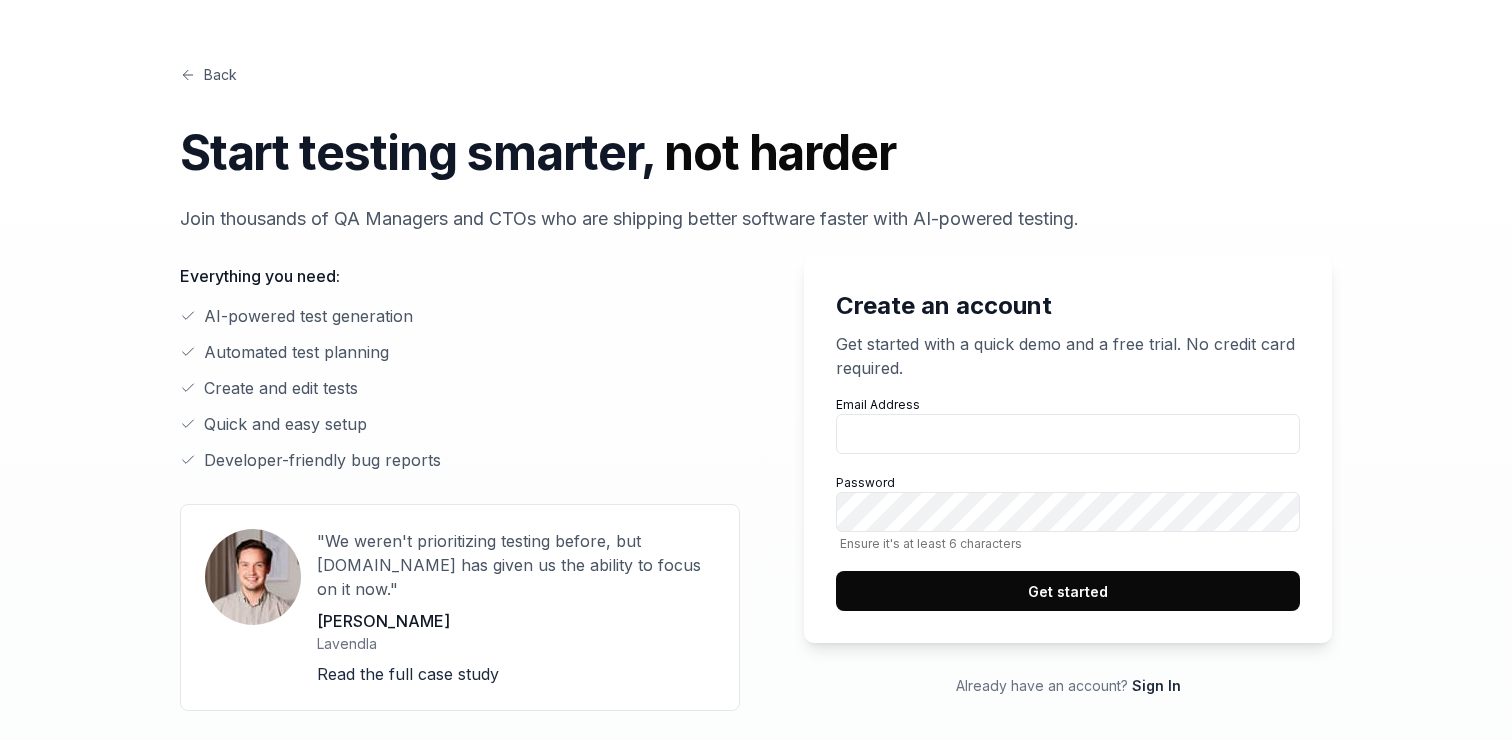 scroll, scrollTop: 0, scrollLeft: 0, axis: both 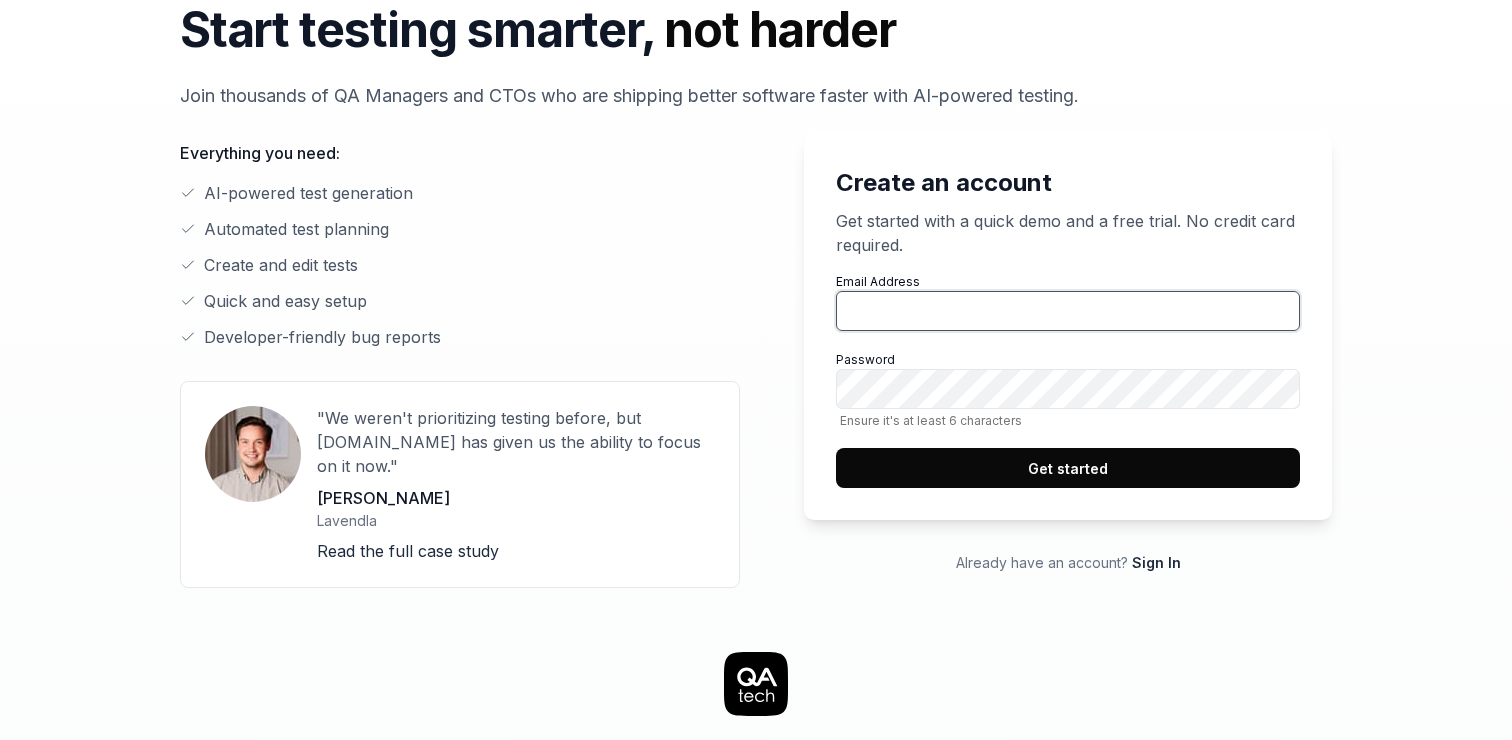 click on "Email Address" at bounding box center (1068, 311) 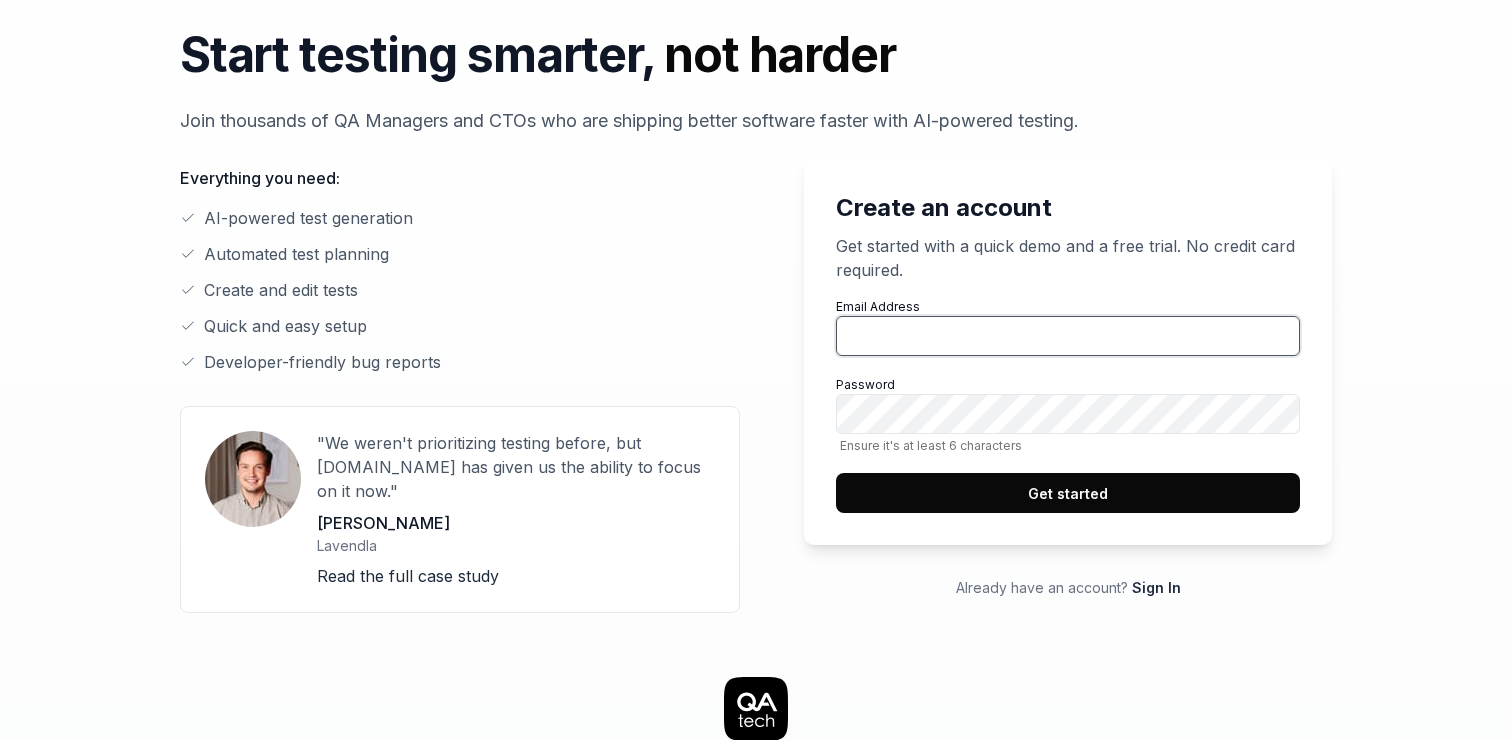 scroll, scrollTop: 96, scrollLeft: 0, axis: vertical 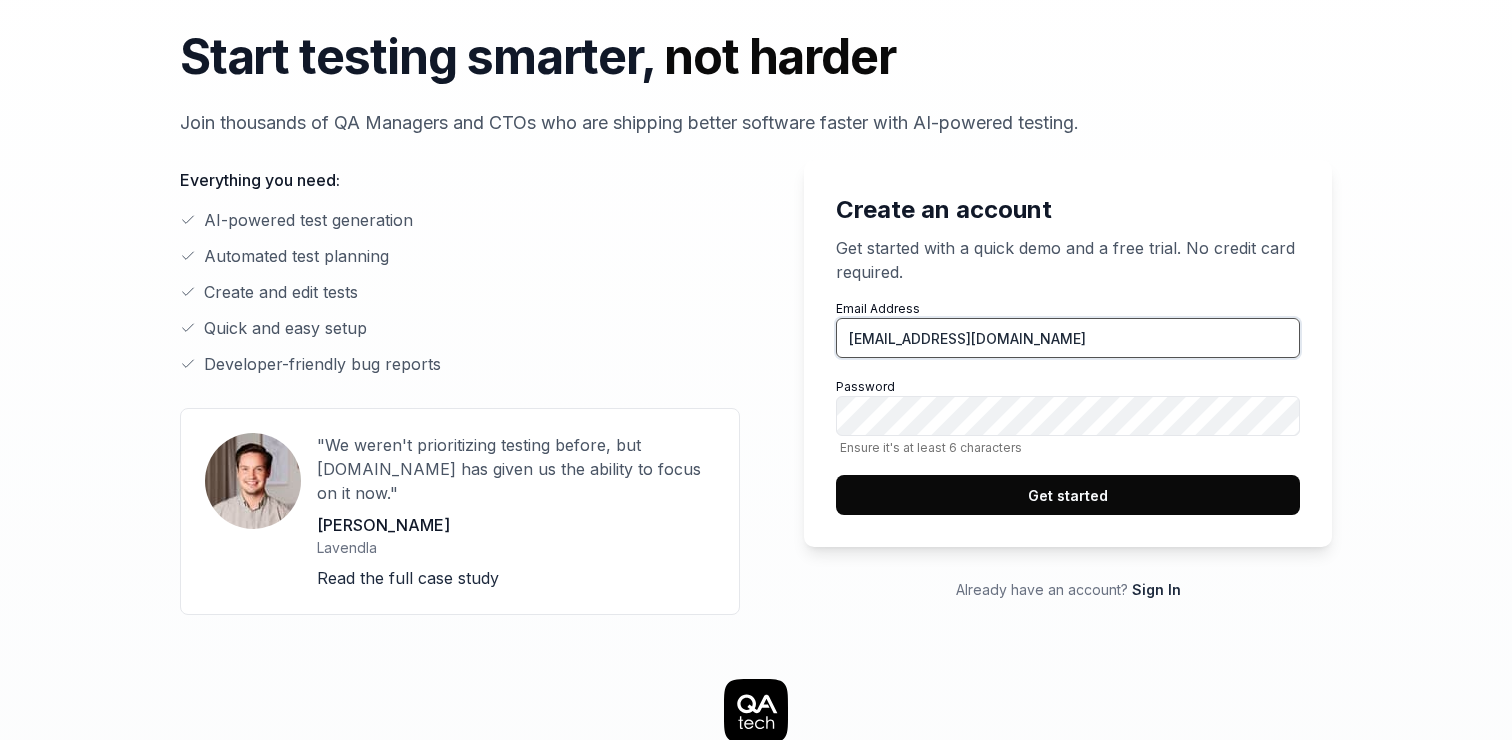 type on "[EMAIL_ADDRESS][DOMAIN_NAME]" 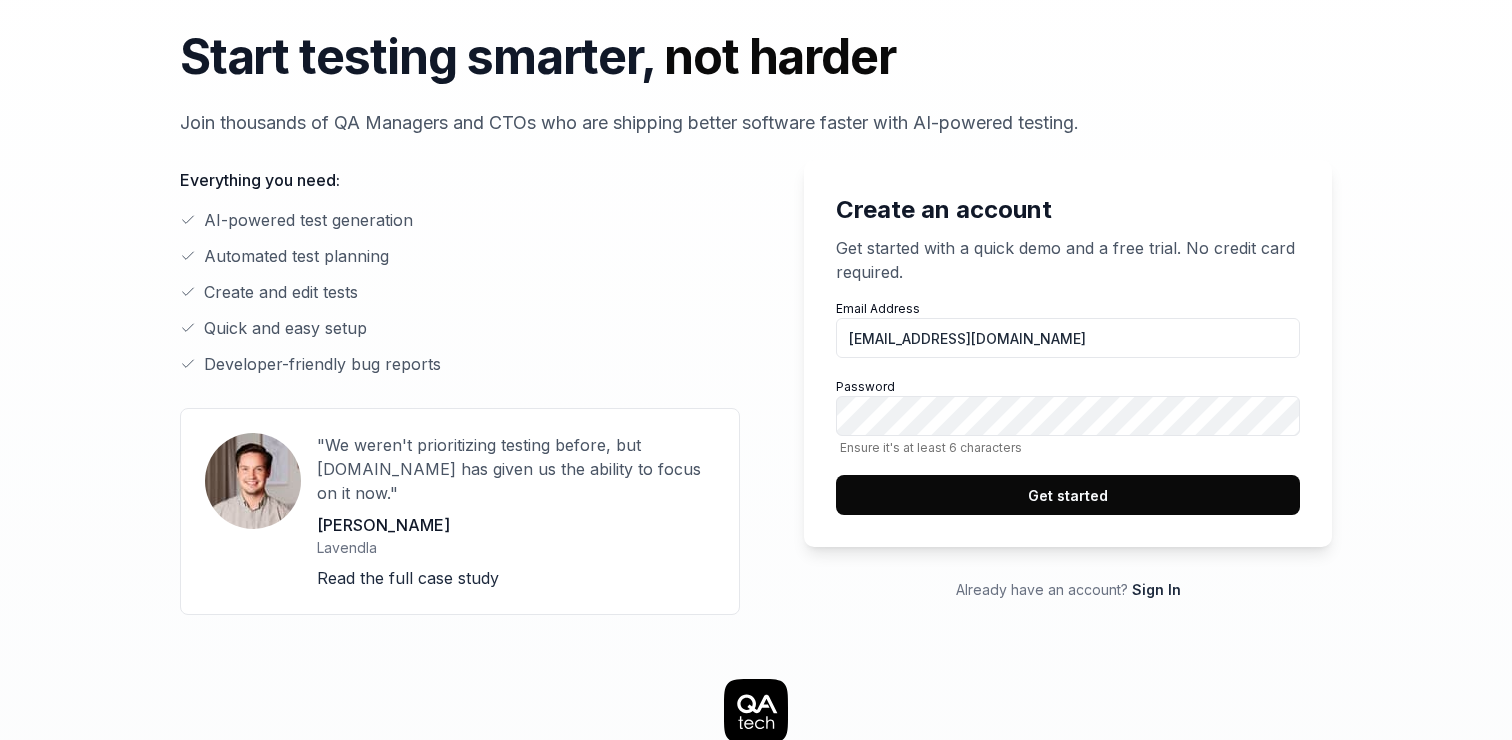 click on "Password Ensure it's at least 6 characters" at bounding box center [1068, 416] 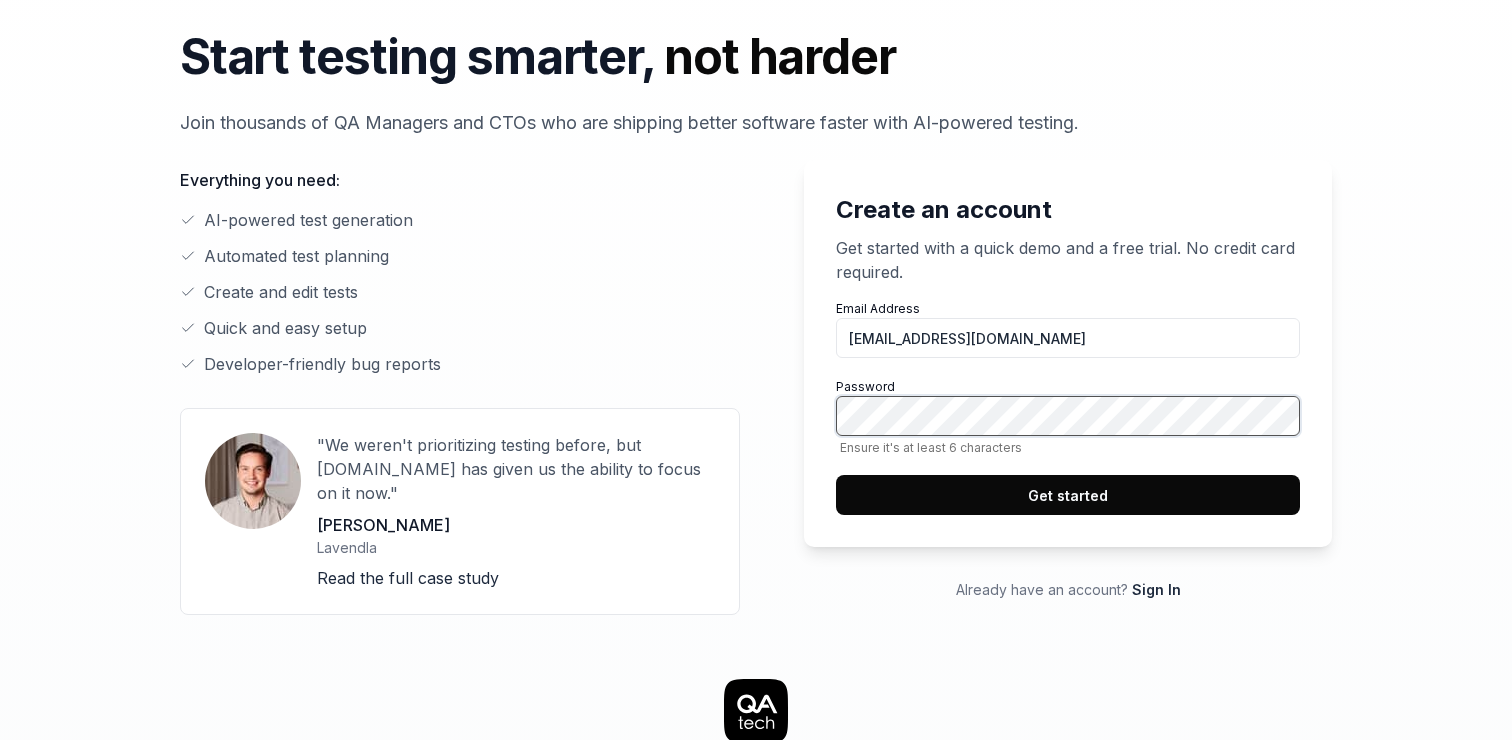 click 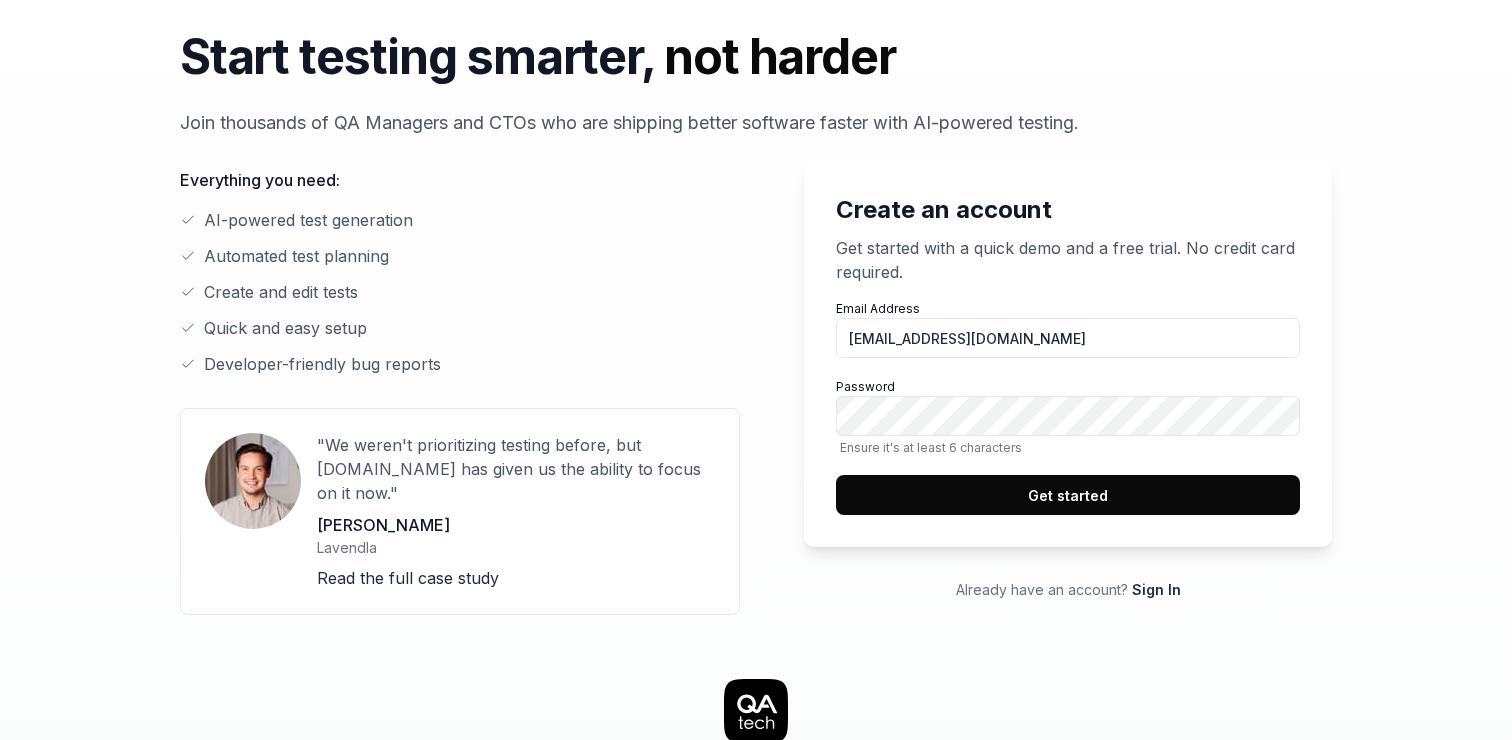 click on "Get started" at bounding box center (1068, 495) 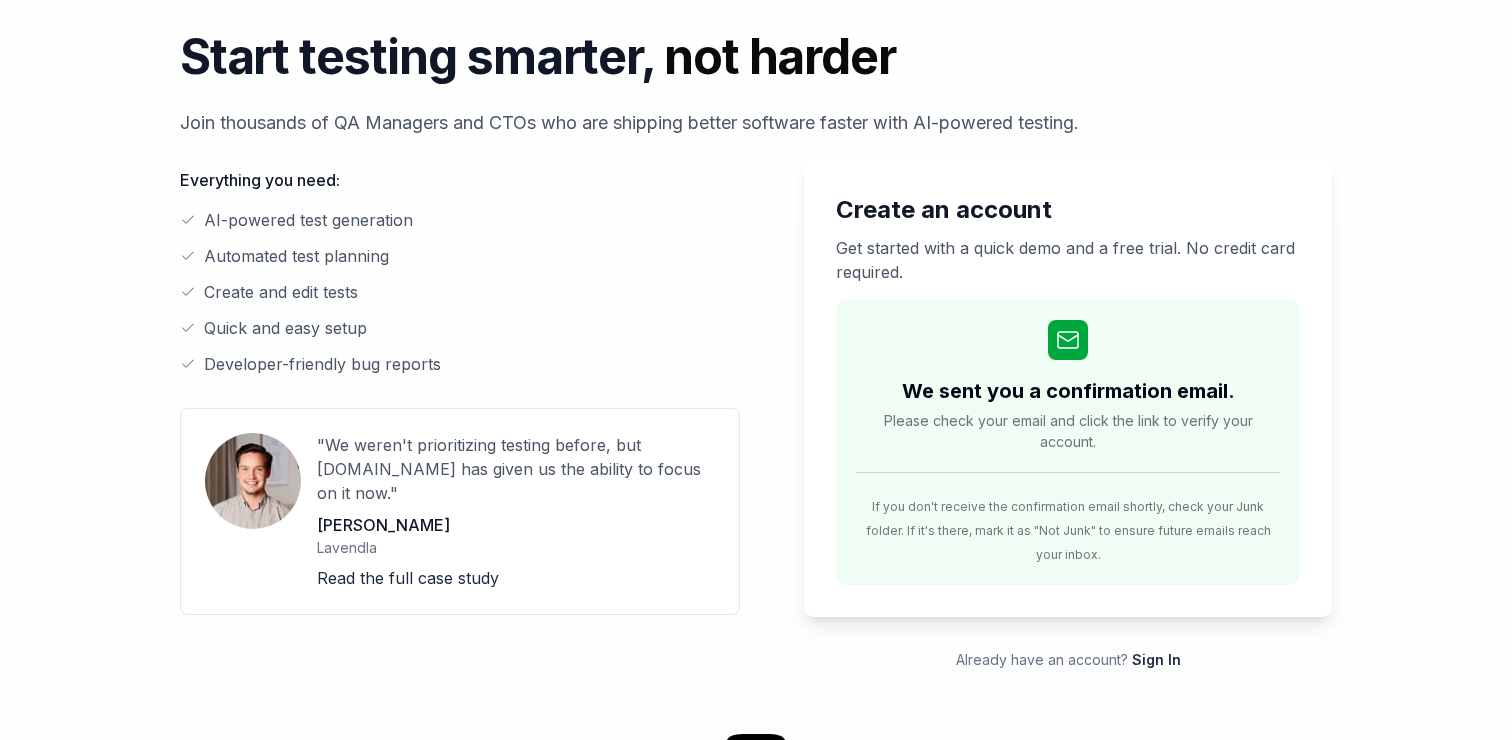 click on "[PERSON_NAME]" at bounding box center (516, 525) 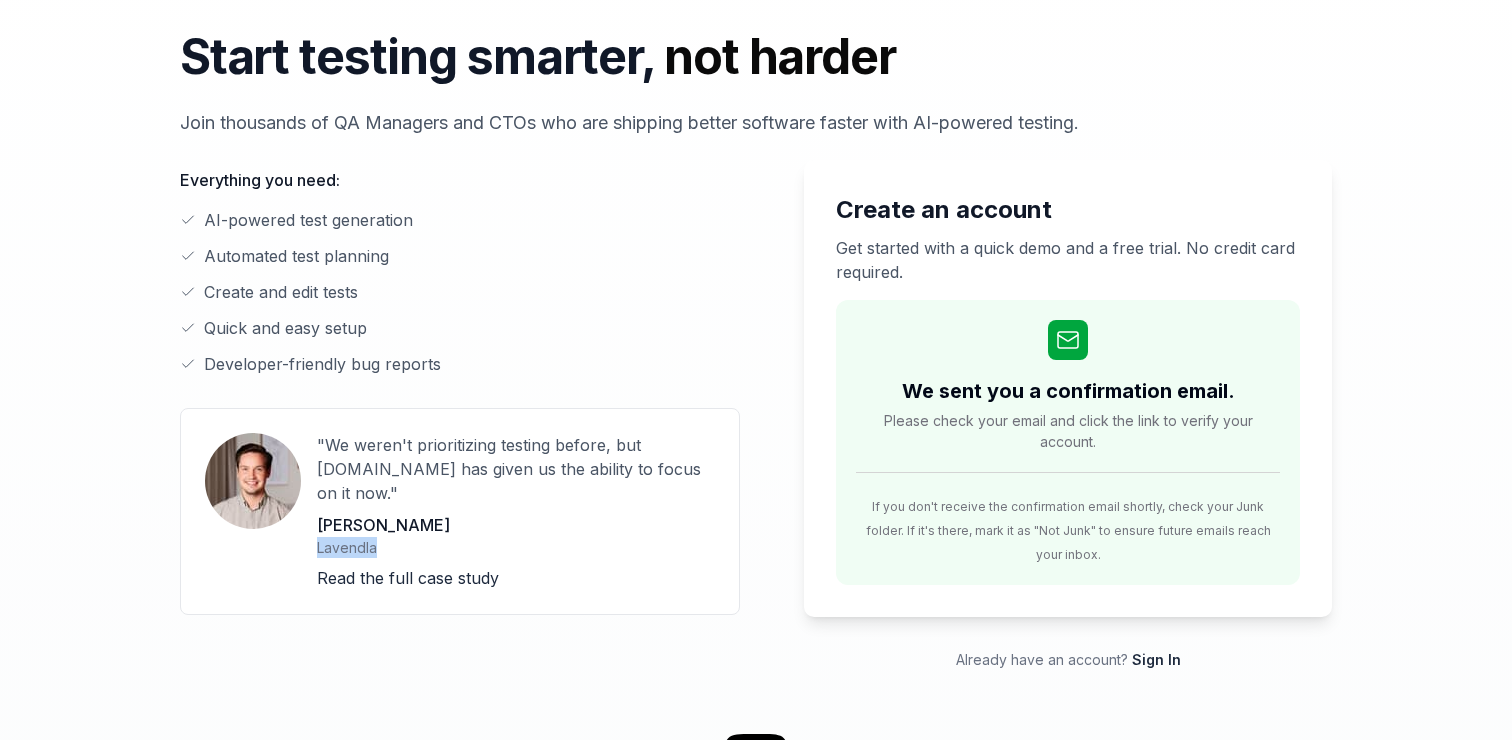 click on "Lavendla" at bounding box center (516, 547) 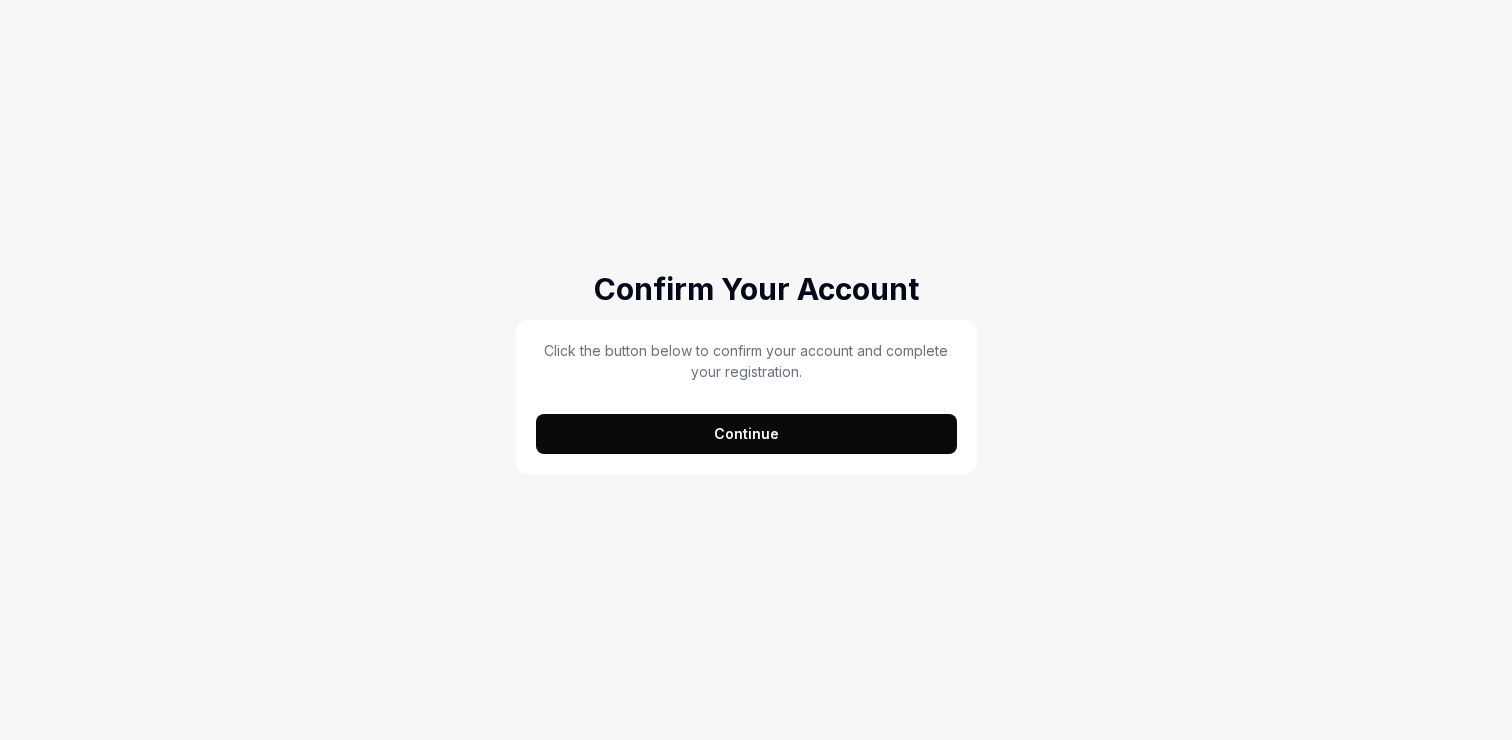 scroll, scrollTop: 0, scrollLeft: 0, axis: both 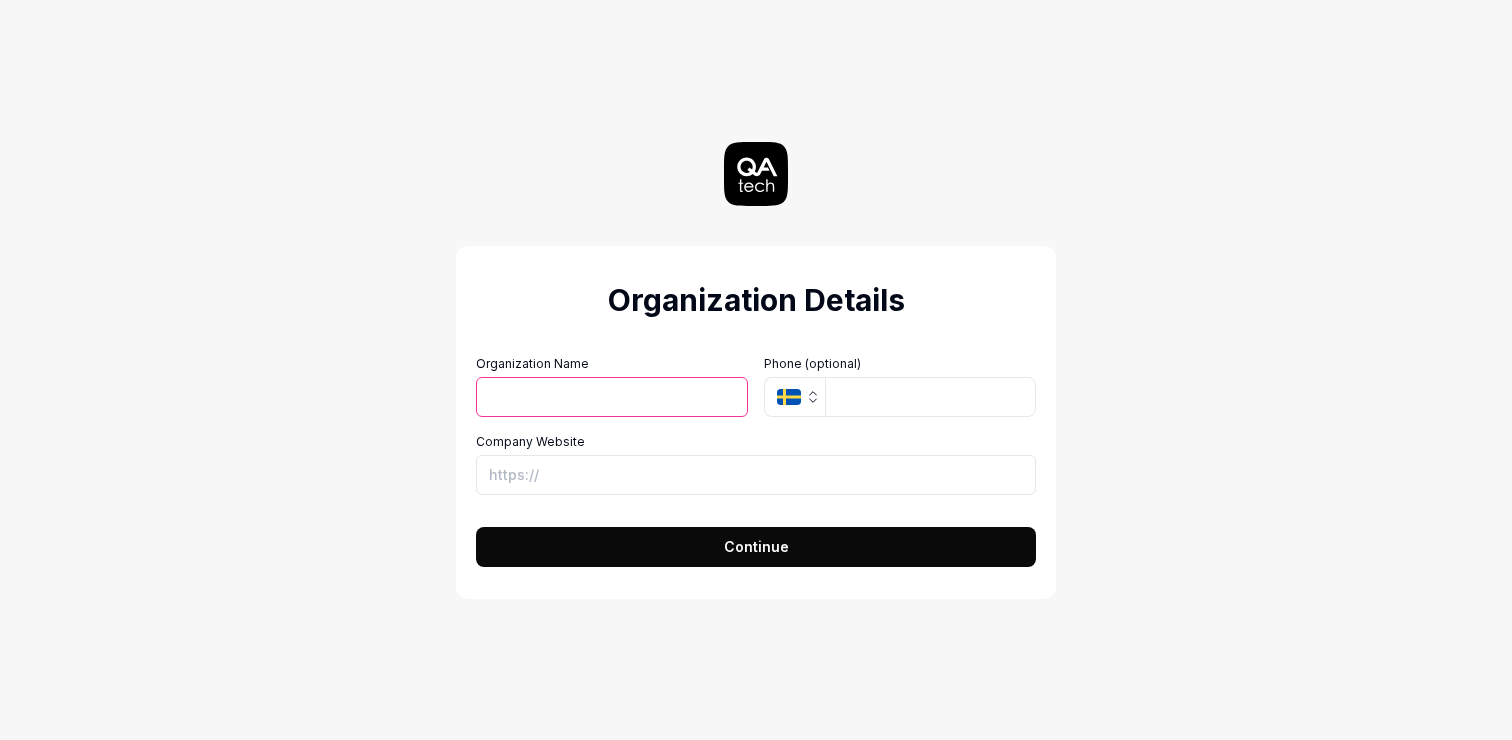 click on "Organization Details Organization Name Organization Logo (Square minimum 256x256px) Click to upload   or drag and drop SVG, PNG, JPG or GIF Phone (optional) SE Company Website Continue" at bounding box center [756, 422] 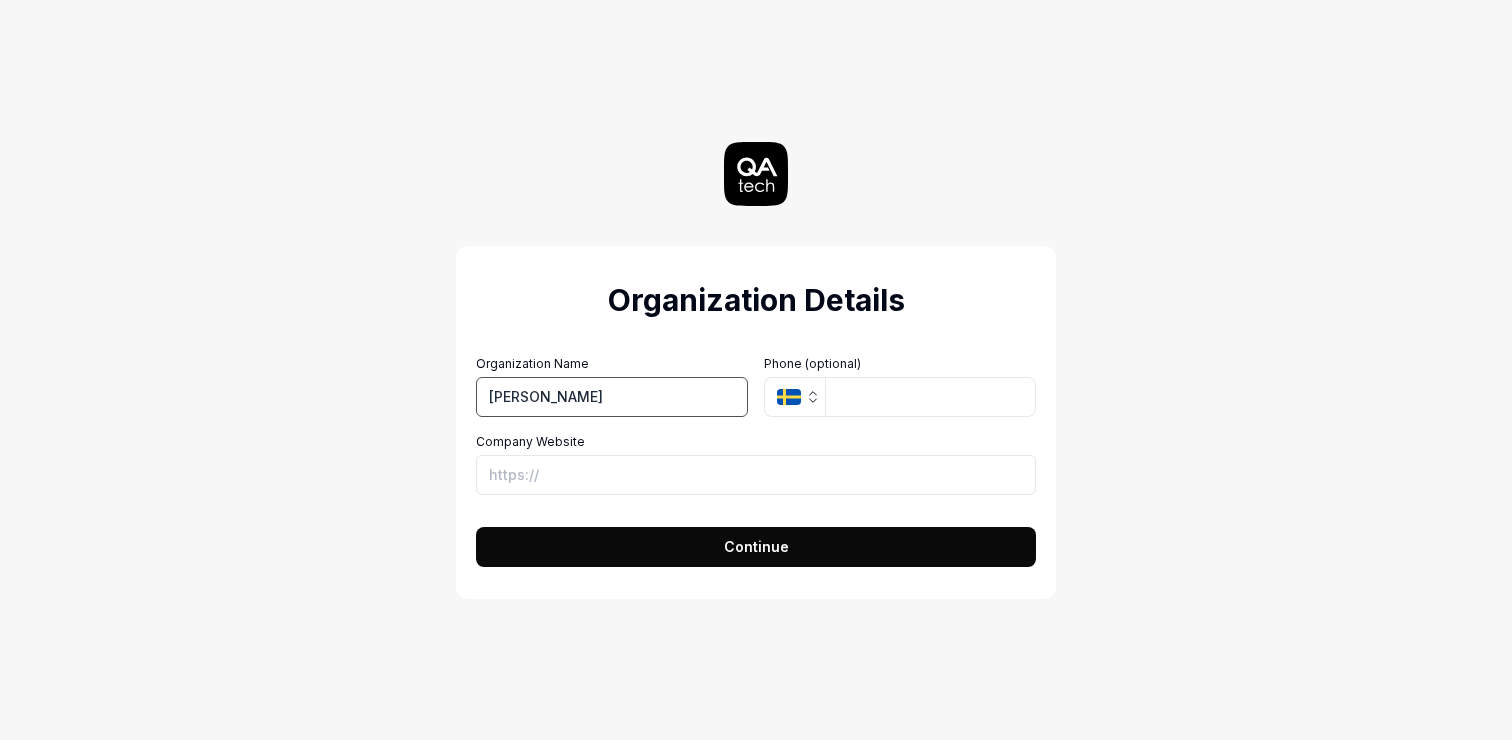 type on "Filips Nastins" 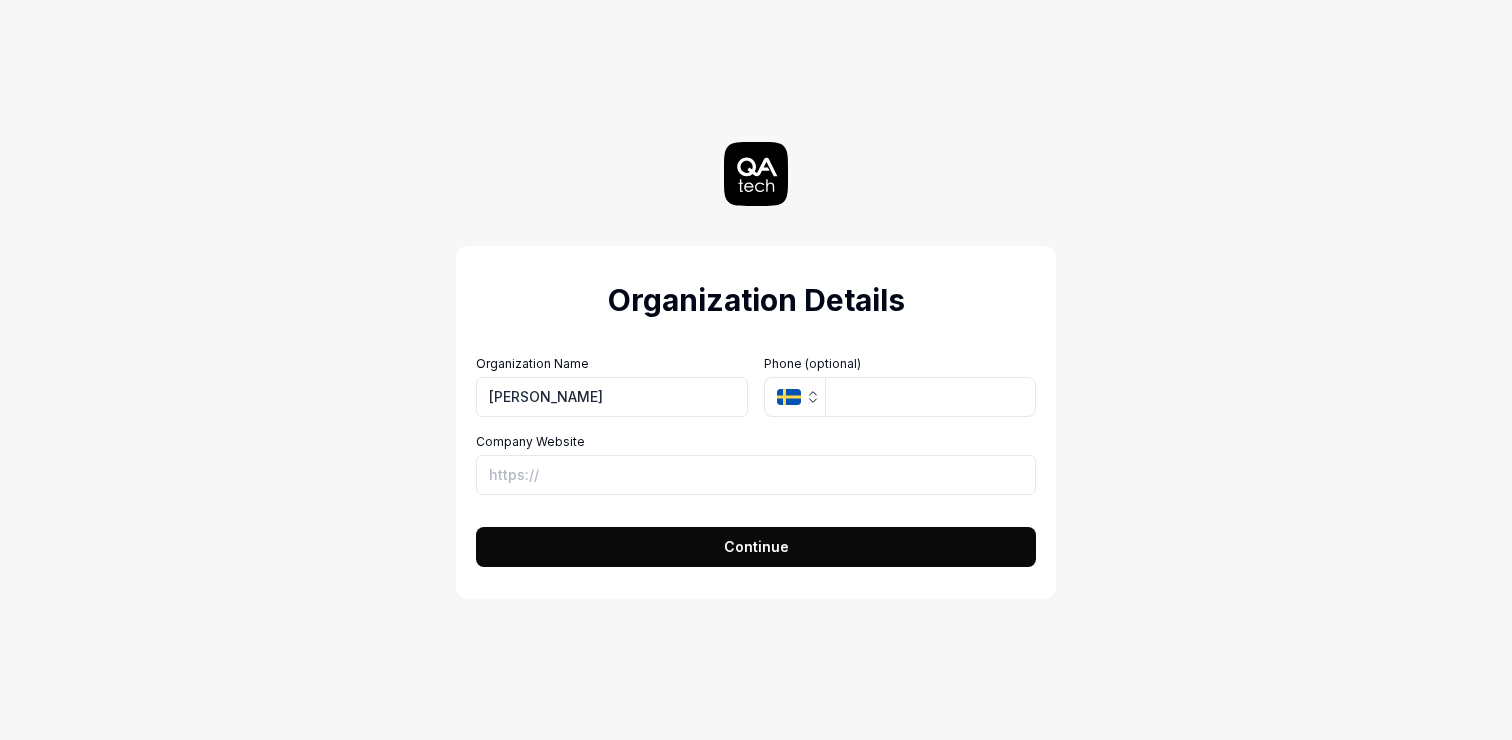 click on "Organization Details Organization Name Filips Nastins Organization Logo (Square minimum 256x256px) Click to upload   or drag and drop SVG, PNG, JPG or GIF Phone (optional) SE Company Website Continue" at bounding box center [756, 370] 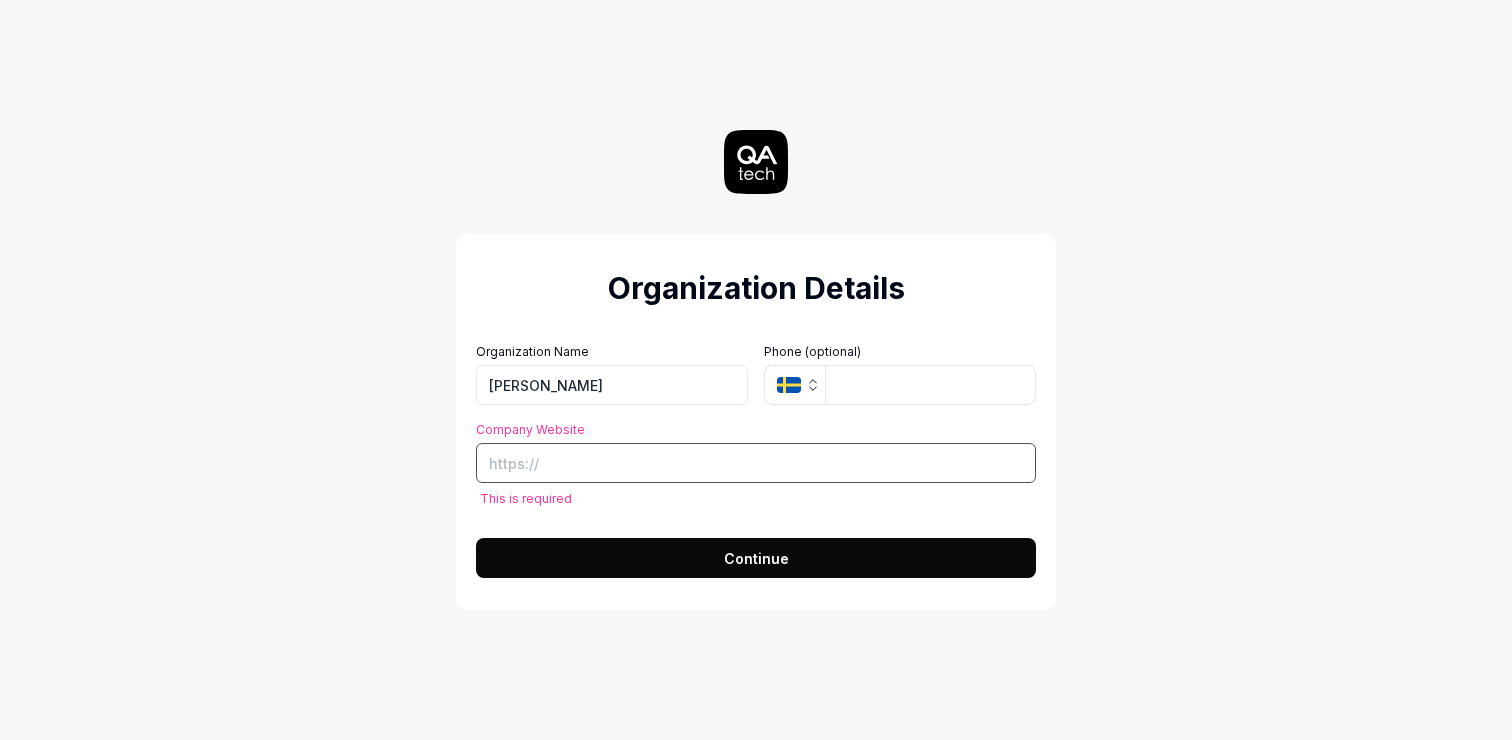 click on "Company Website" at bounding box center (756, 463) 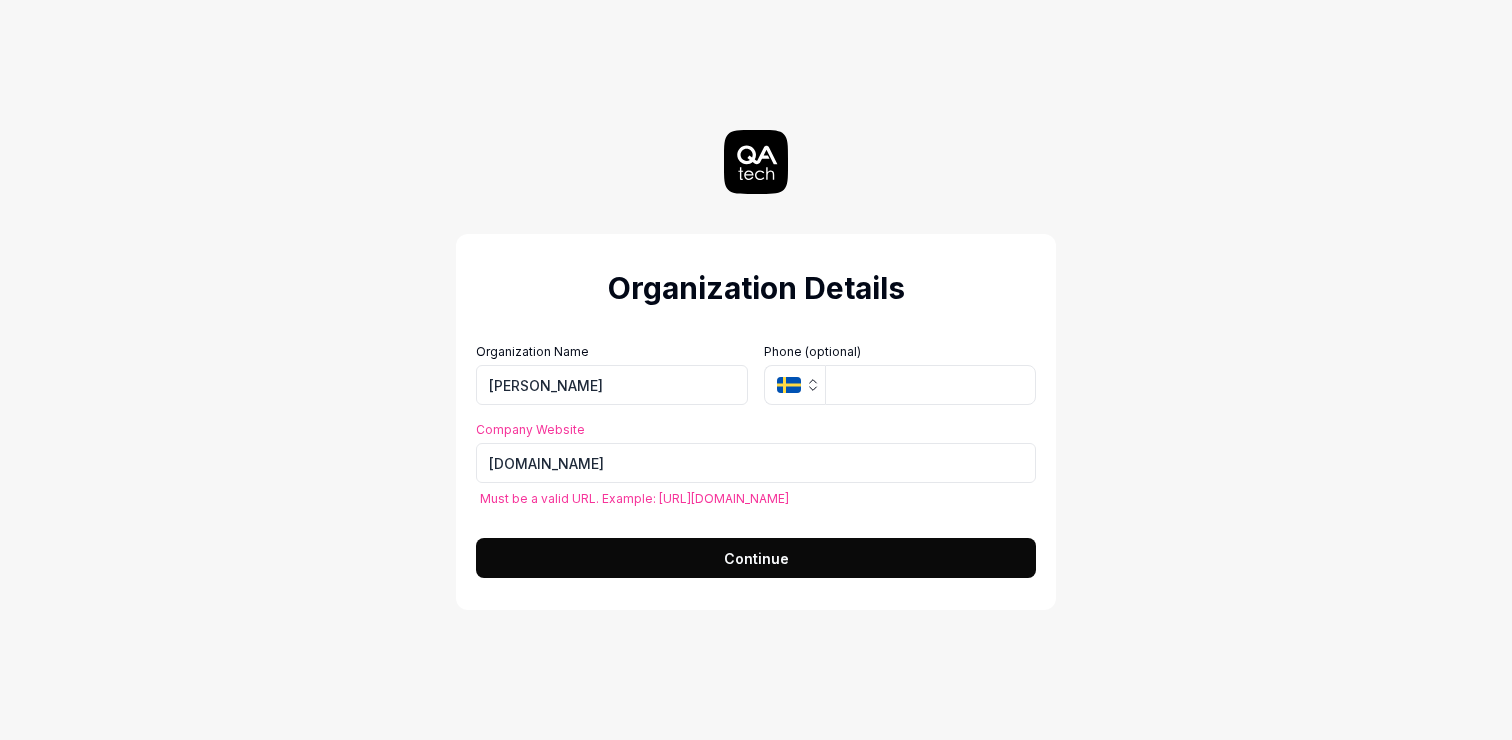 type on "https://nastins.me" 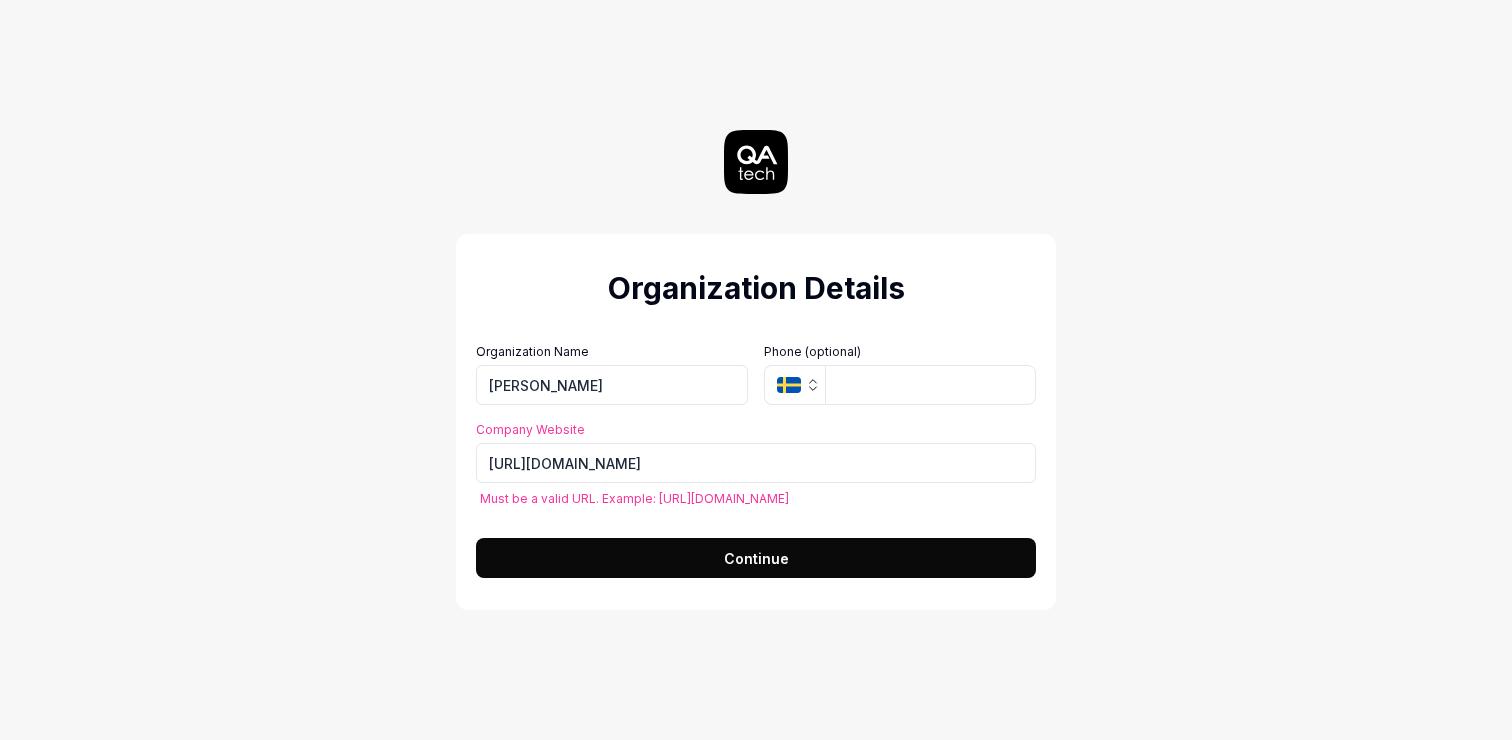 click on "Organization Details Organization Name Filips Nastins Organization Logo (Square minimum 256x256px) Click to upload   or drag and drop SVG, PNG, JPG or GIF Phone (optional) SE Company Website https://nastins.me Must be a valid URL. Example: https://example.com Continue" at bounding box center [756, 370] 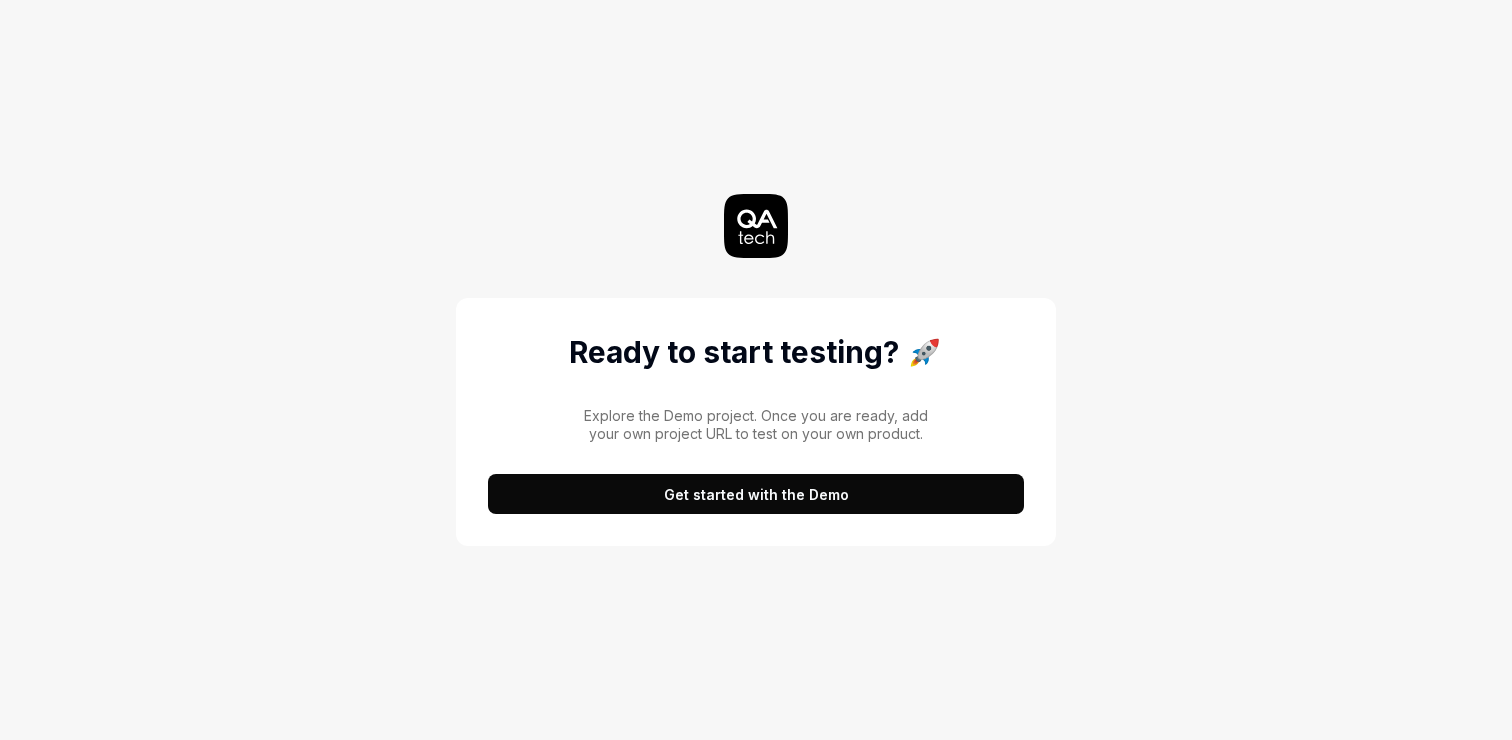 click on "Get started with the Demo" at bounding box center [756, 494] 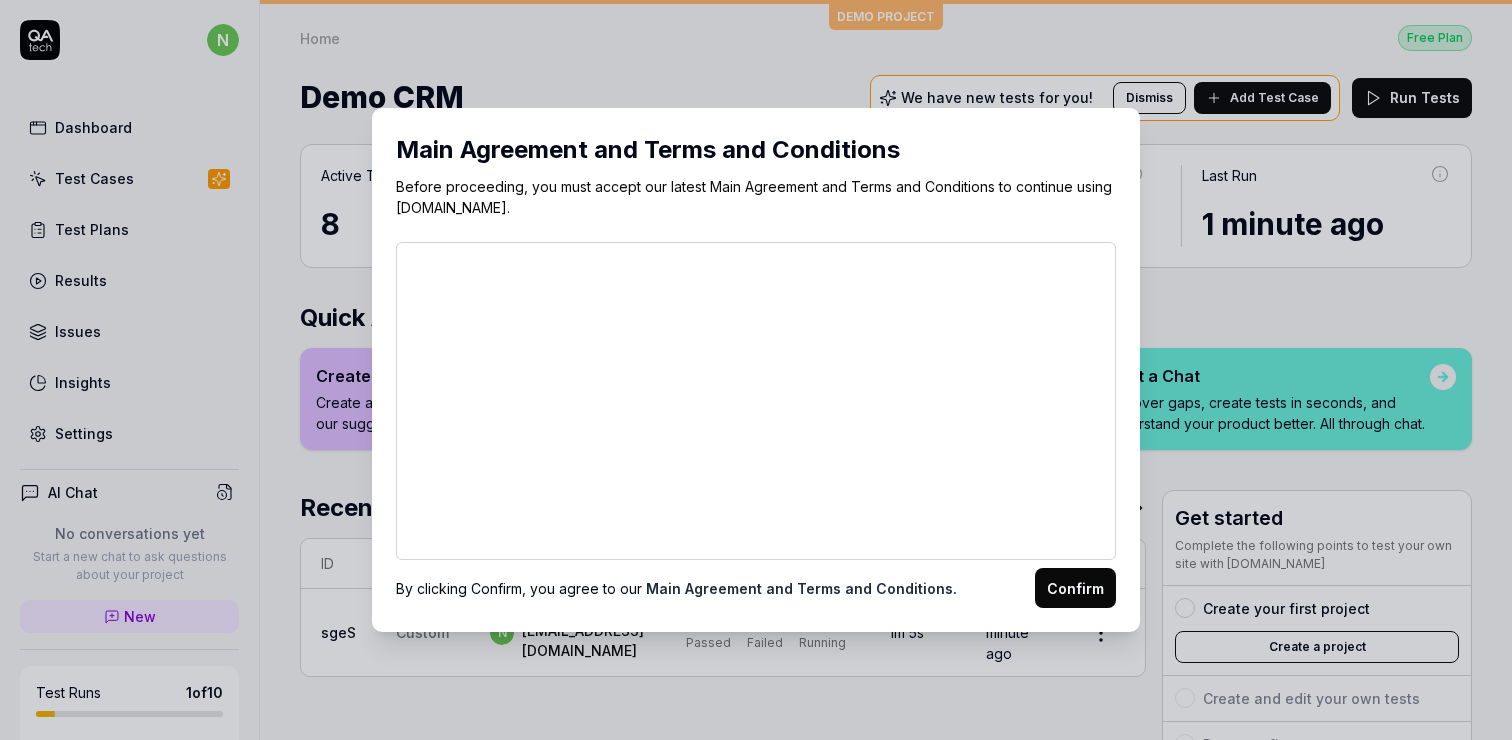 click on "Confirm" at bounding box center (1075, 588) 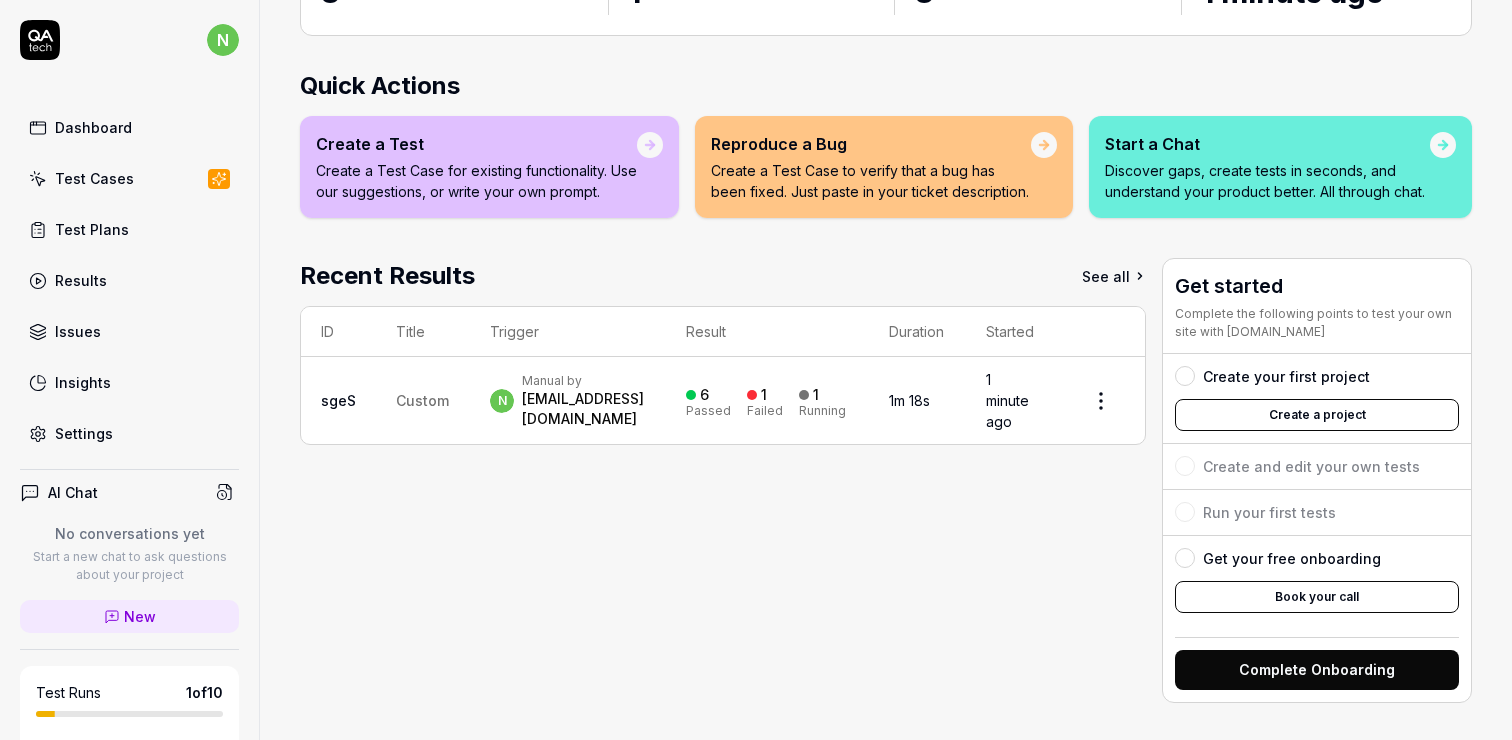 scroll, scrollTop: 229, scrollLeft: 0, axis: vertical 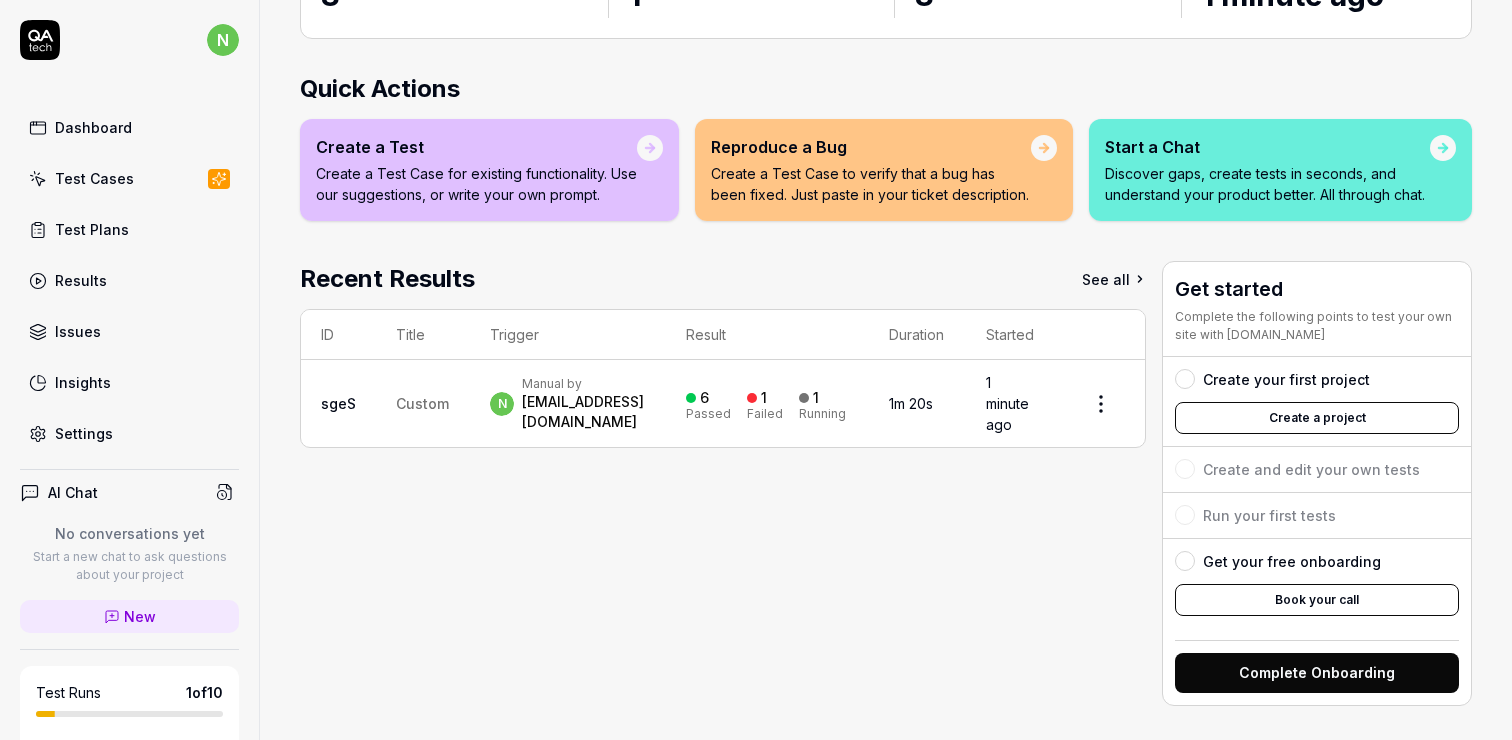 click on "Create a project" at bounding box center (1317, 418) 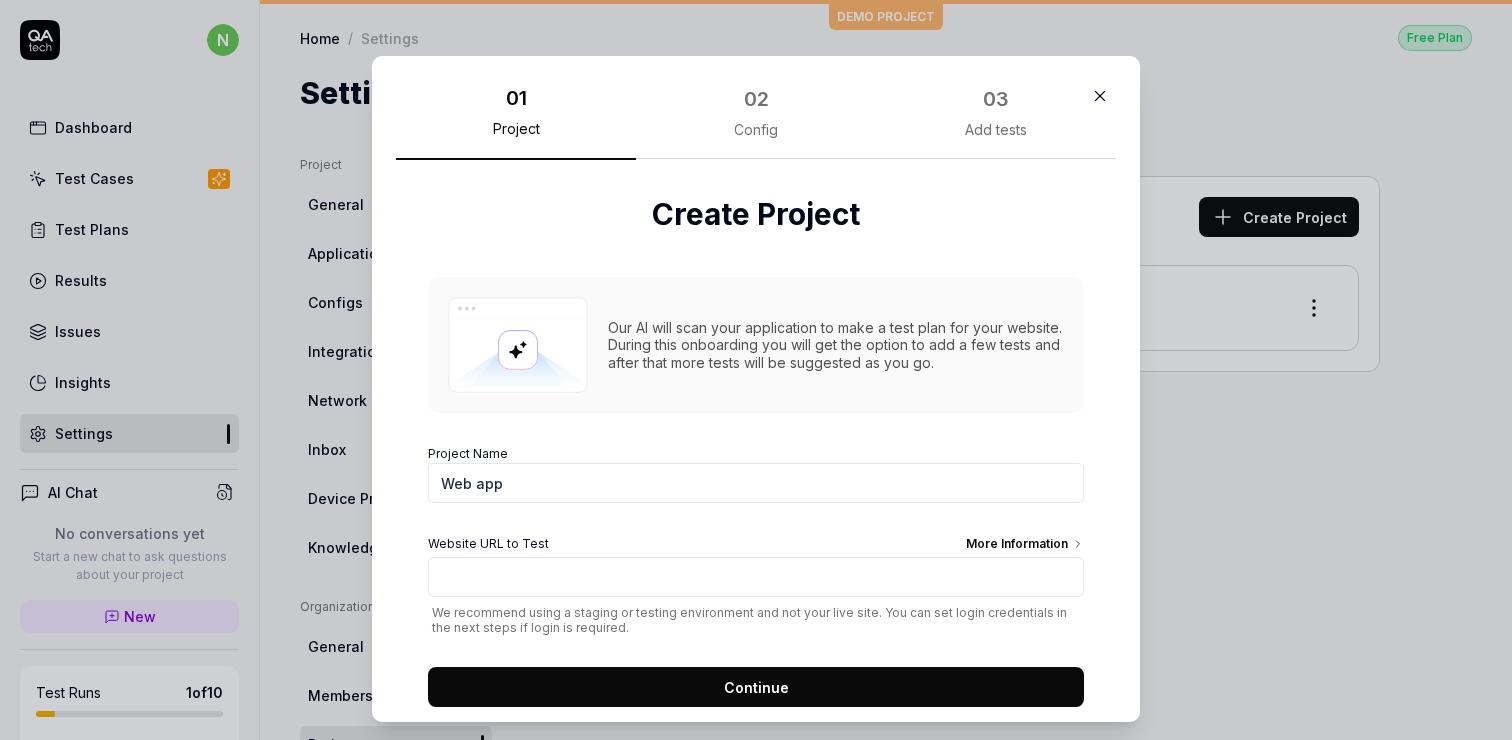 scroll, scrollTop: 0, scrollLeft: 0, axis: both 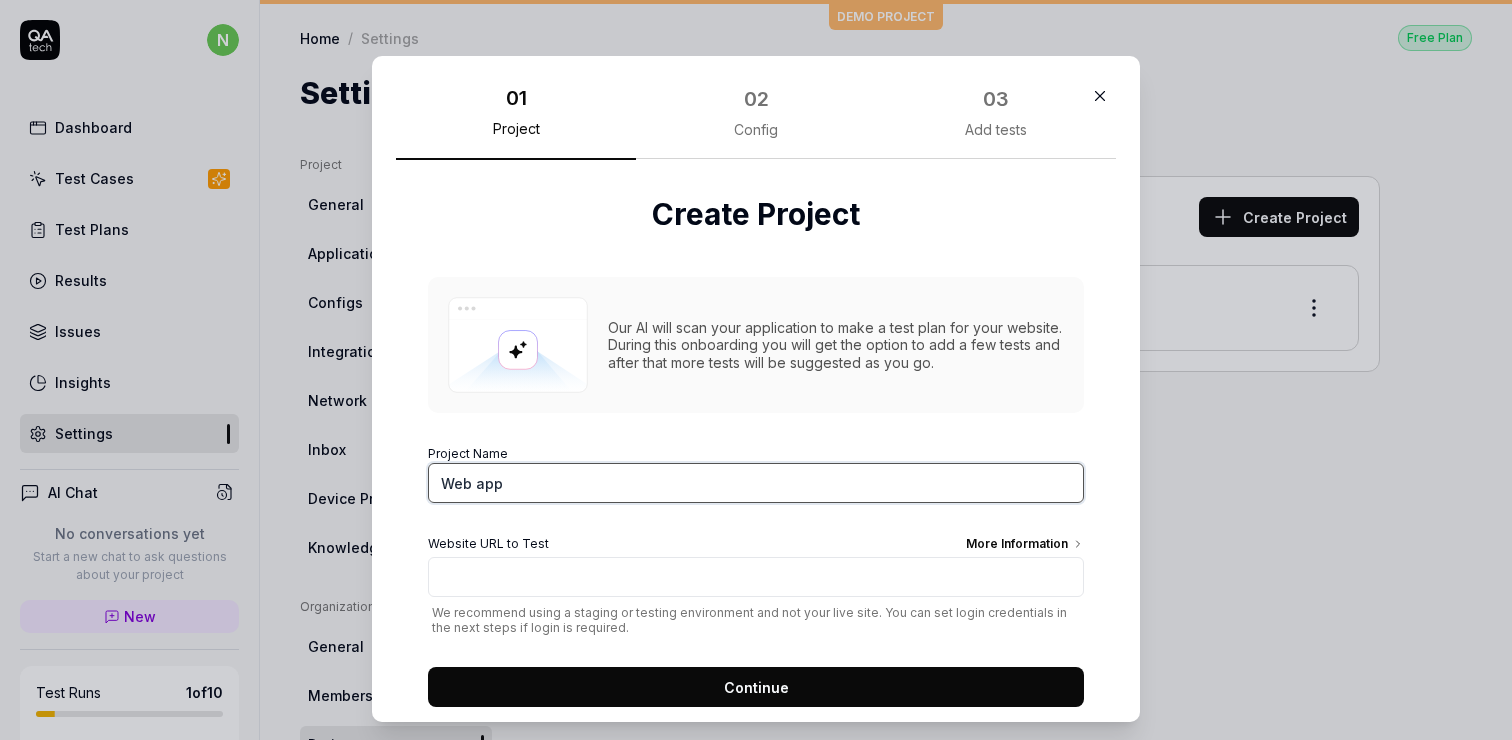 click on "Web app" at bounding box center (756, 483) 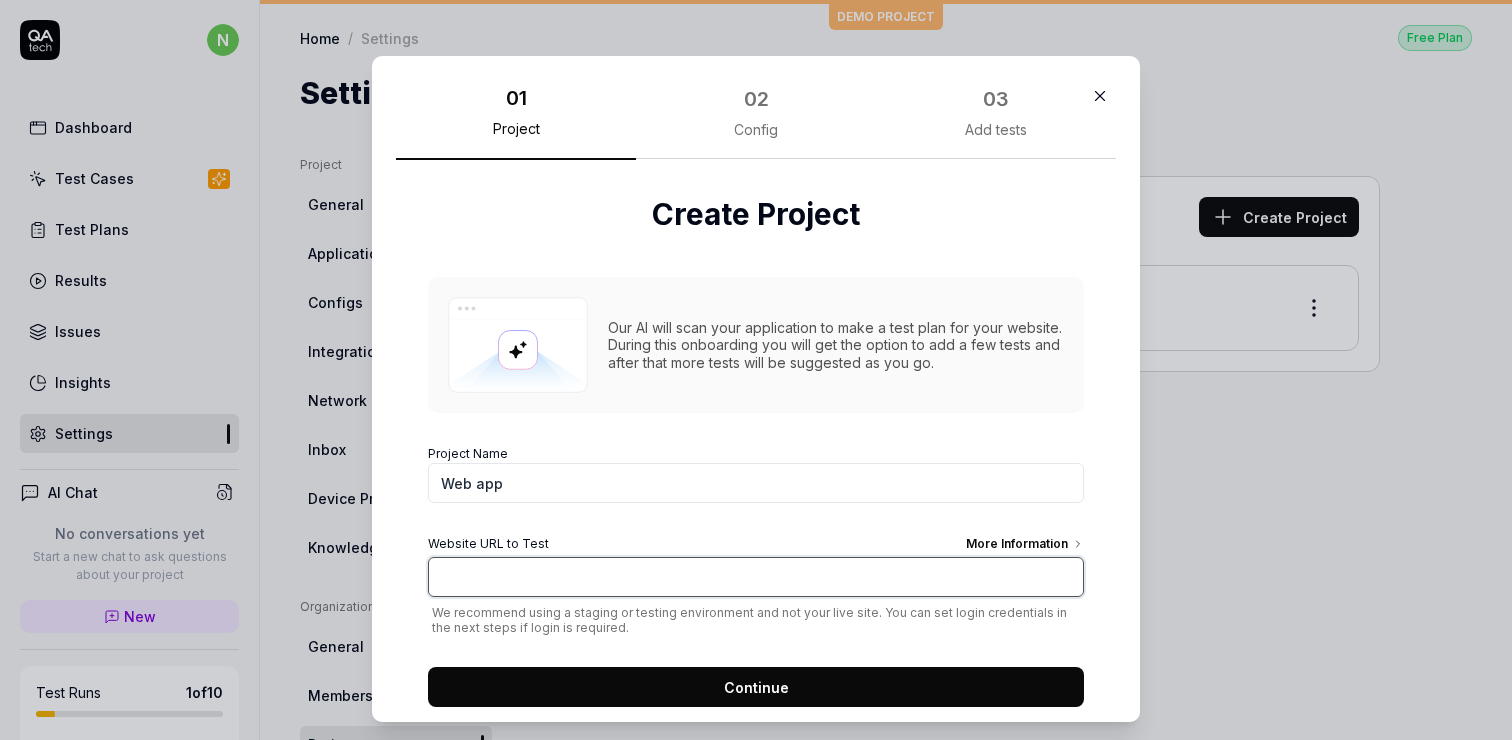 click on "Website URL to Test More Information" at bounding box center [756, 577] 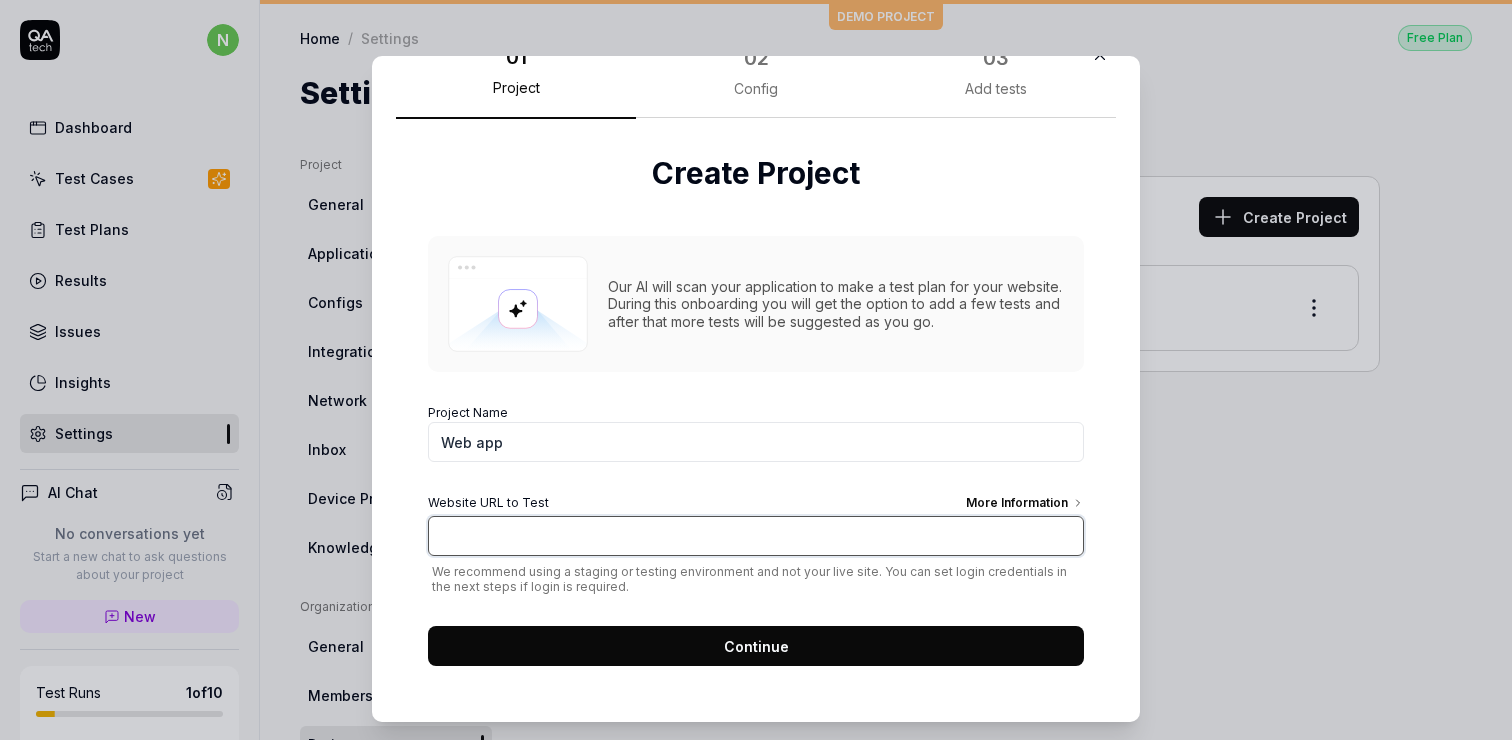 scroll, scrollTop: 40, scrollLeft: 0, axis: vertical 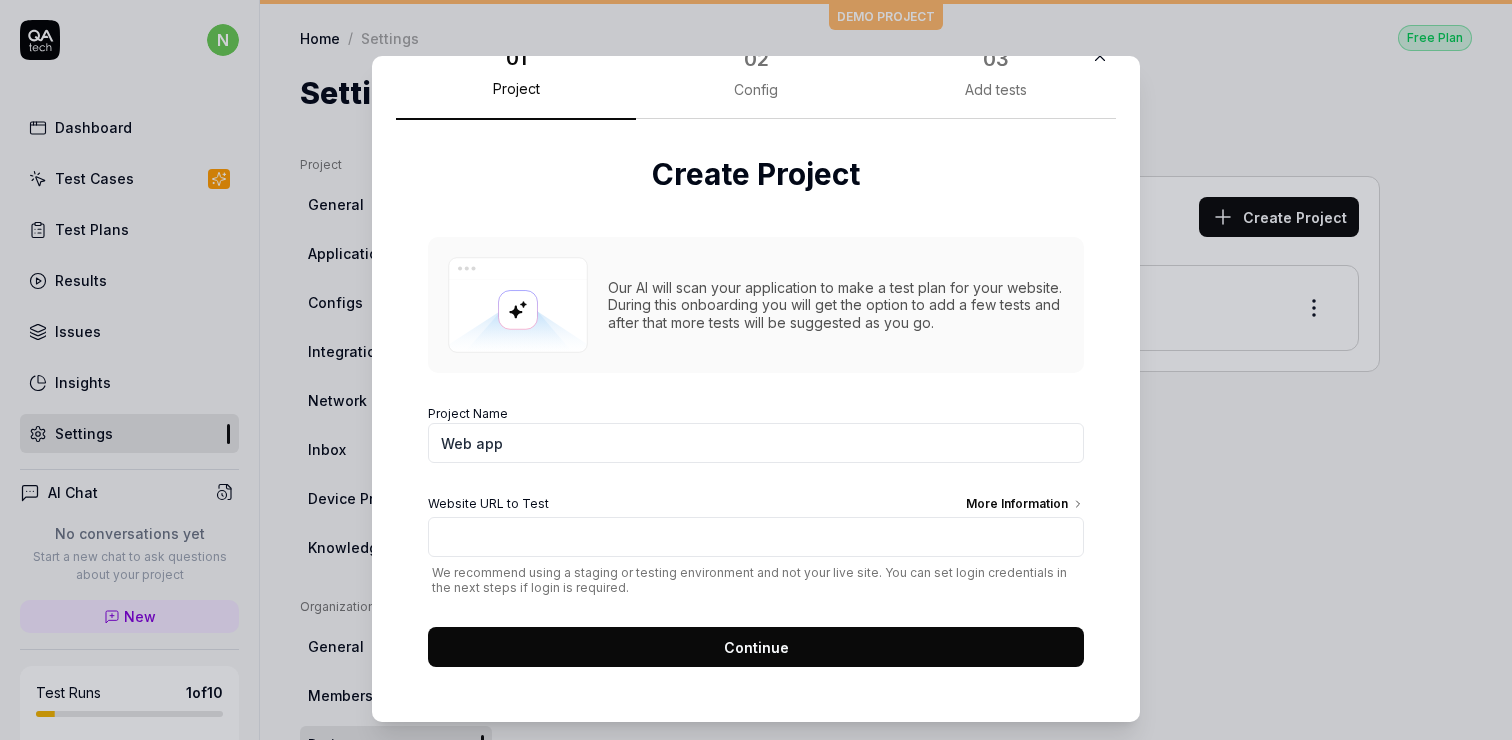 click on "Project Name Web app Website URL to Test More Information We recommend using a staging or testing environment and not your live site. You can set login credentials in the next steps if login is required. Continue" at bounding box center (756, 530) 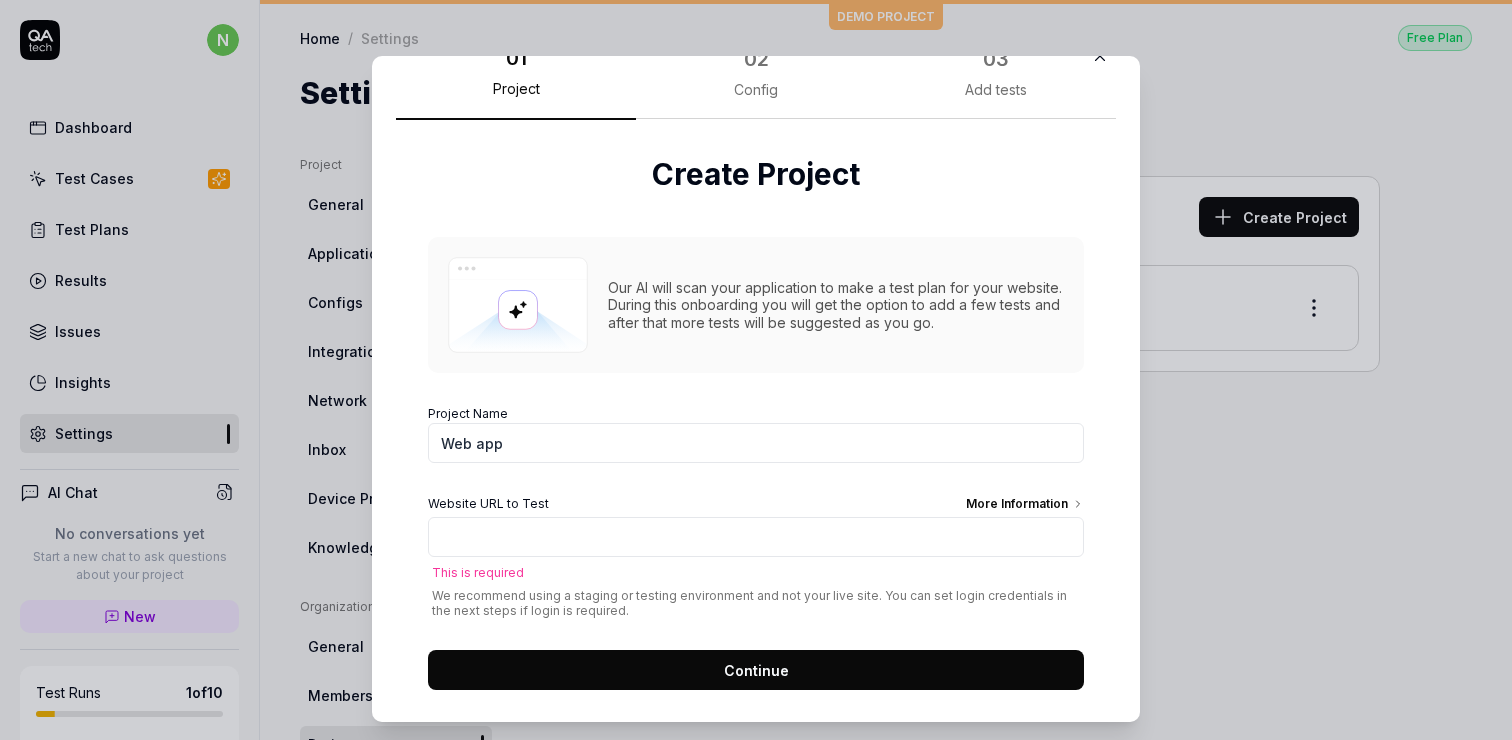 click on "More Information" at bounding box center (1025, 506) 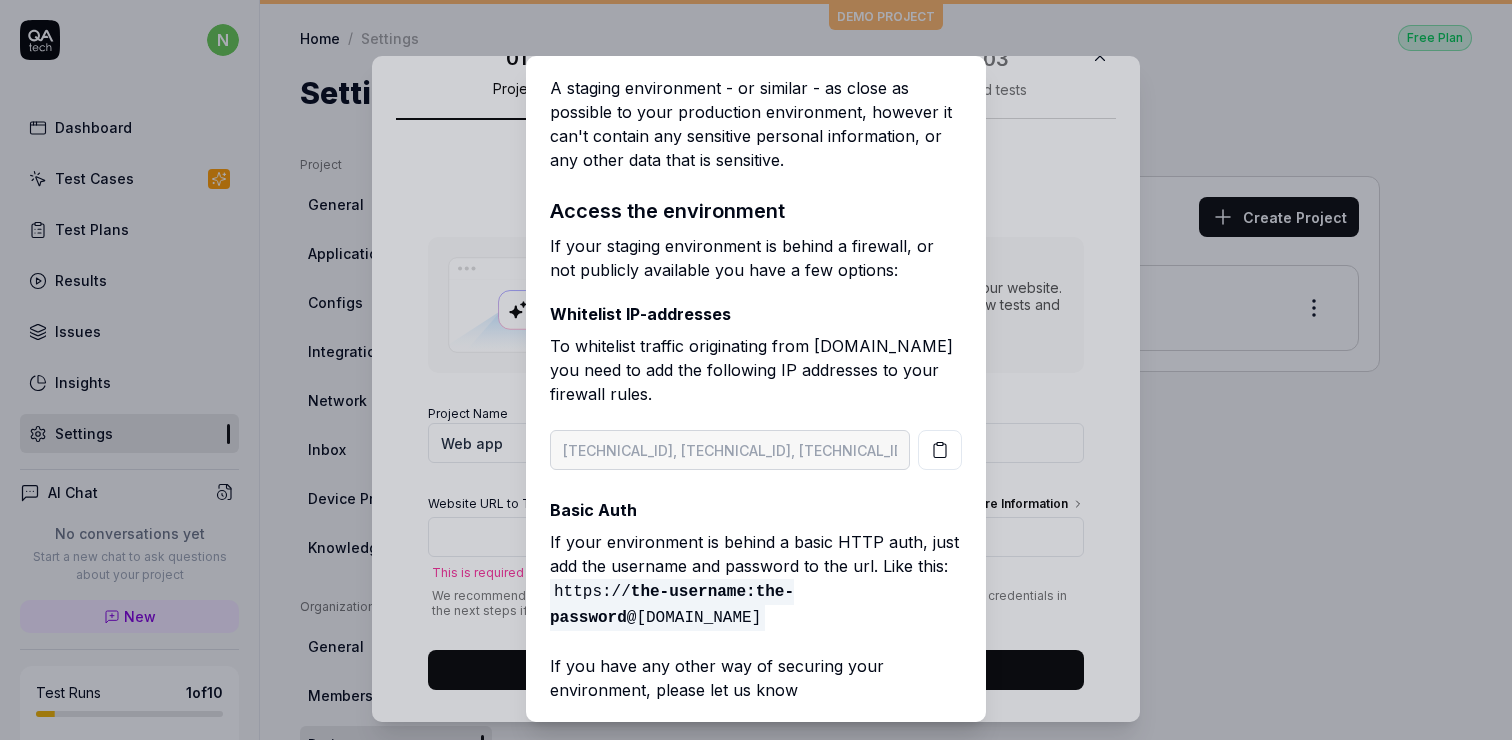 scroll, scrollTop: 0, scrollLeft: 0, axis: both 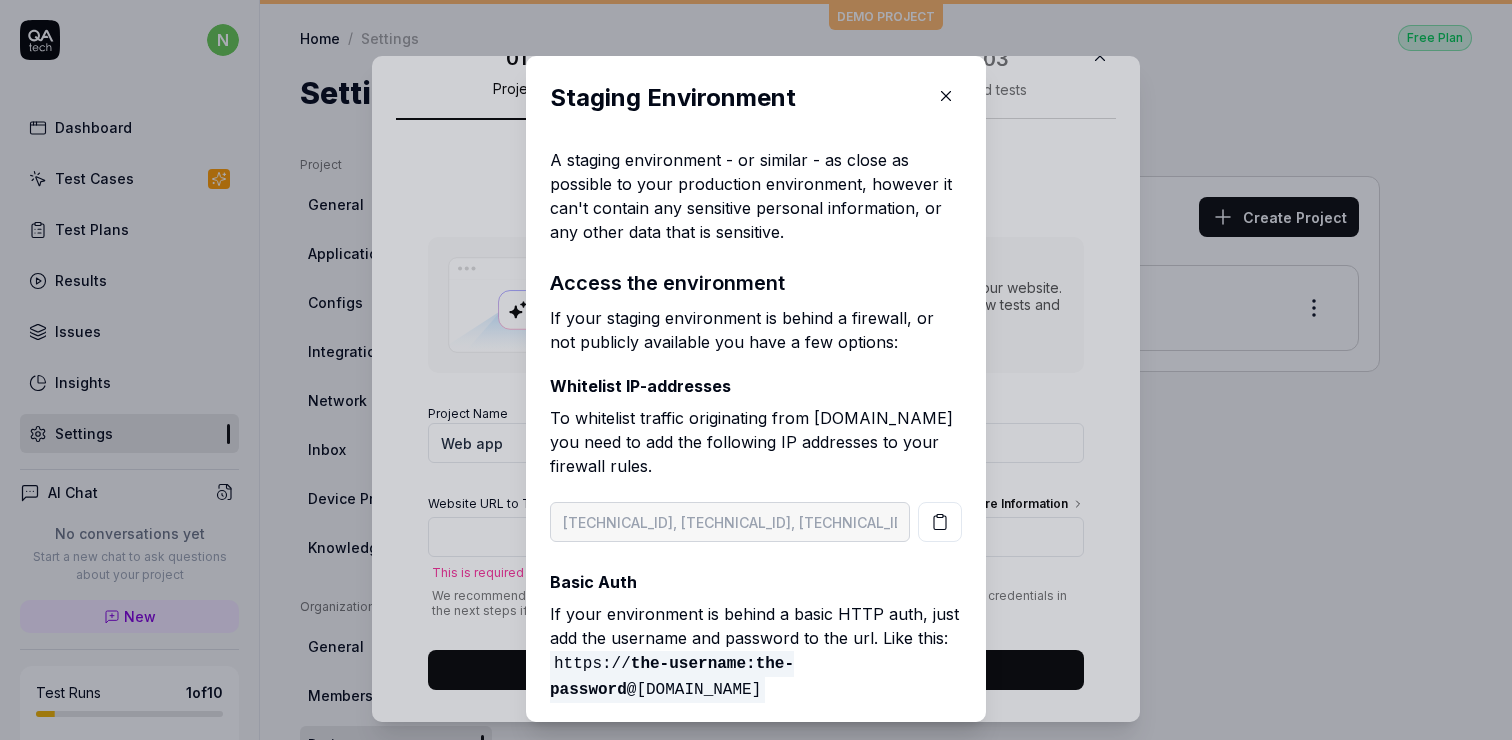 click at bounding box center (946, 96) 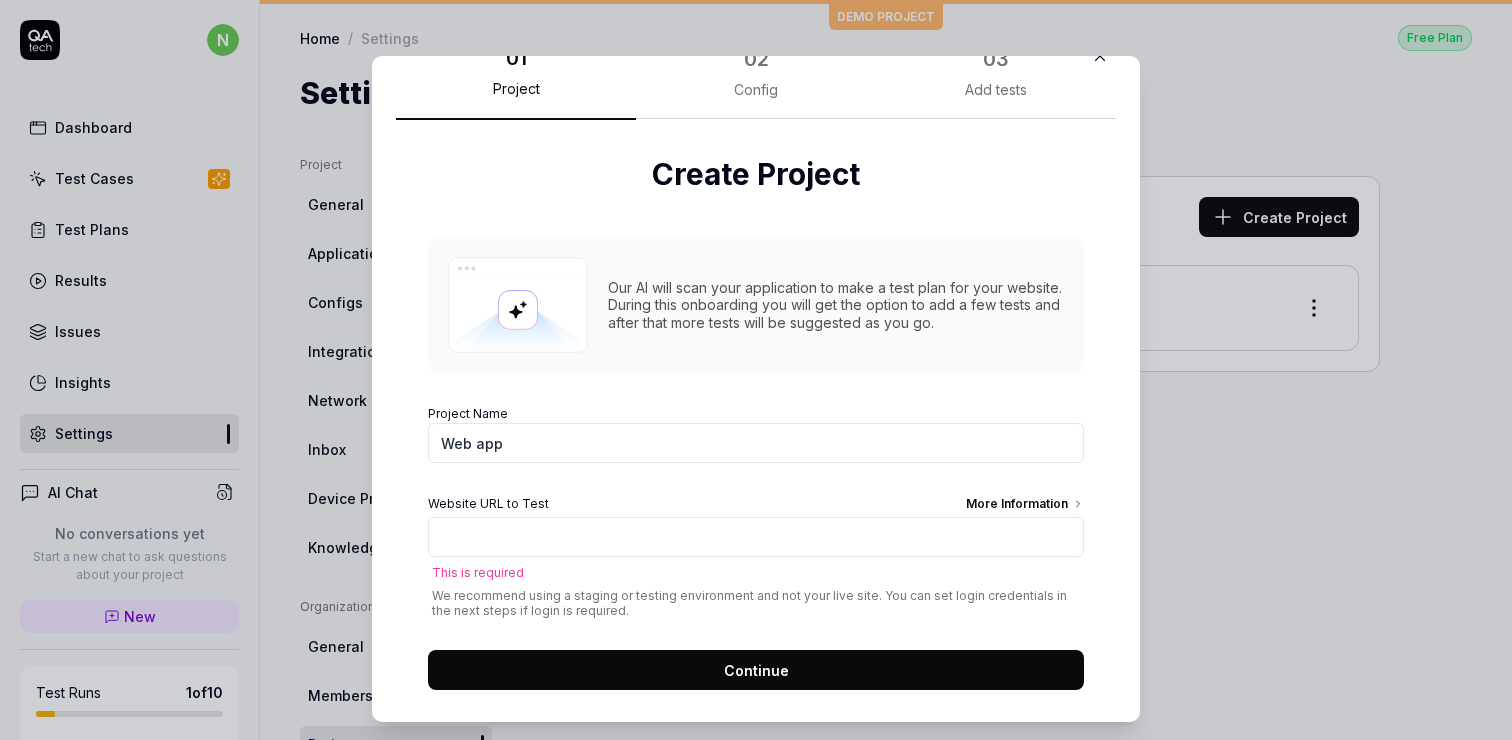 click on "Config" at bounding box center (756, 90) 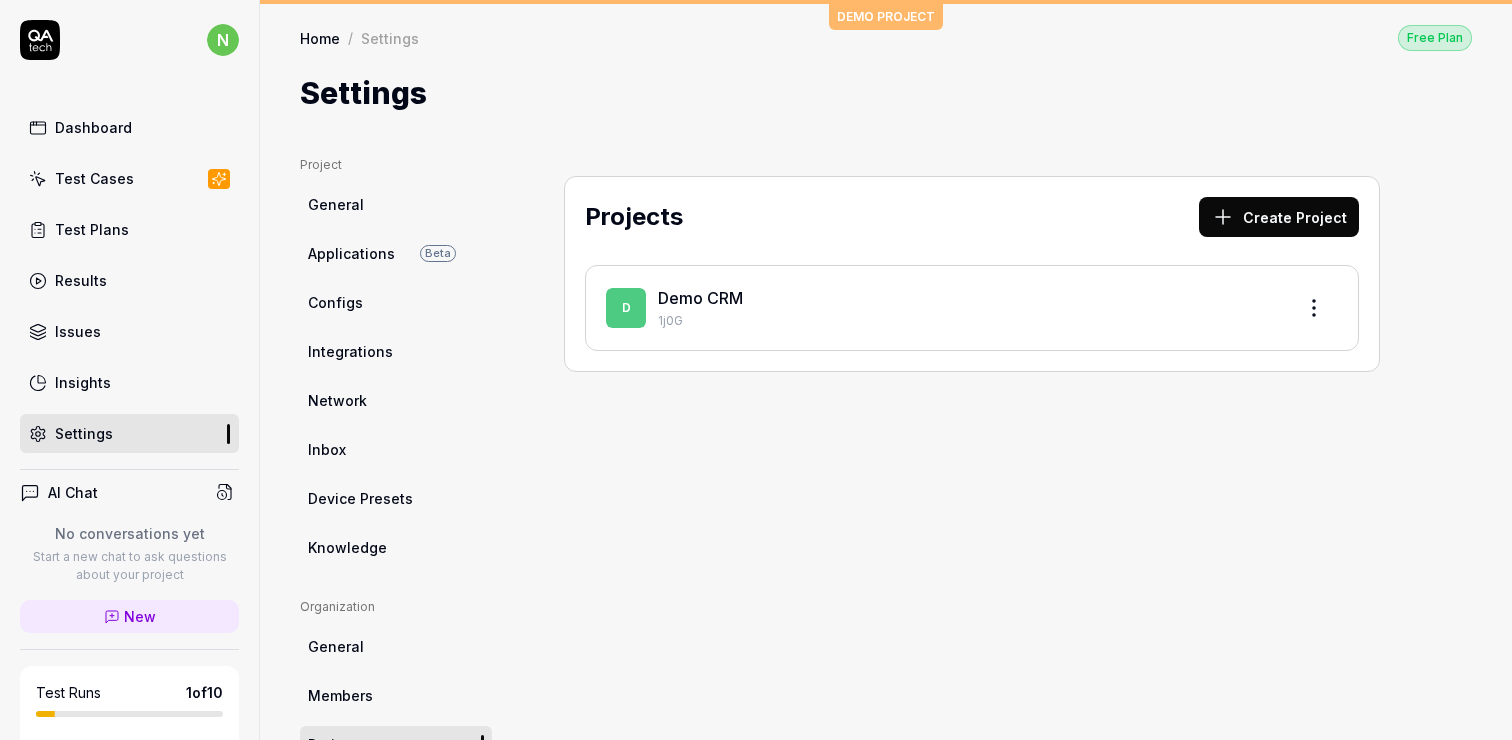 click on "Test Cases" at bounding box center [129, 178] 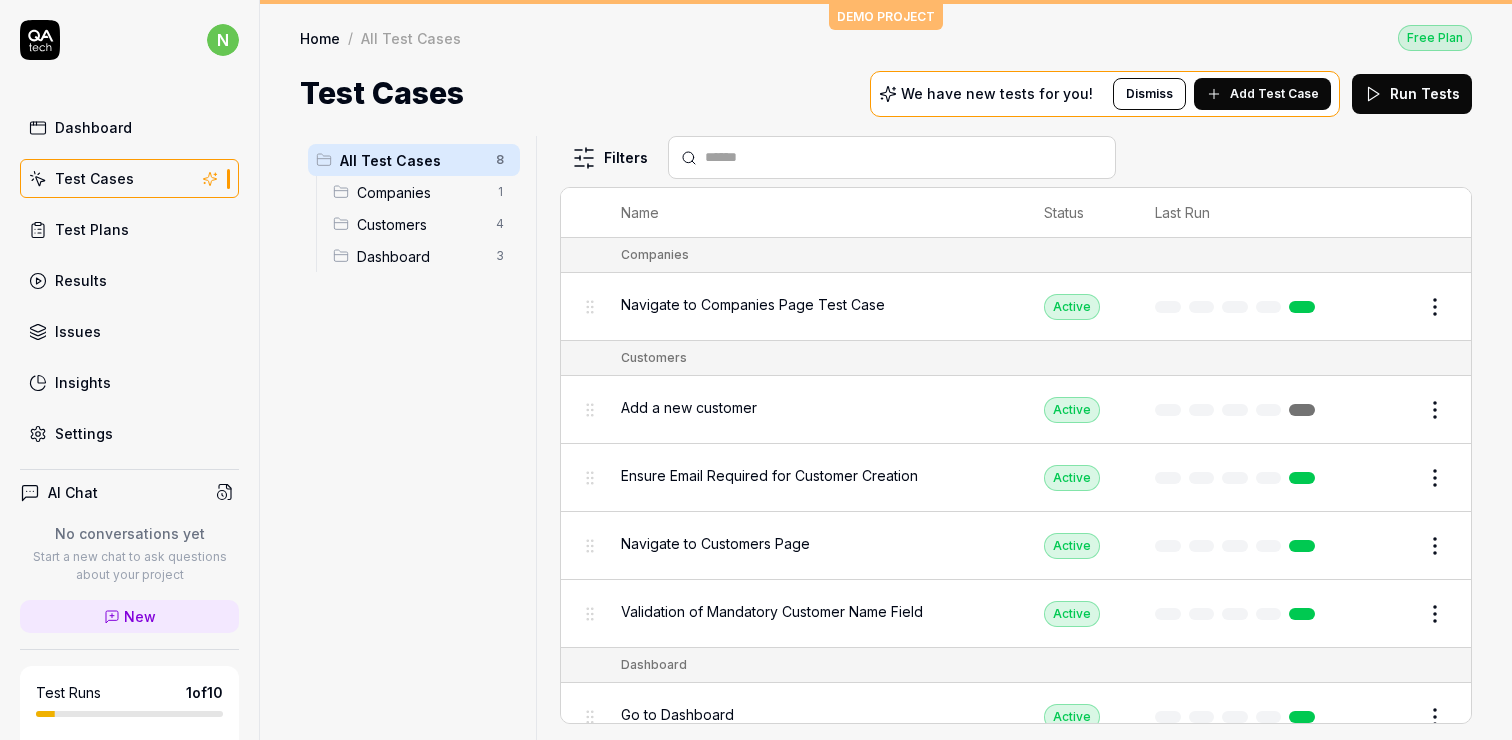 click on "Ensure Email Required for Customer Creation" at bounding box center (812, 478) 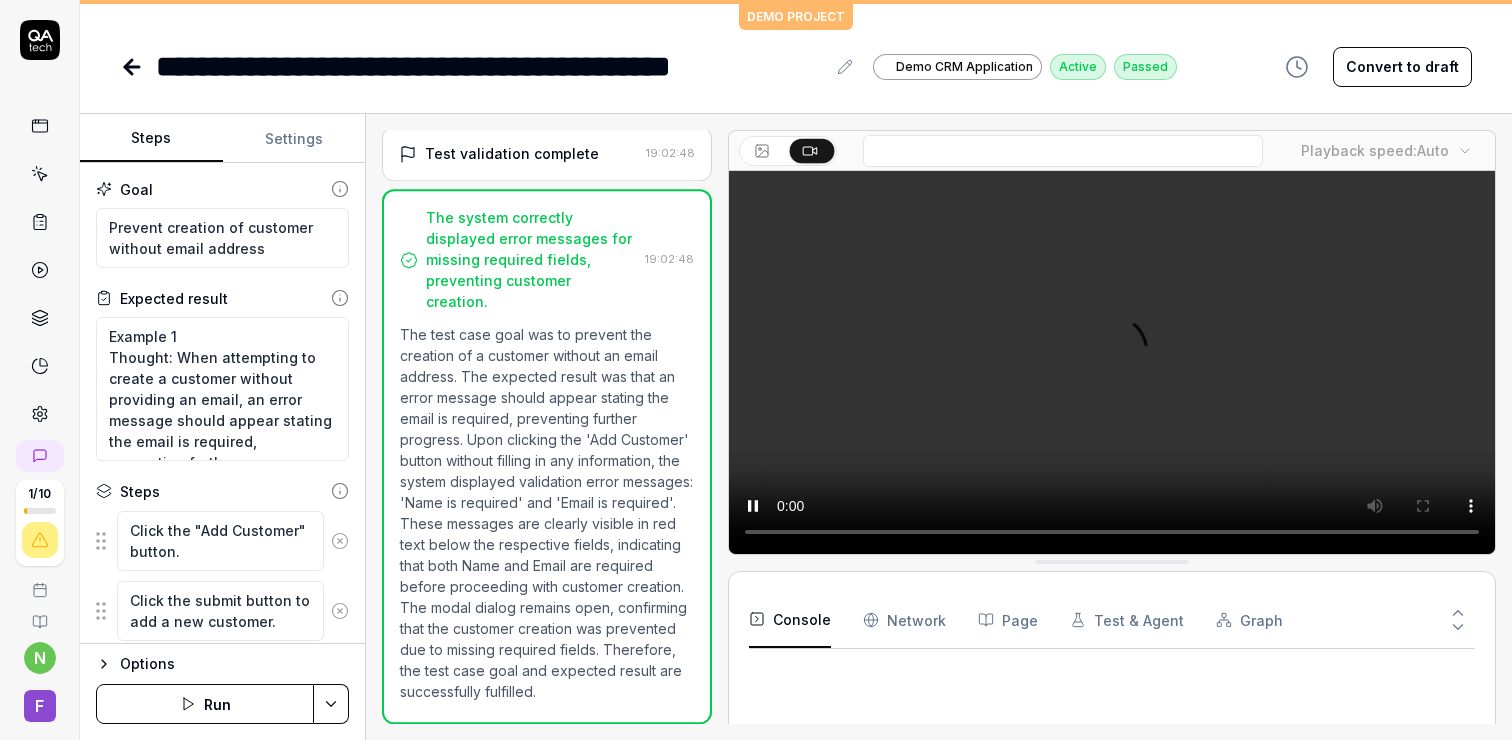 scroll, scrollTop: 328, scrollLeft: 0, axis: vertical 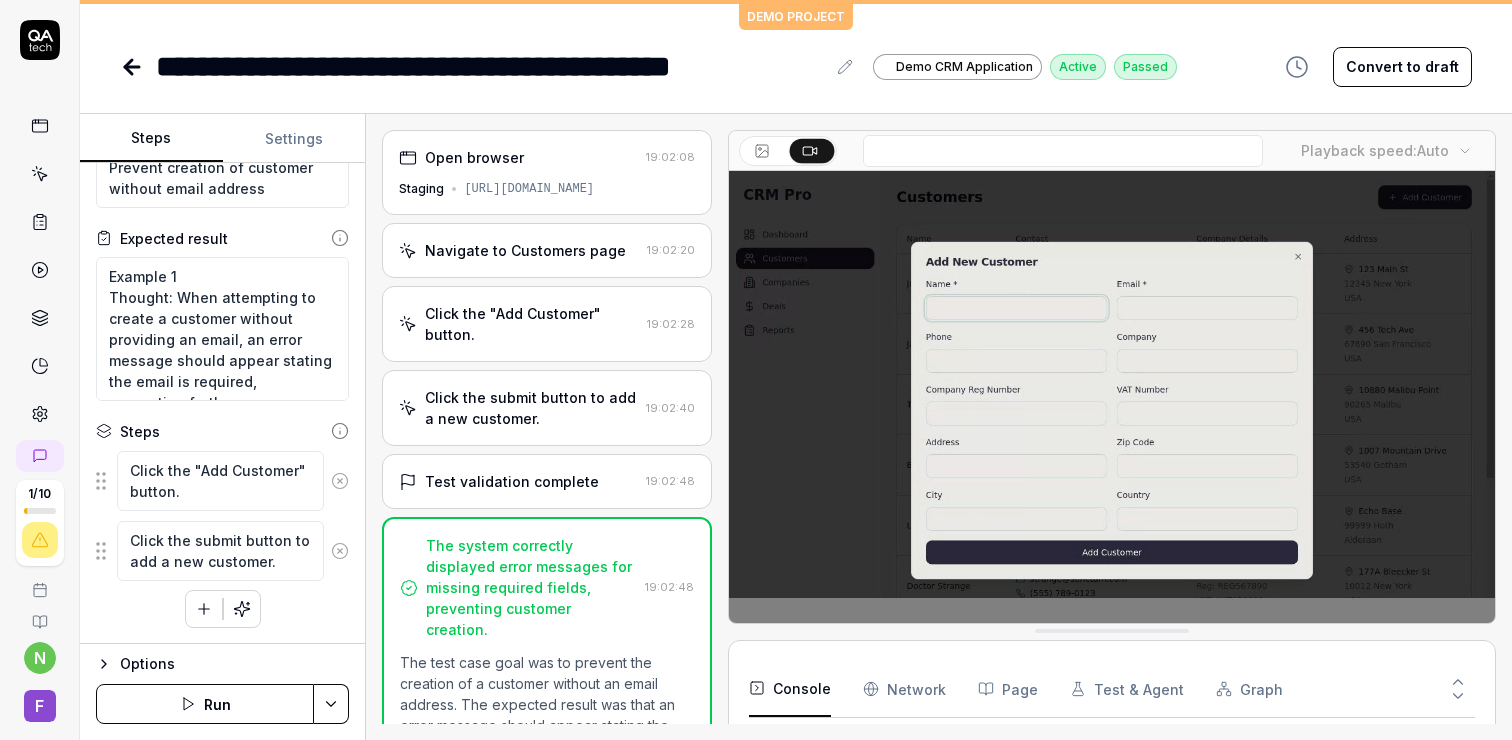 click on "Run" at bounding box center [205, 704] 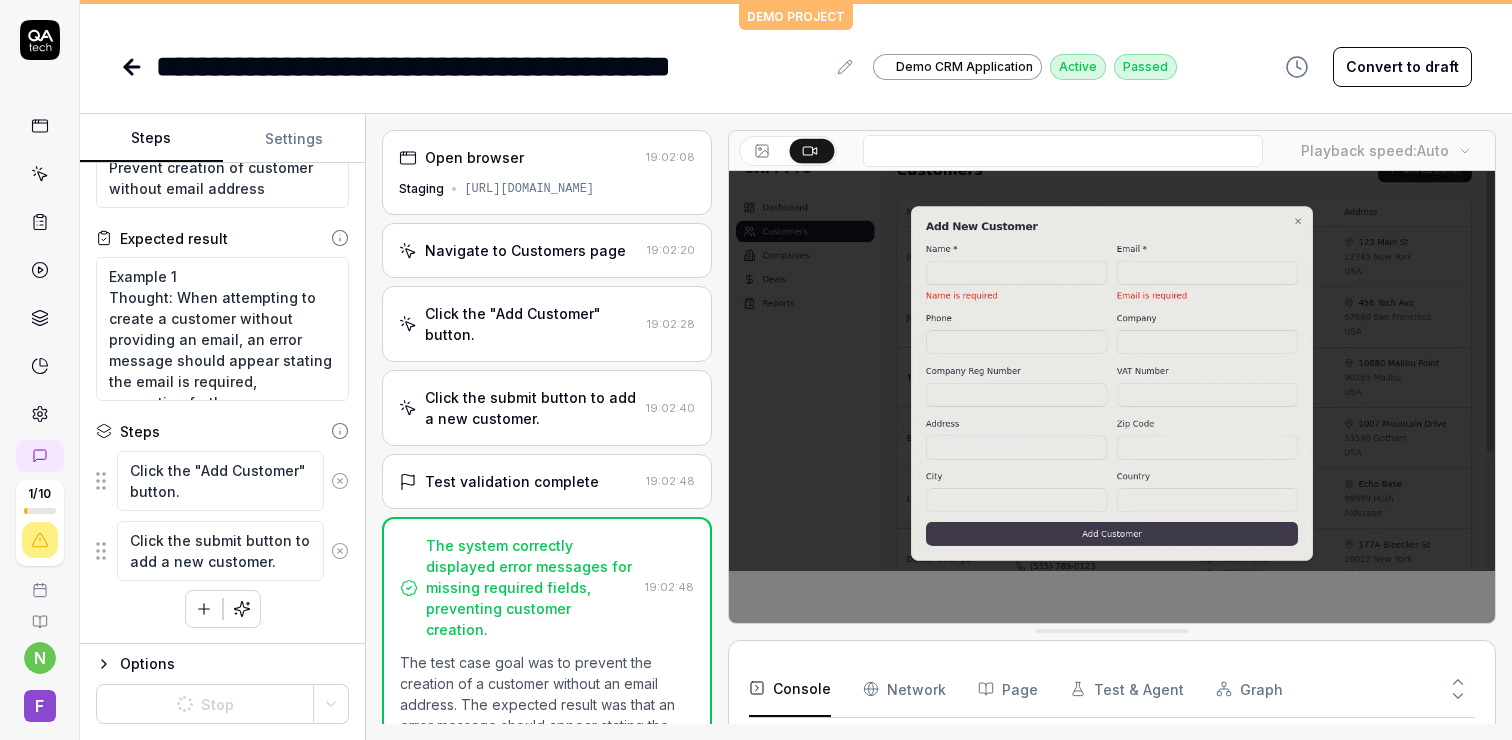 scroll, scrollTop: 0, scrollLeft: 0, axis: both 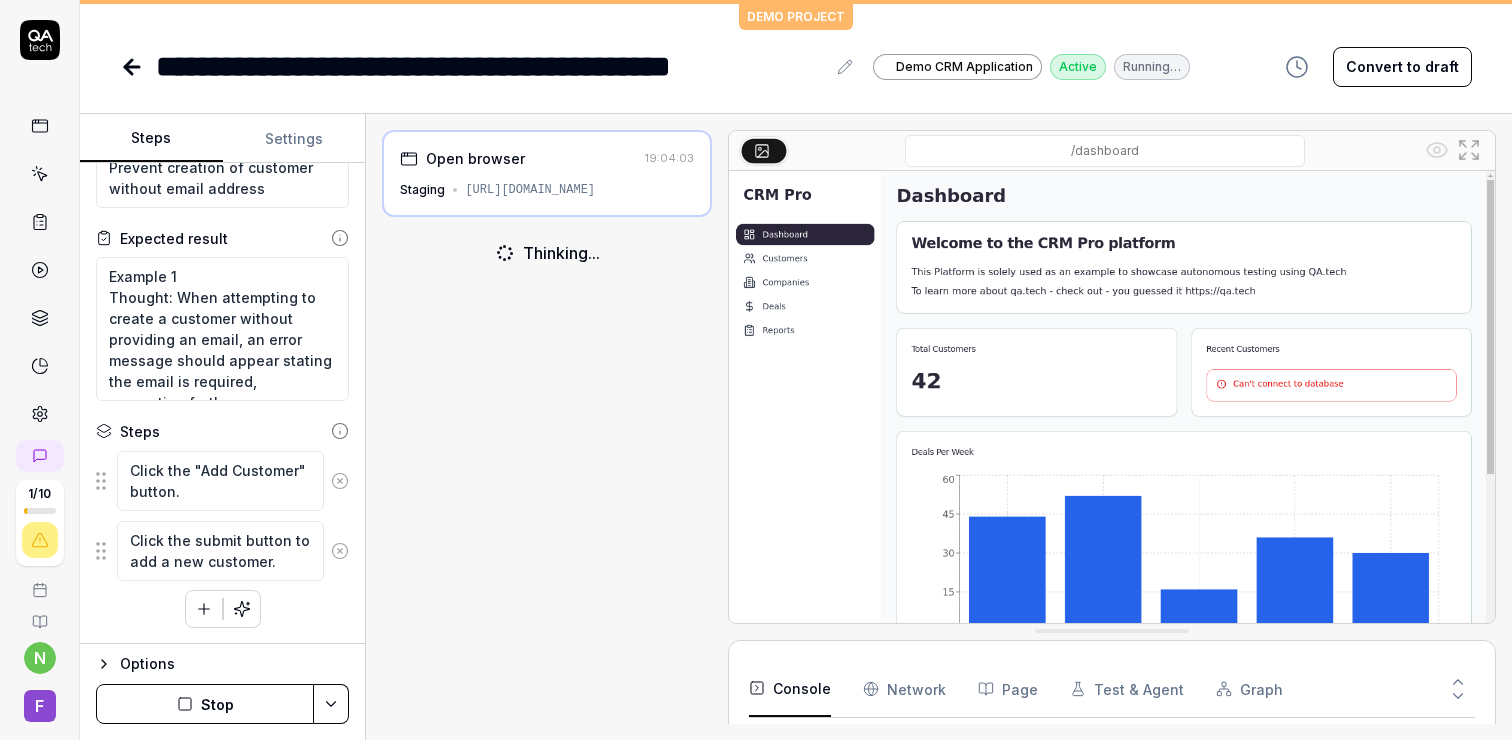 click on "https://qacrmdemo.netlify.app/" at bounding box center (530, 190) 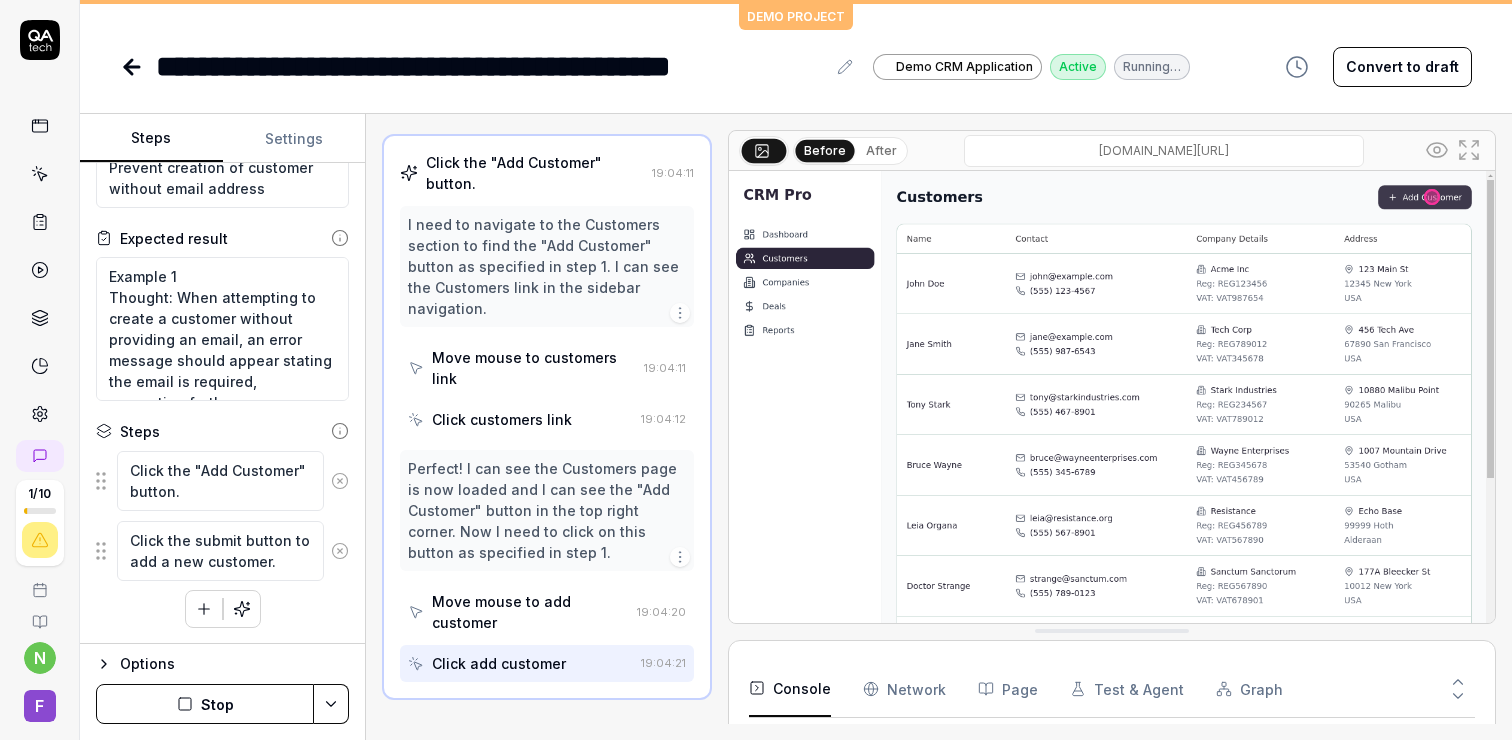 scroll, scrollTop: 87, scrollLeft: 0, axis: vertical 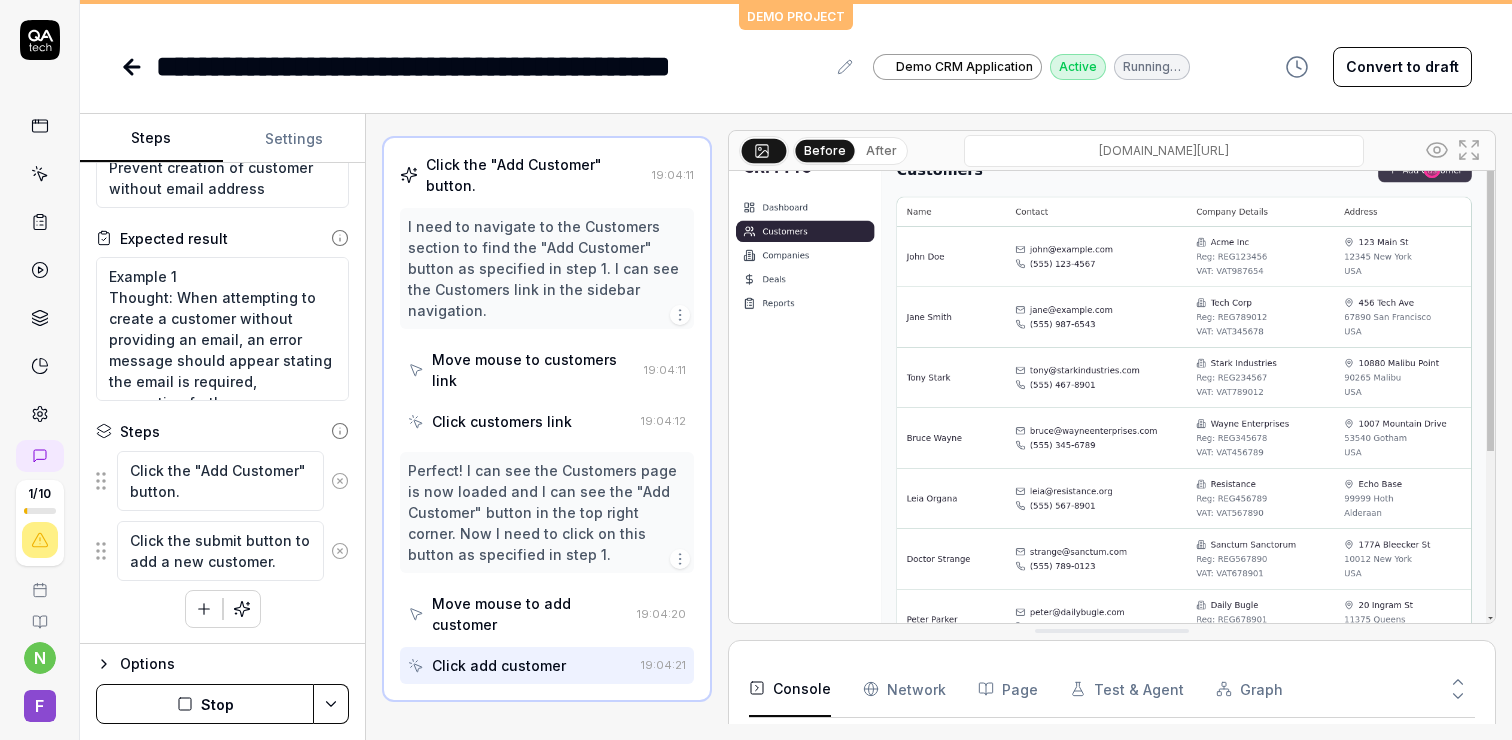 click 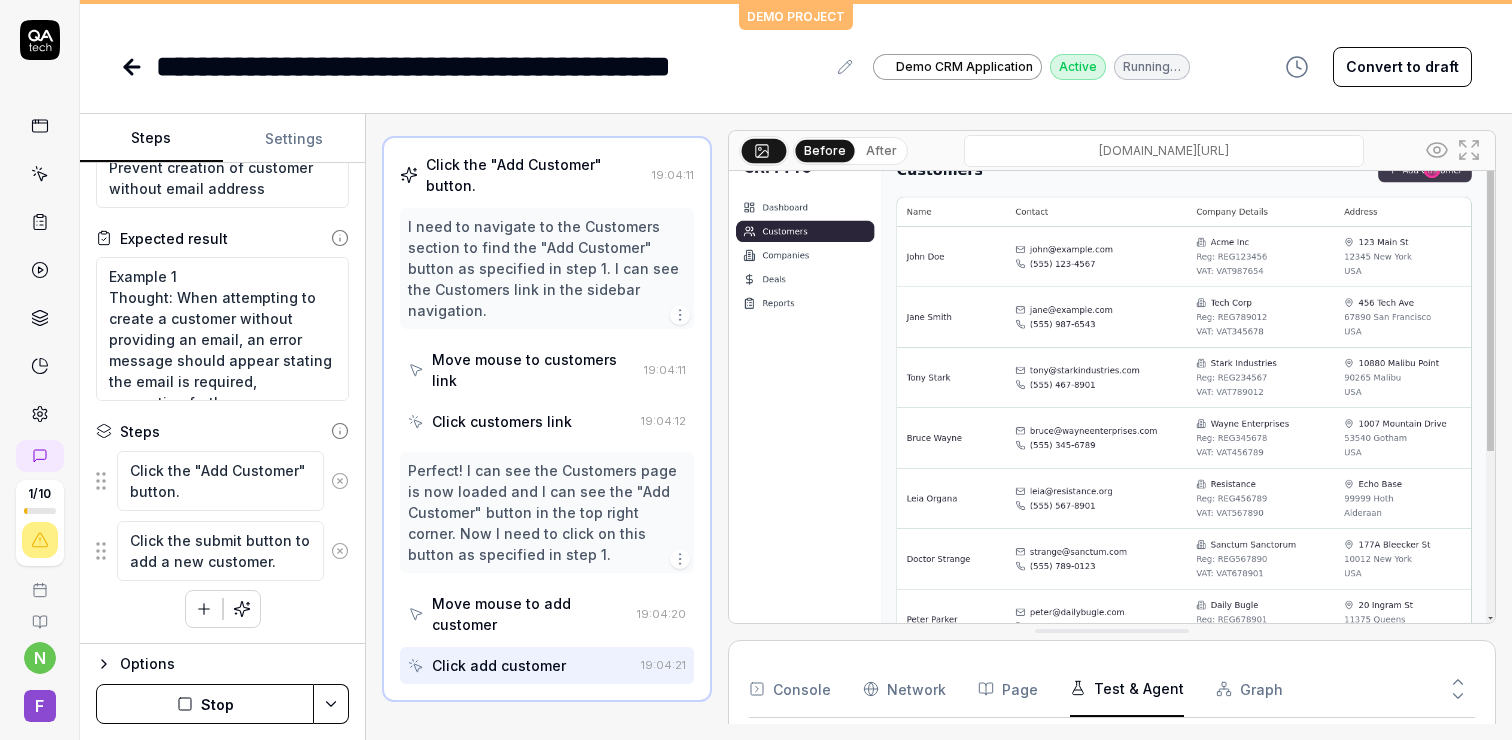 click on "Console Network Page Test & Agent Graph" at bounding box center (1112, 689) 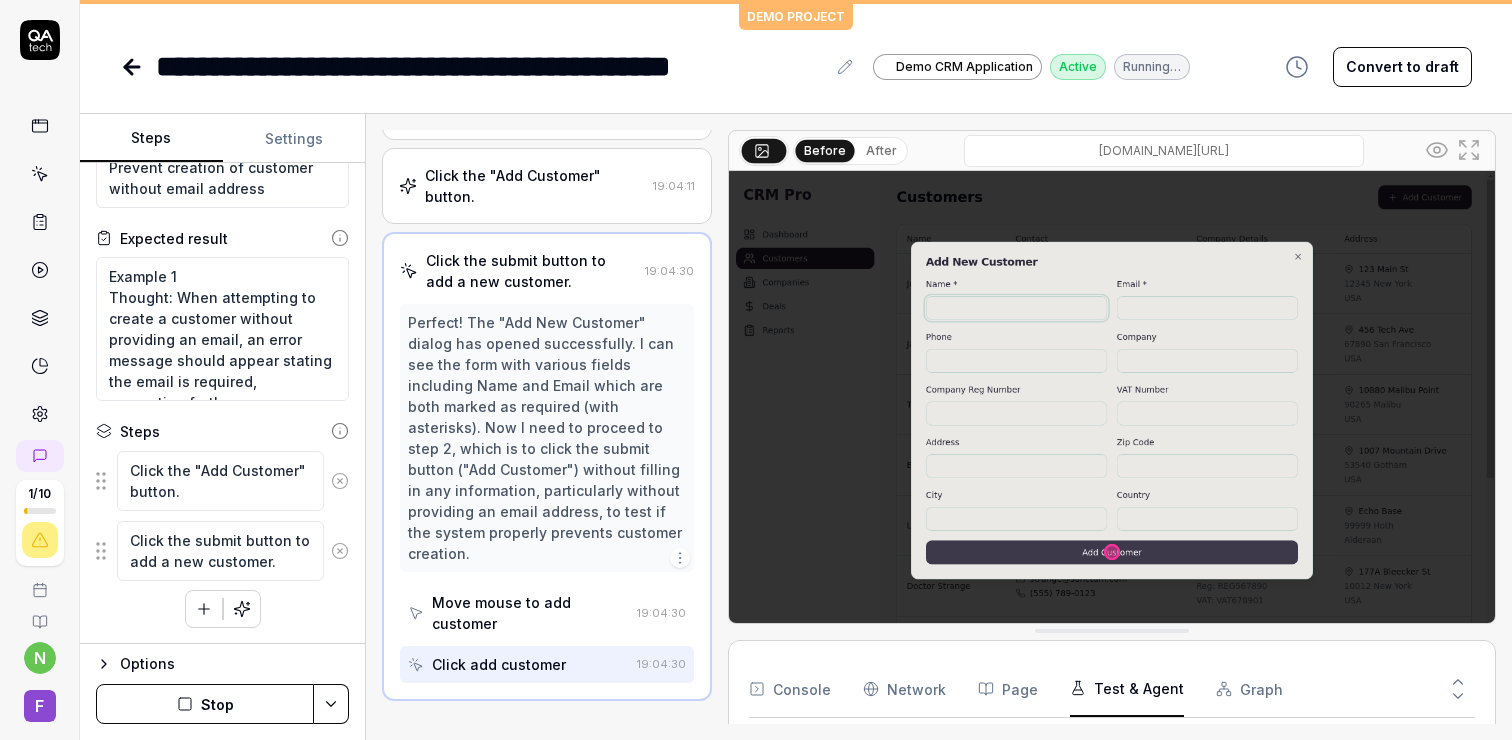 scroll, scrollTop: 74, scrollLeft: 0, axis: vertical 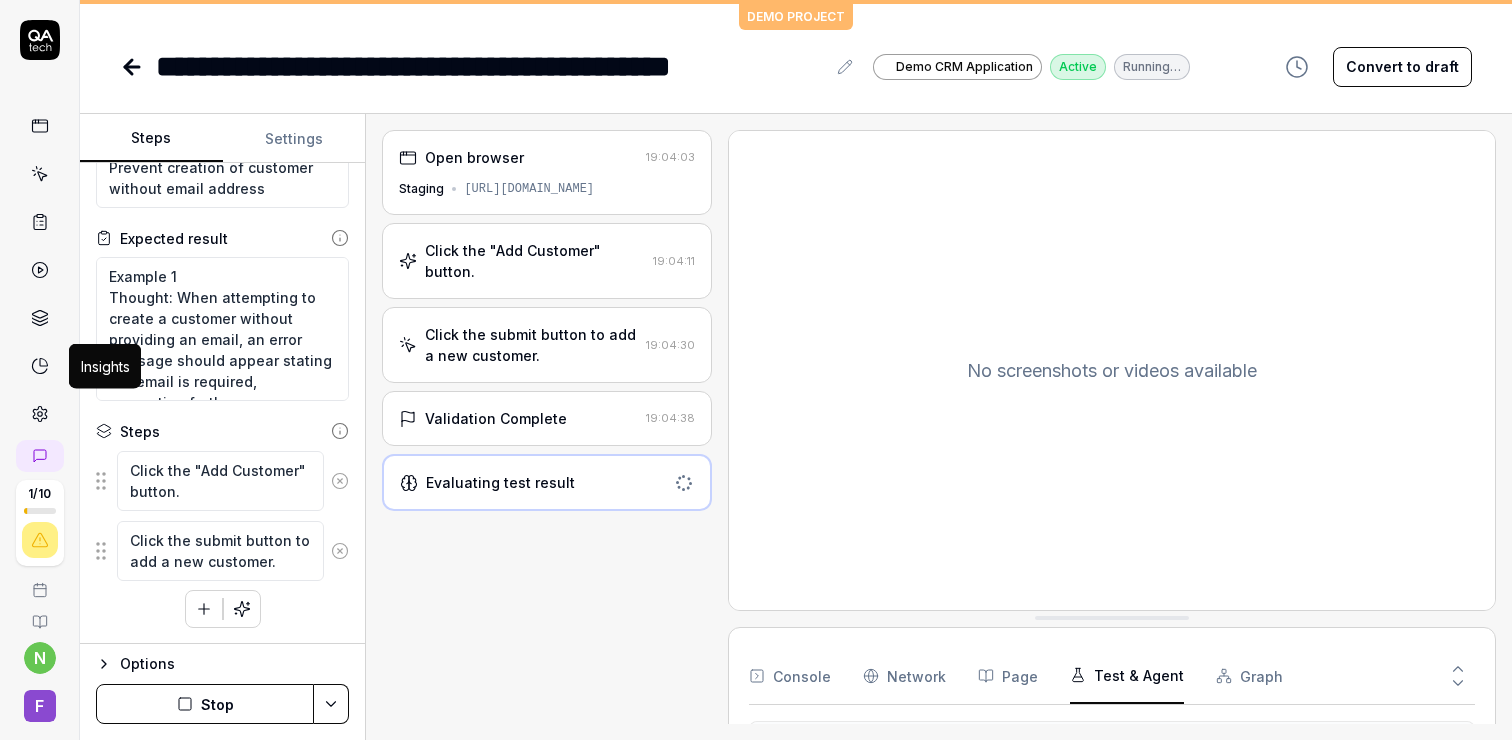 click 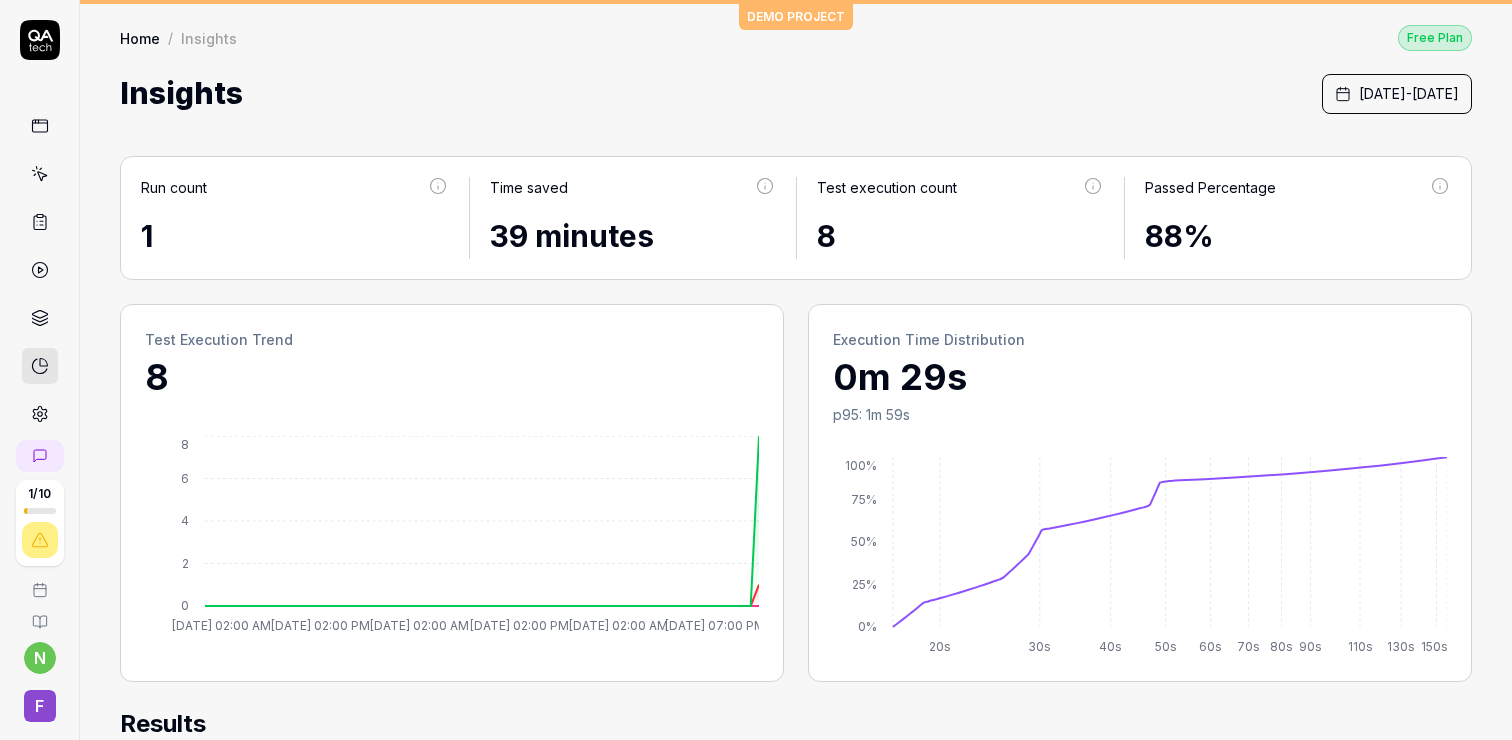 click at bounding box center (40, 318) 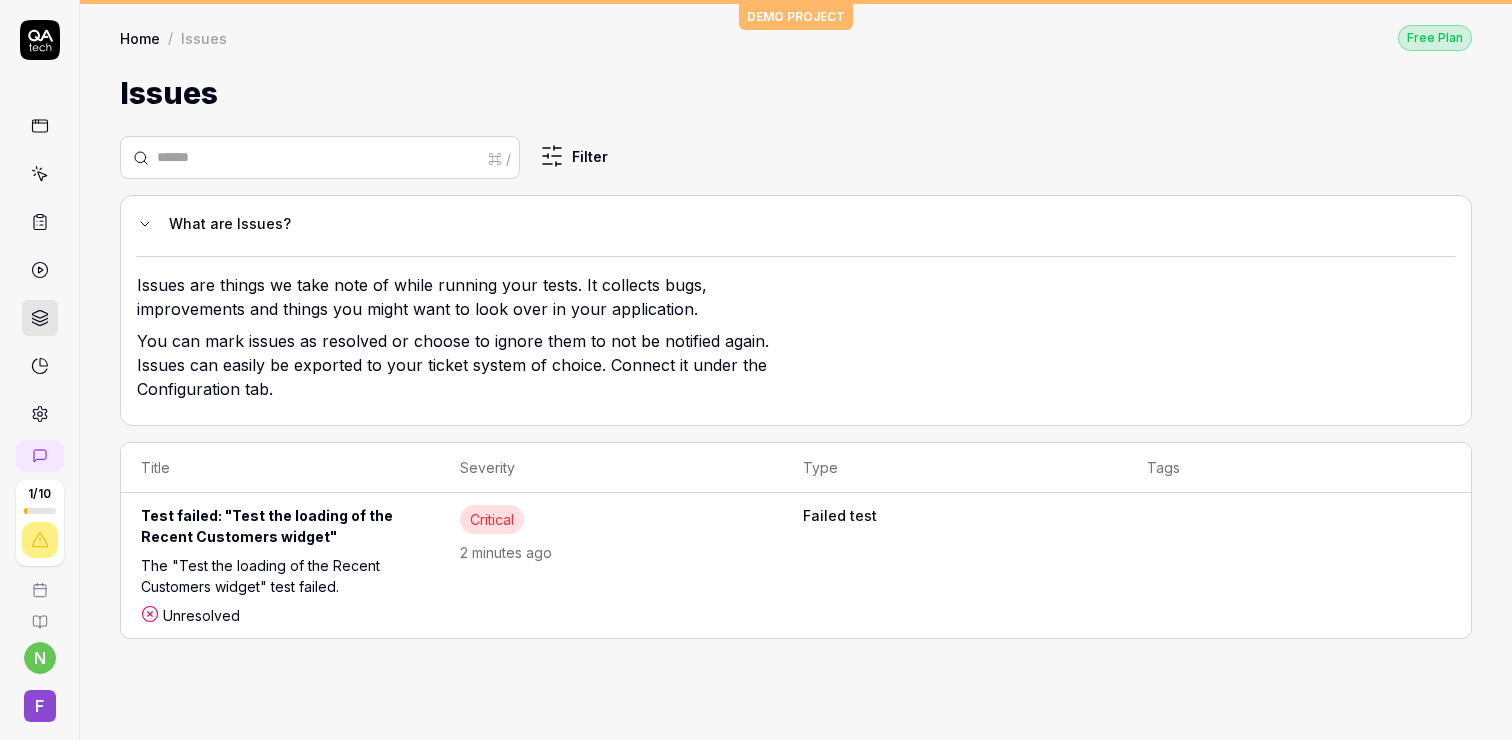 click on "Test failed: "Test the loading of the Recent Customers widget"" at bounding box center (280, 530) 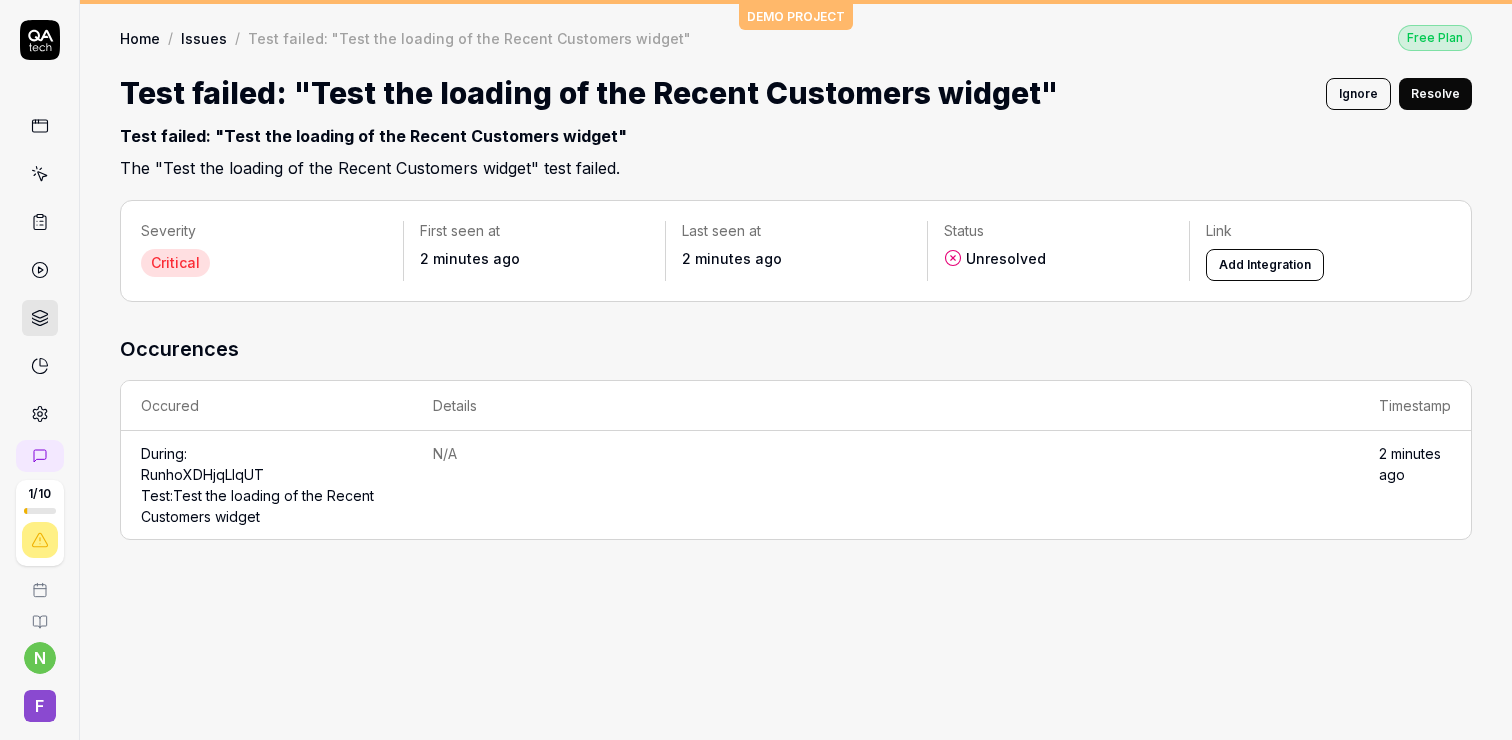 click at bounding box center [40, 270] 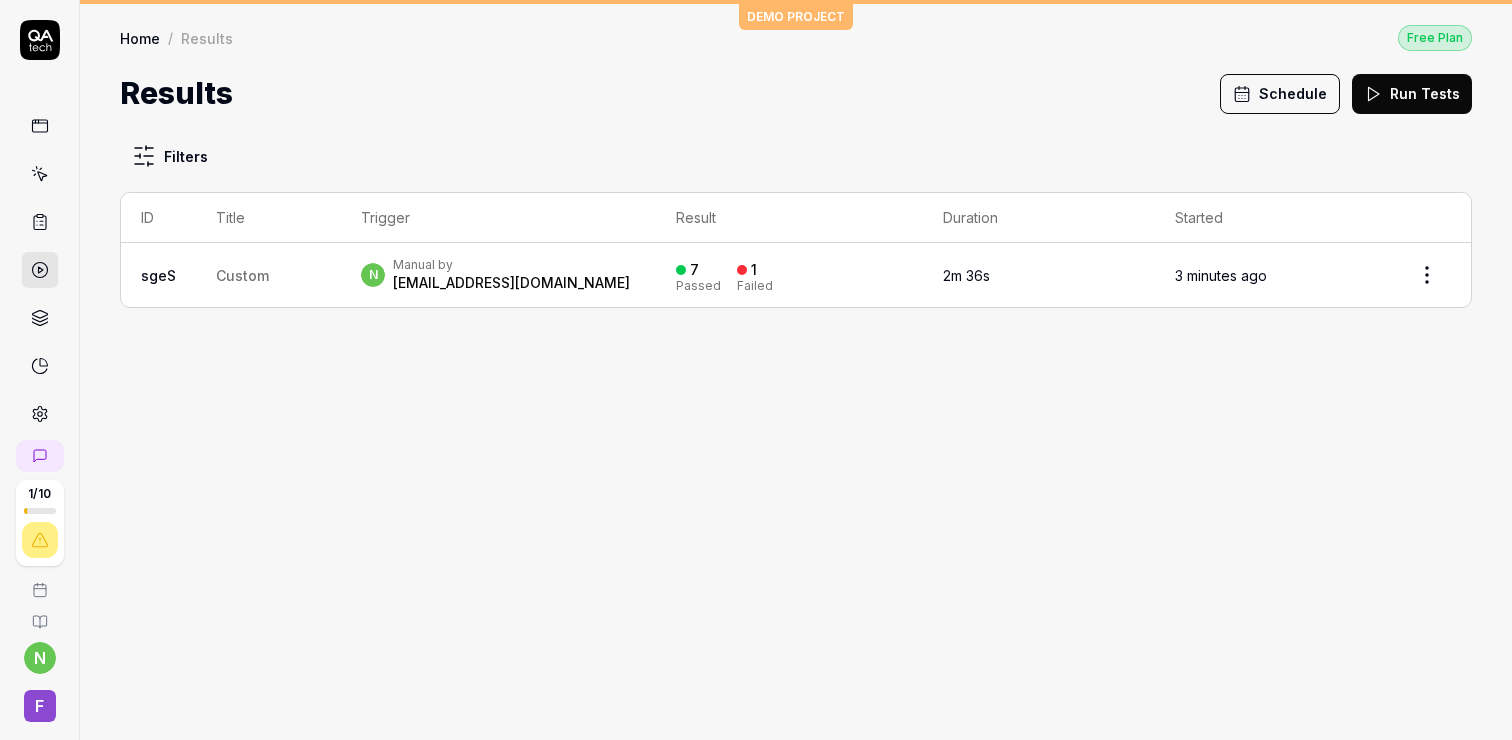 click at bounding box center (40, 222) 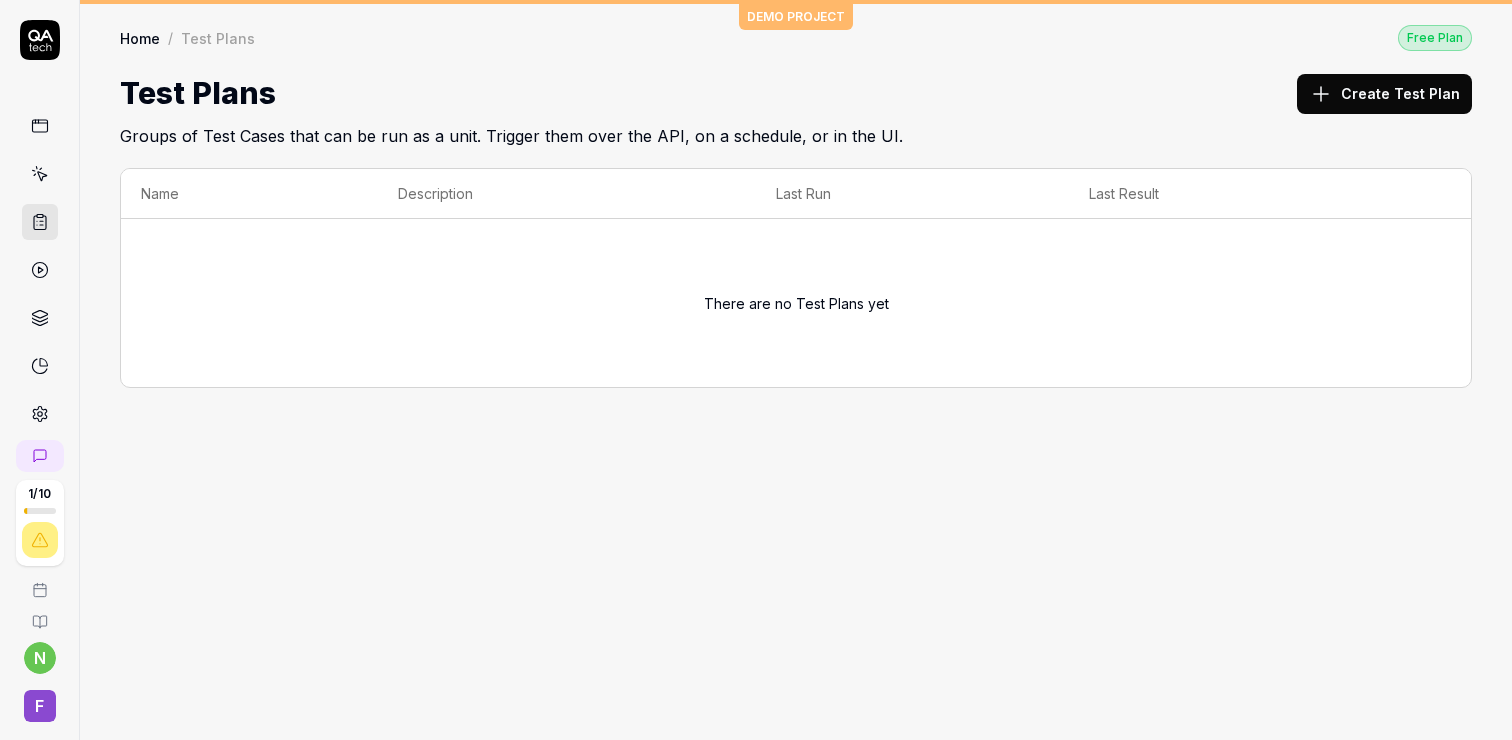 click 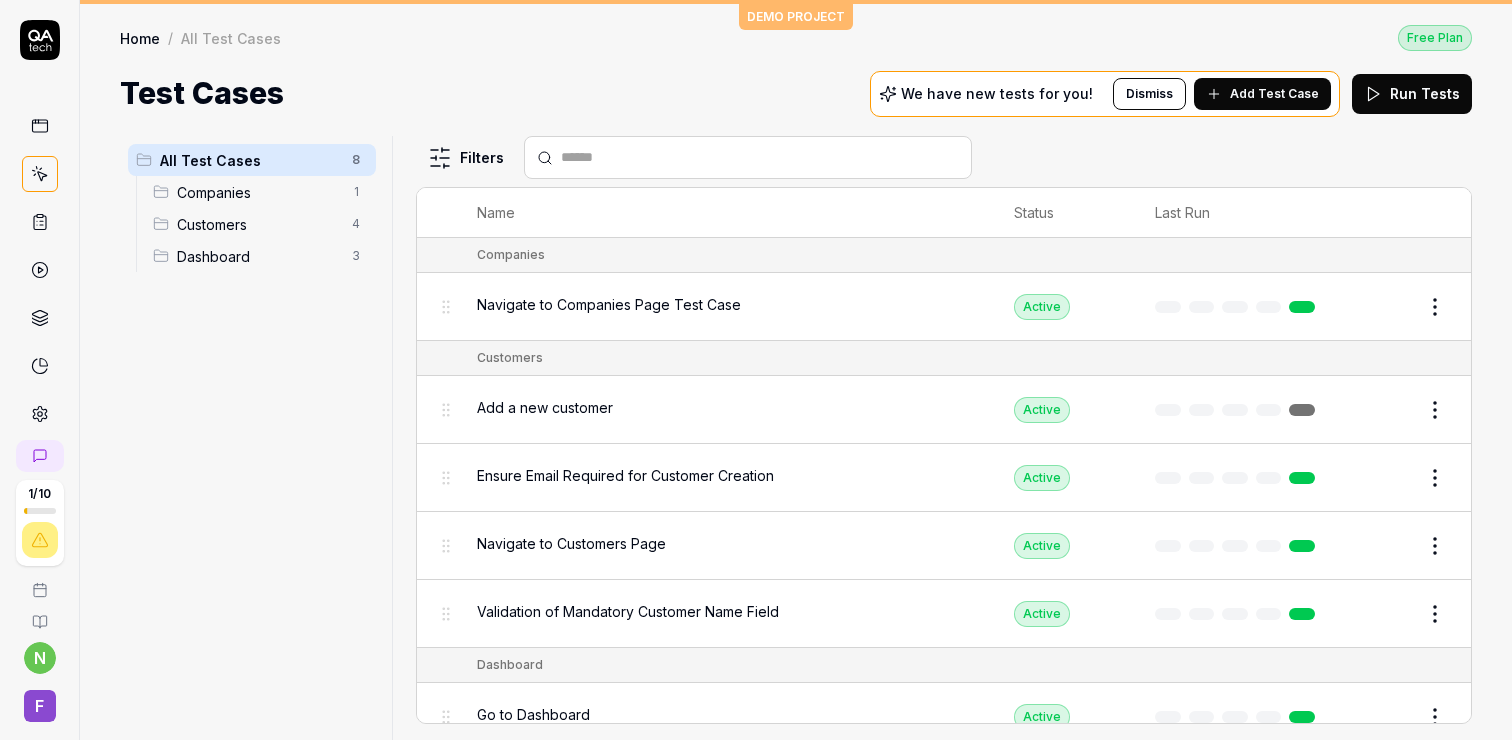 scroll, scrollTop: 155, scrollLeft: 0, axis: vertical 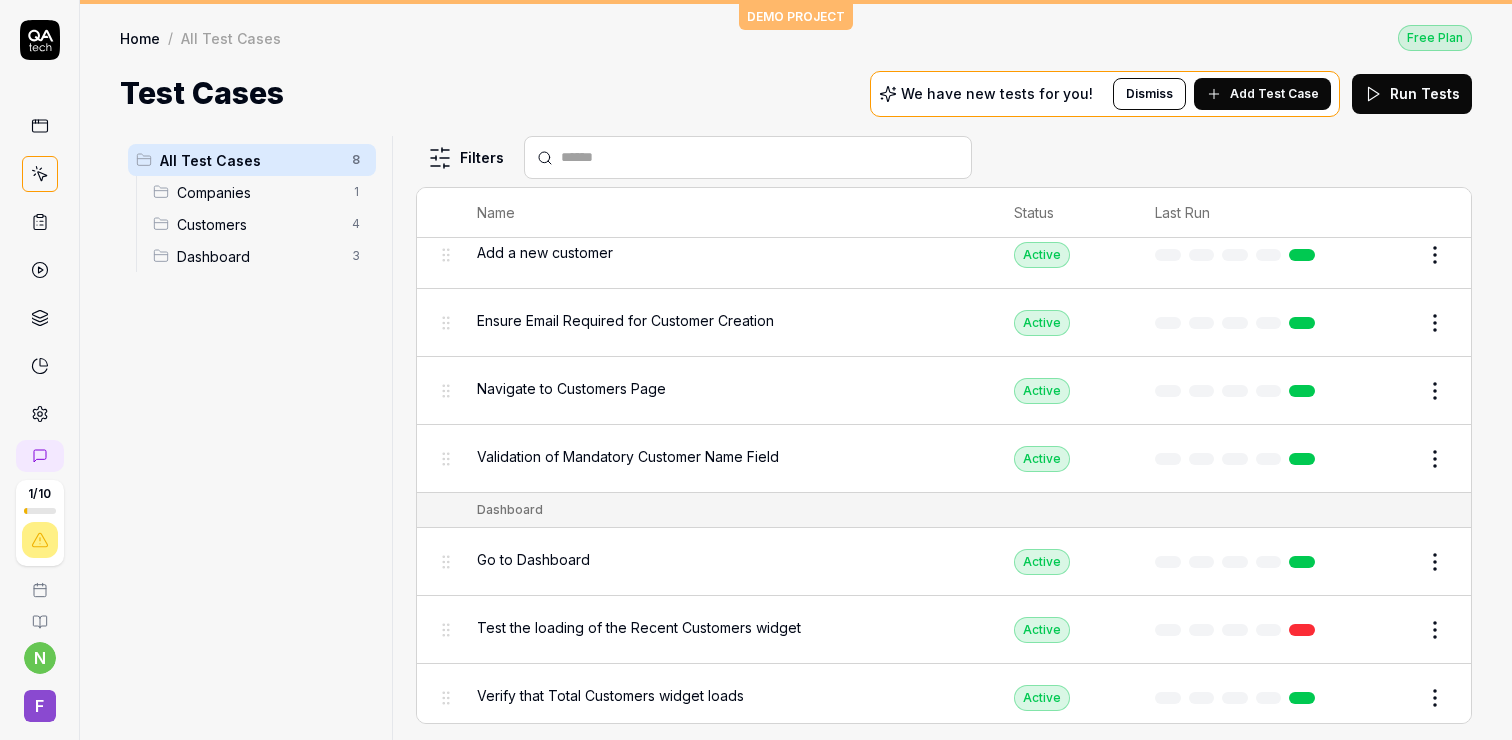 click on "Test the loading of the Recent Customers widget" at bounding box center (639, 627) 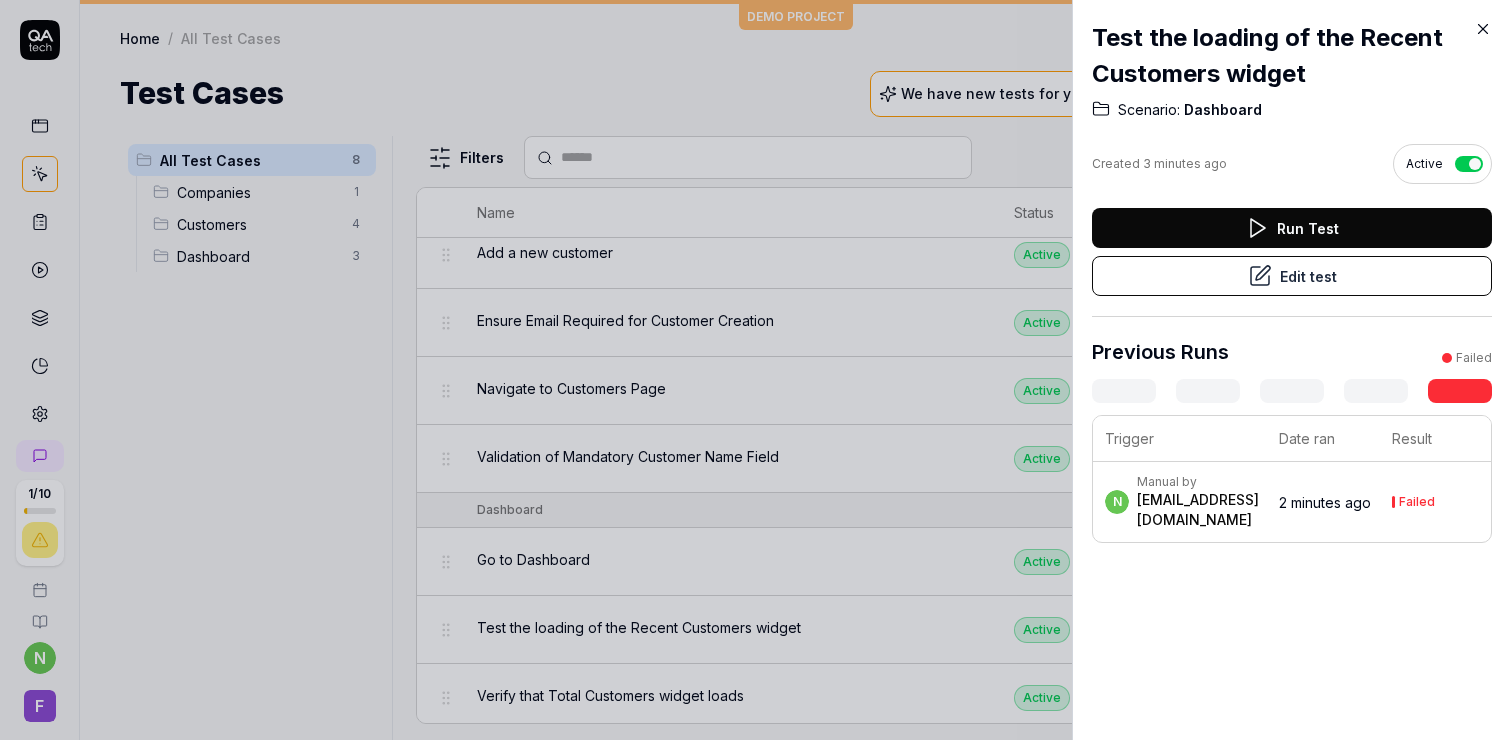 click on "Edit test" at bounding box center (1292, 276) 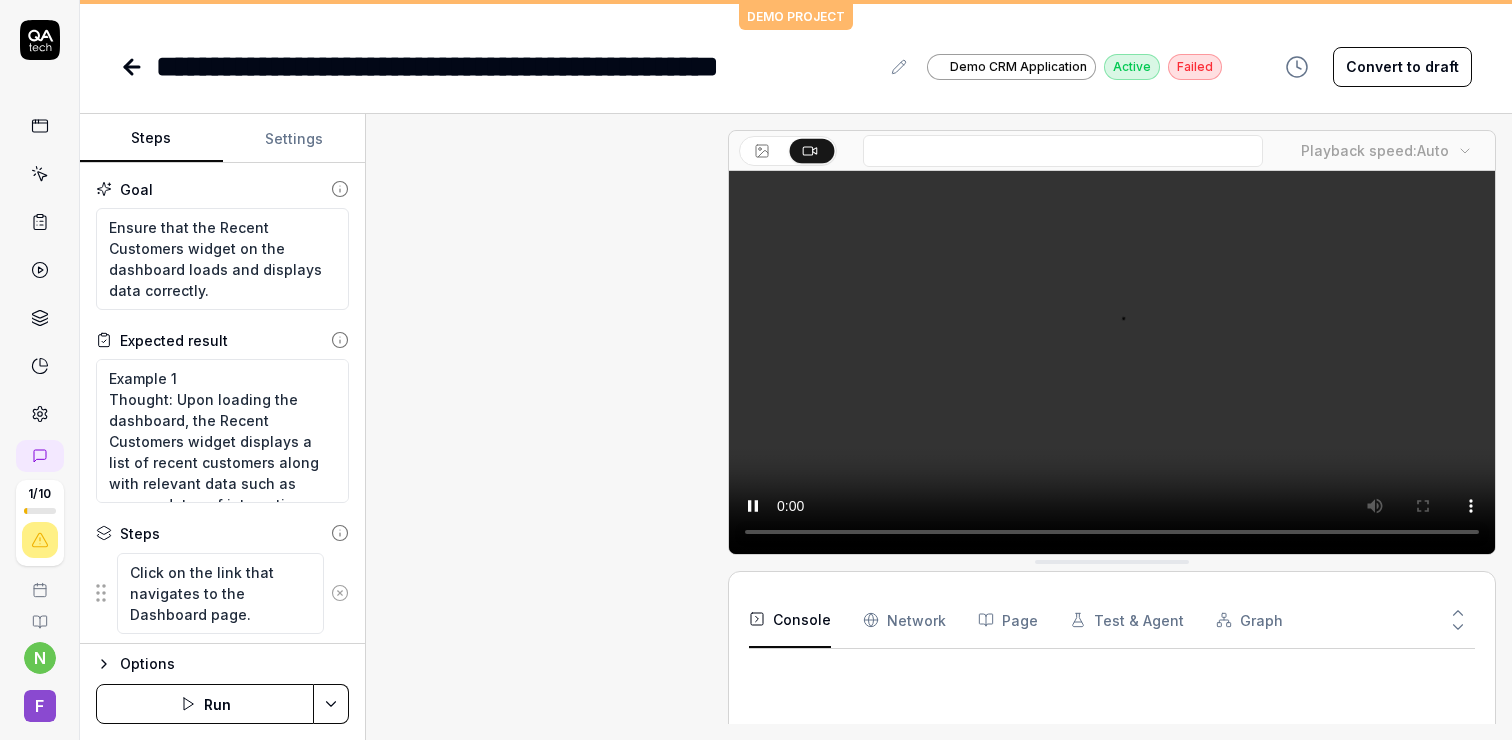 scroll, scrollTop: 13, scrollLeft: 0, axis: vertical 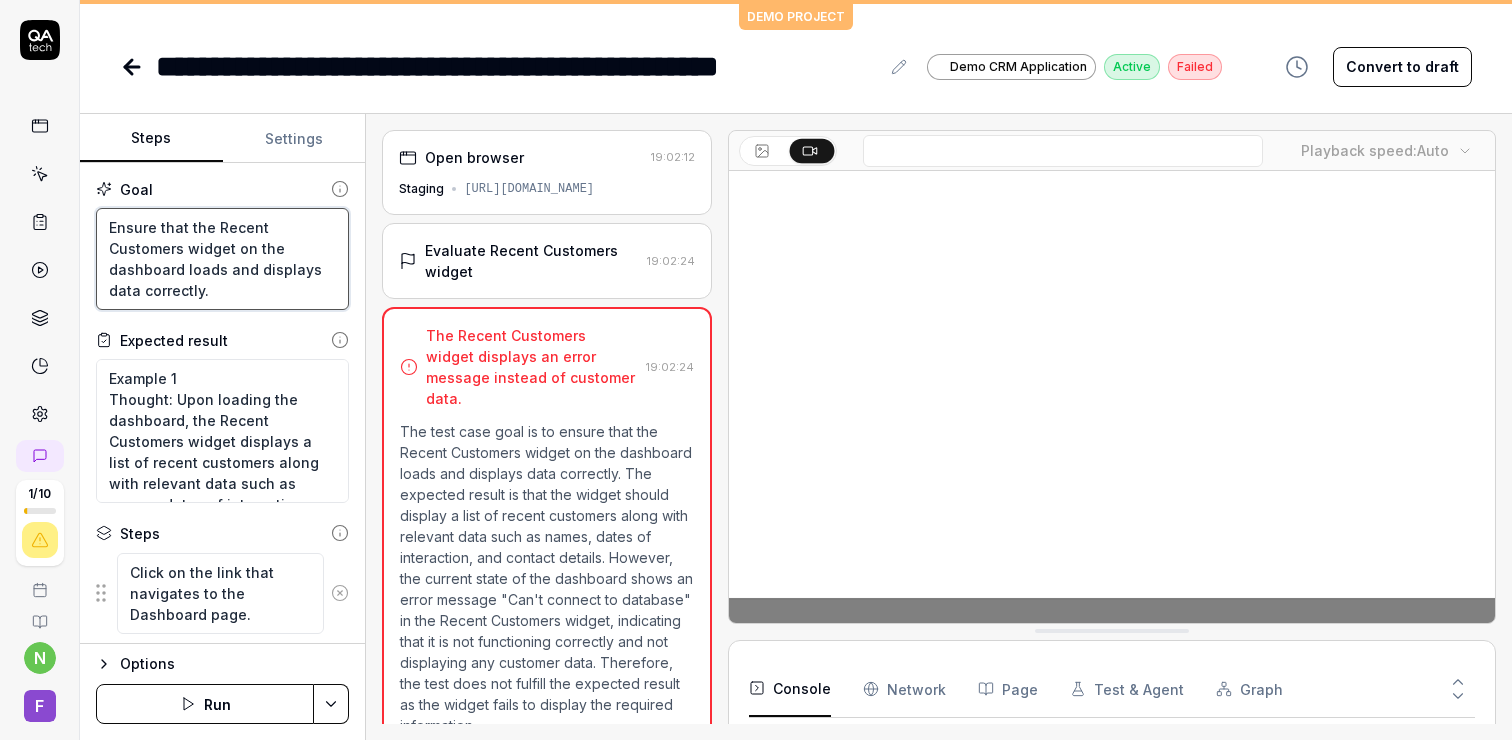 click on "Ensure that the Recent Customers widget on the dashboard loads and displays data correctly." at bounding box center (222, 259) 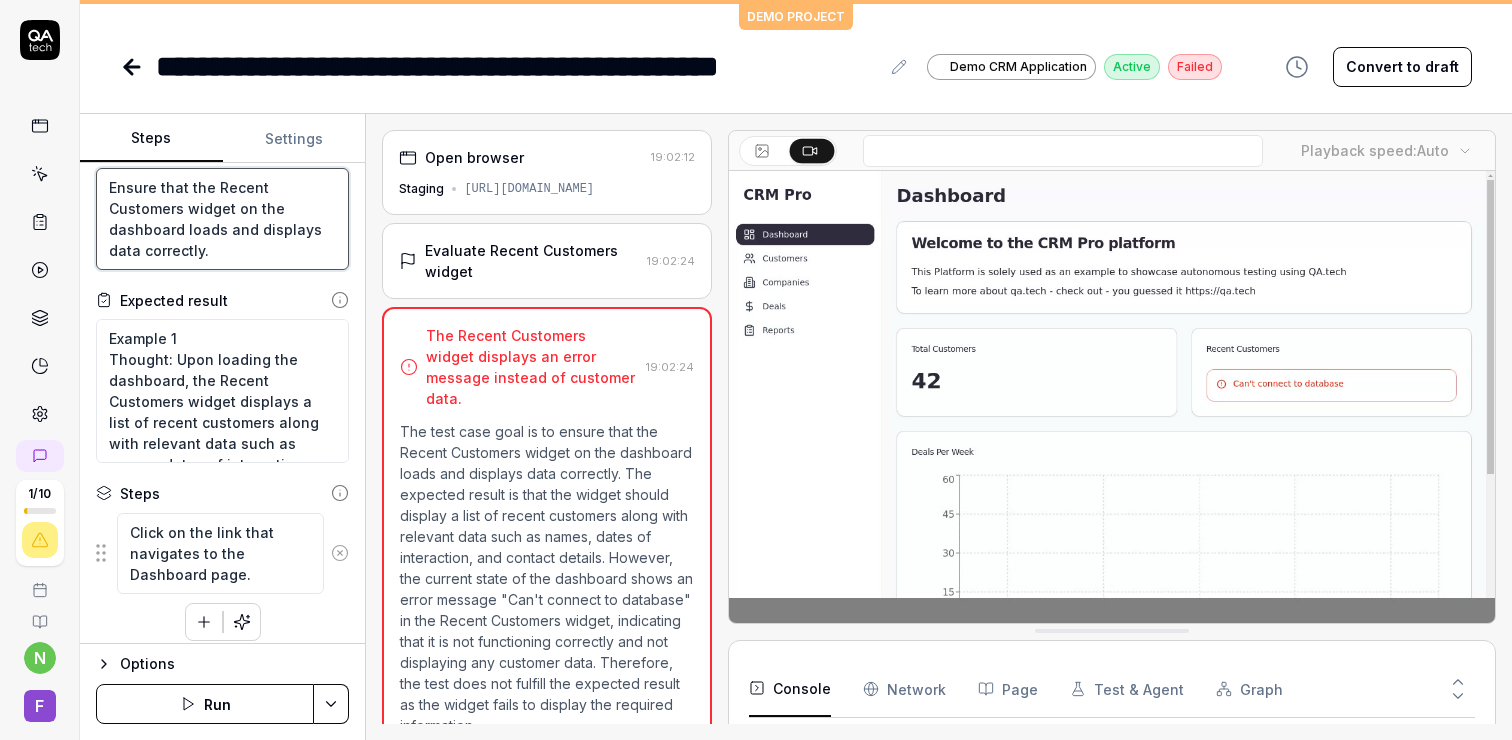 scroll, scrollTop: 53, scrollLeft: 0, axis: vertical 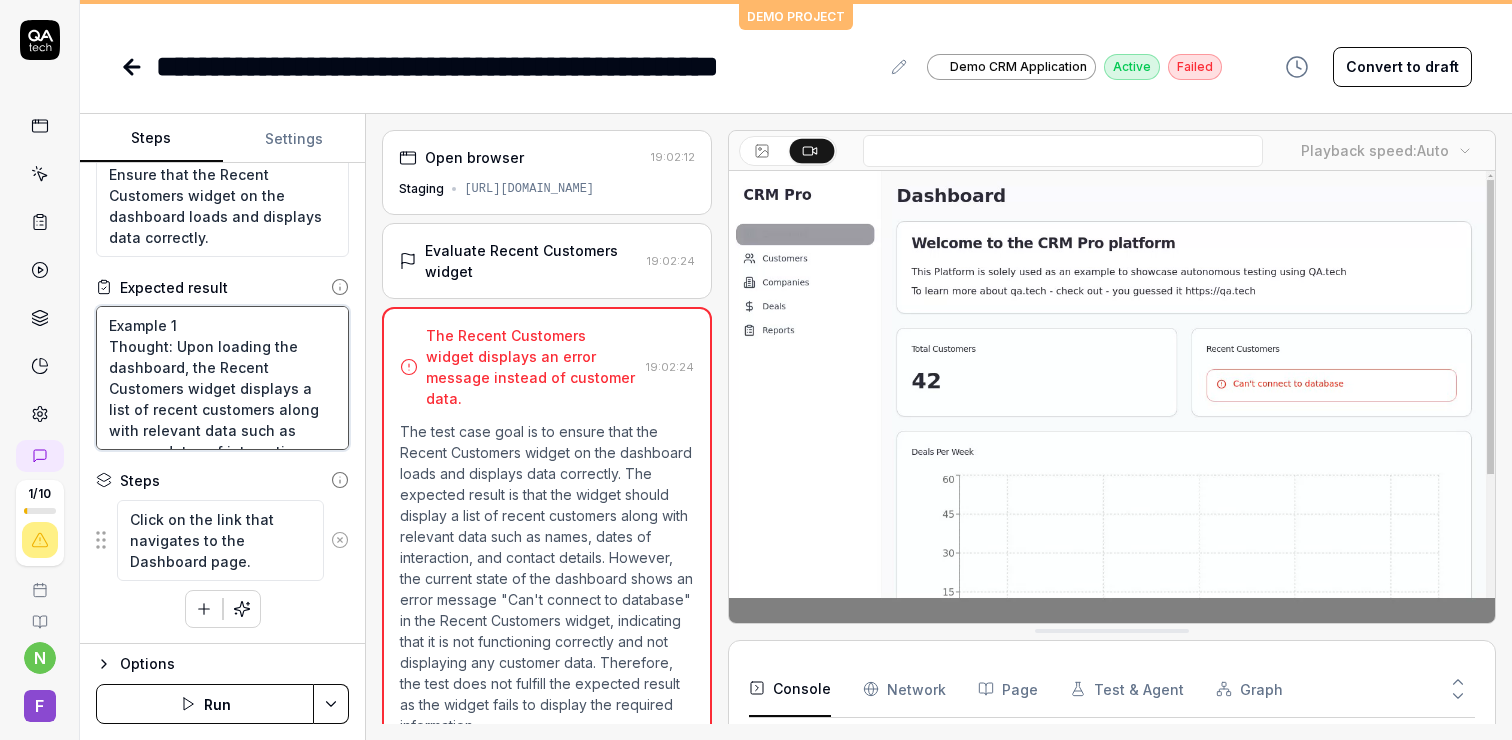 click on "Example 1
Thought: Upon loading the dashboard, the Recent Customers widget displays a list of recent customers along with relevant data such as names, dates of interaction, and contact details.
Action: Call finish action with success=true
Example 2
Thought: The Recent Customers widget appears, but it is empty or does not display any customer data despite there being recent customers.
Action: Call finish action with success=false" at bounding box center [222, 378] 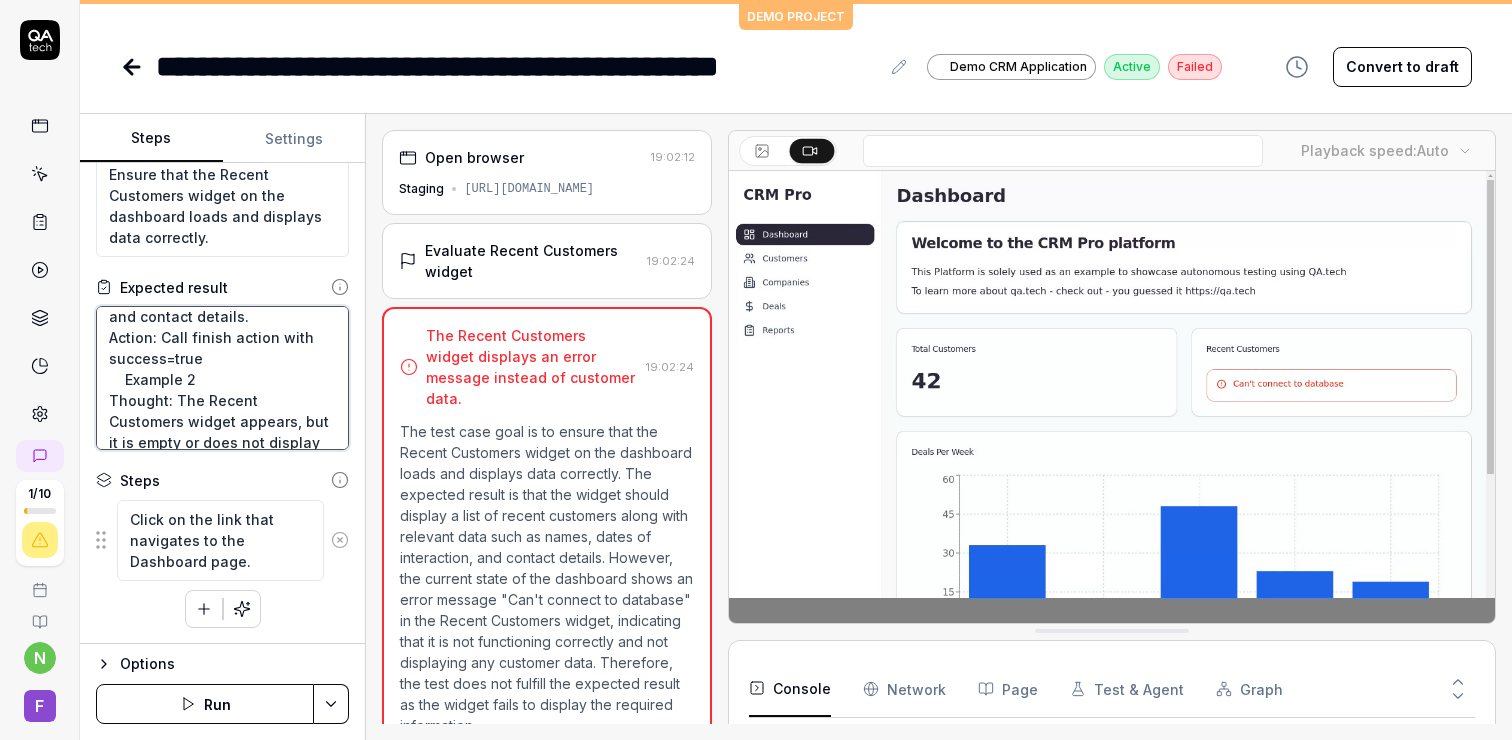 scroll, scrollTop: 273, scrollLeft: 0, axis: vertical 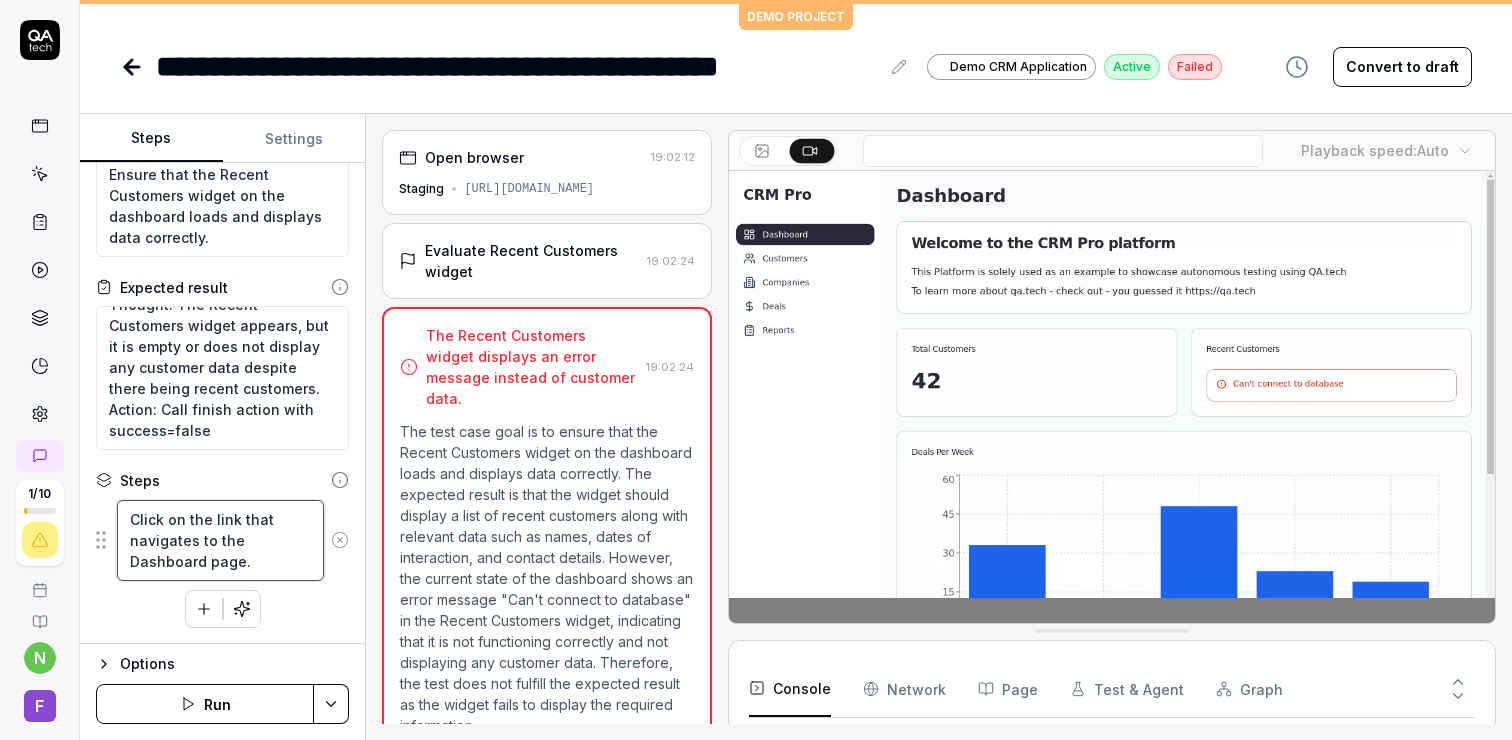 click on "Click on the link that navigates to the Dashboard page." at bounding box center (220, 540) 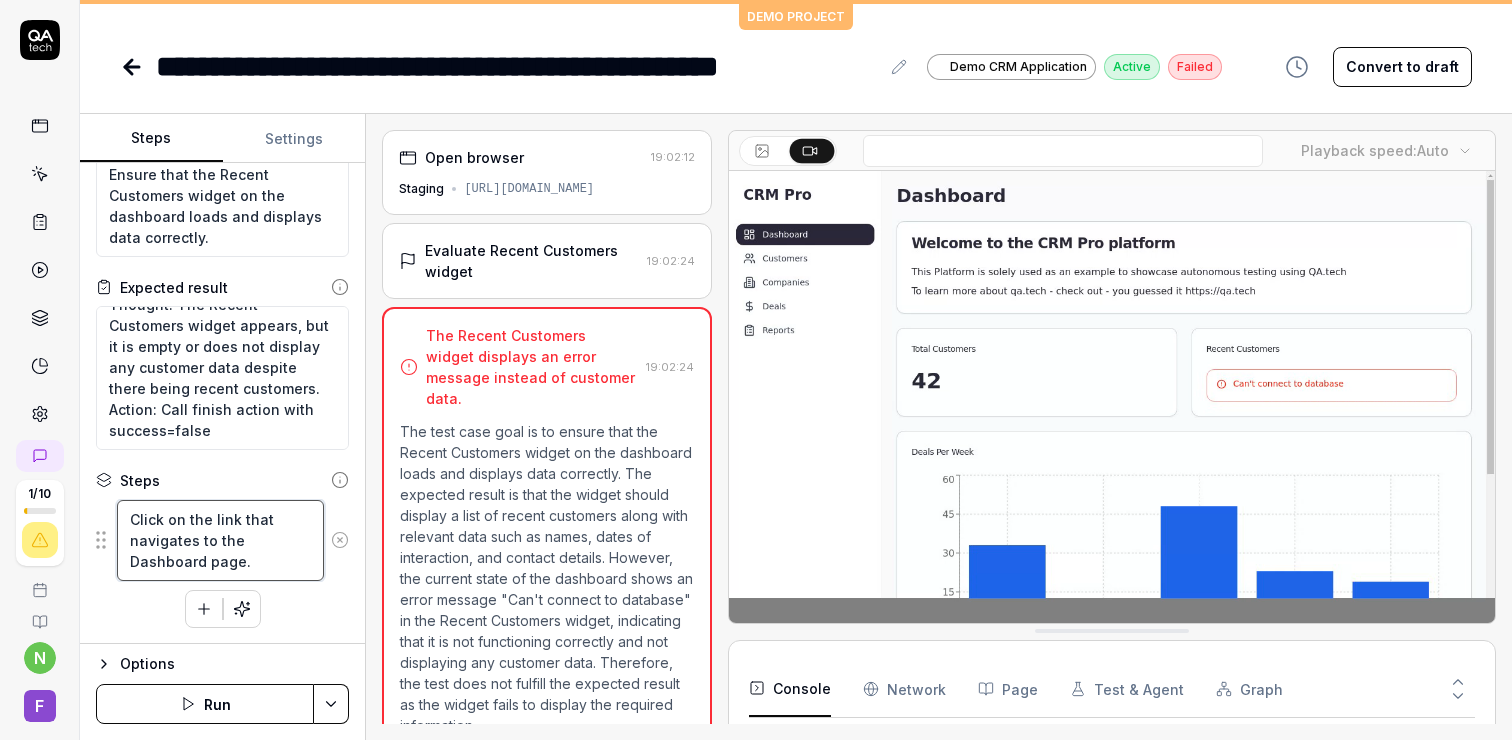 scroll, scrollTop: 13, scrollLeft: 0, axis: vertical 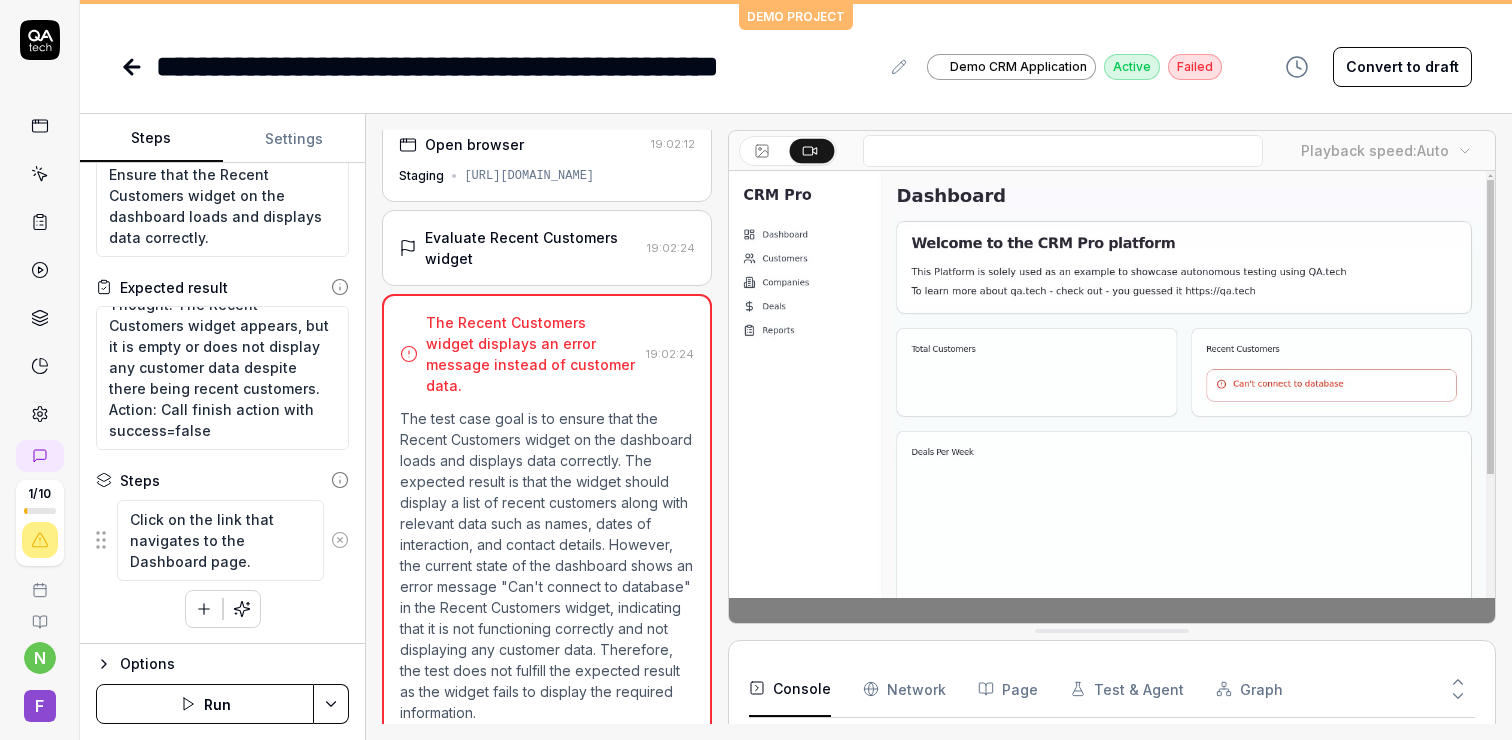 click on "Network" at bounding box center [904, 689] 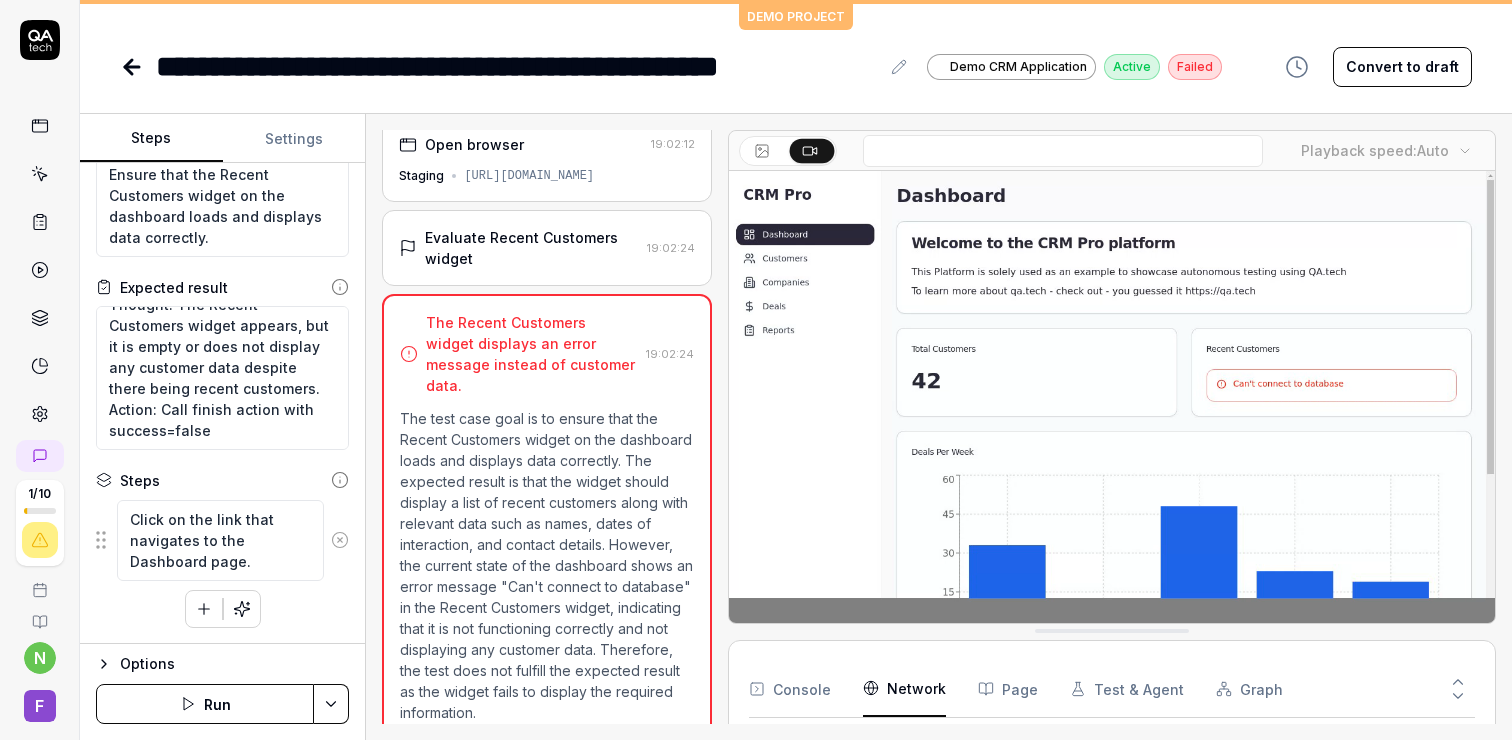 click on "Page" at bounding box center (1008, 689) 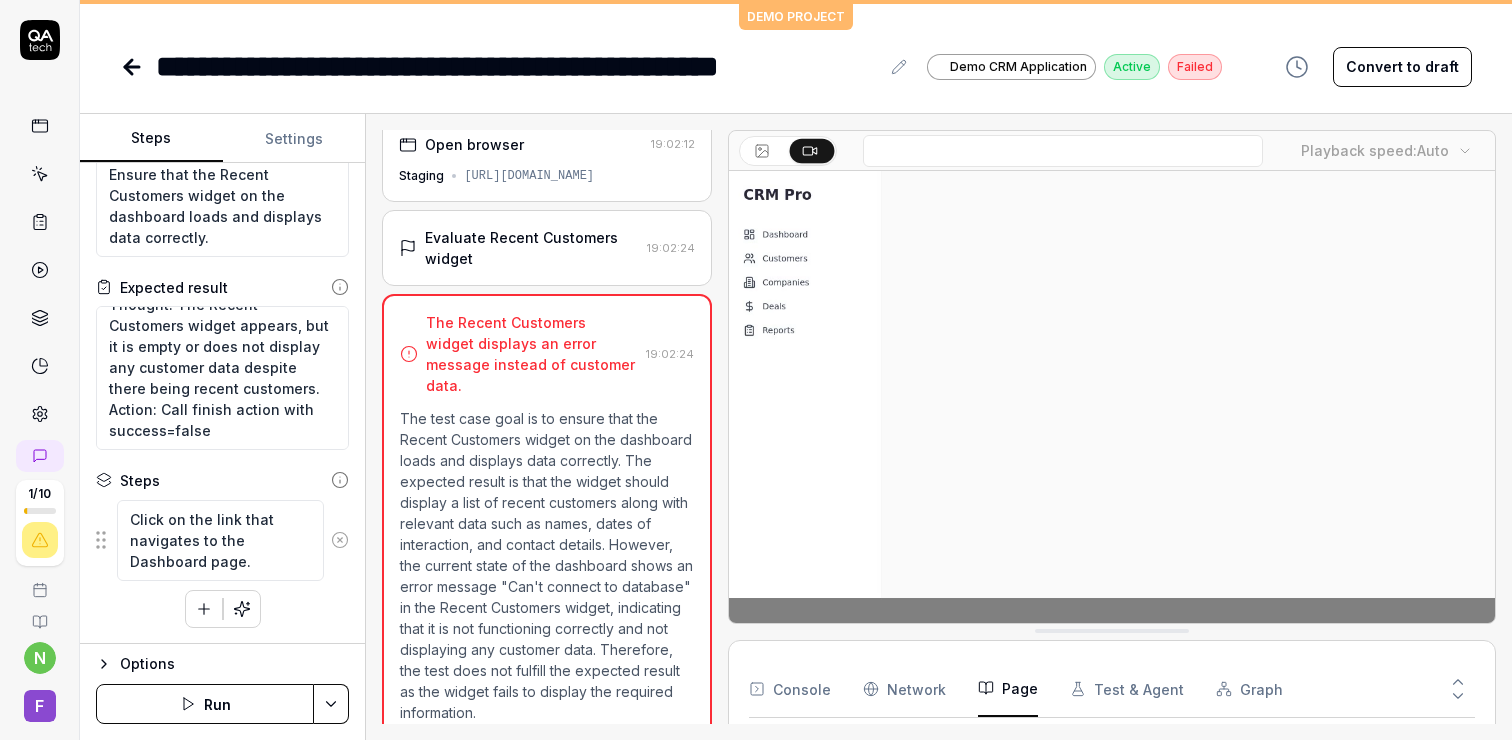 click on "**********" at bounding box center [756, 370] 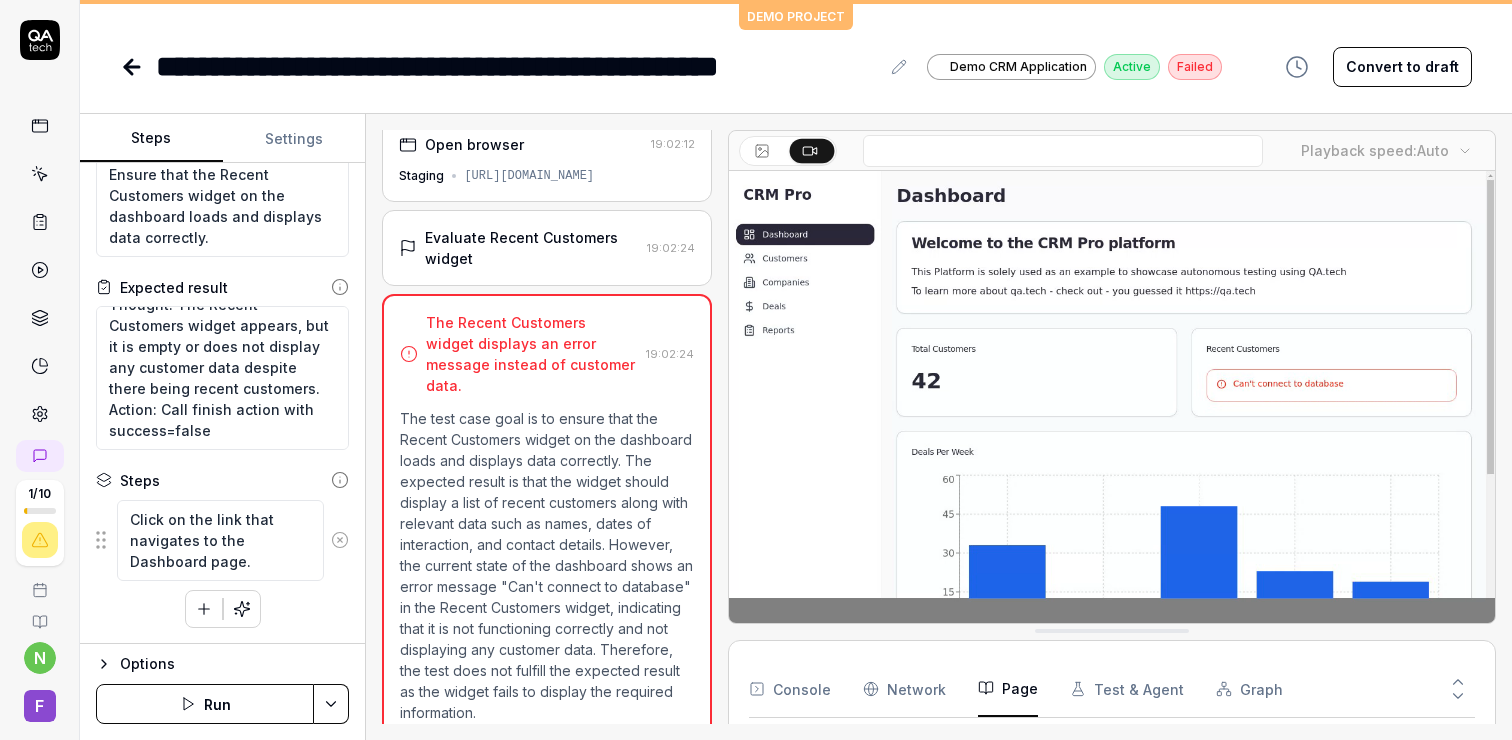 click on "Run" at bounding box center [205, 704] 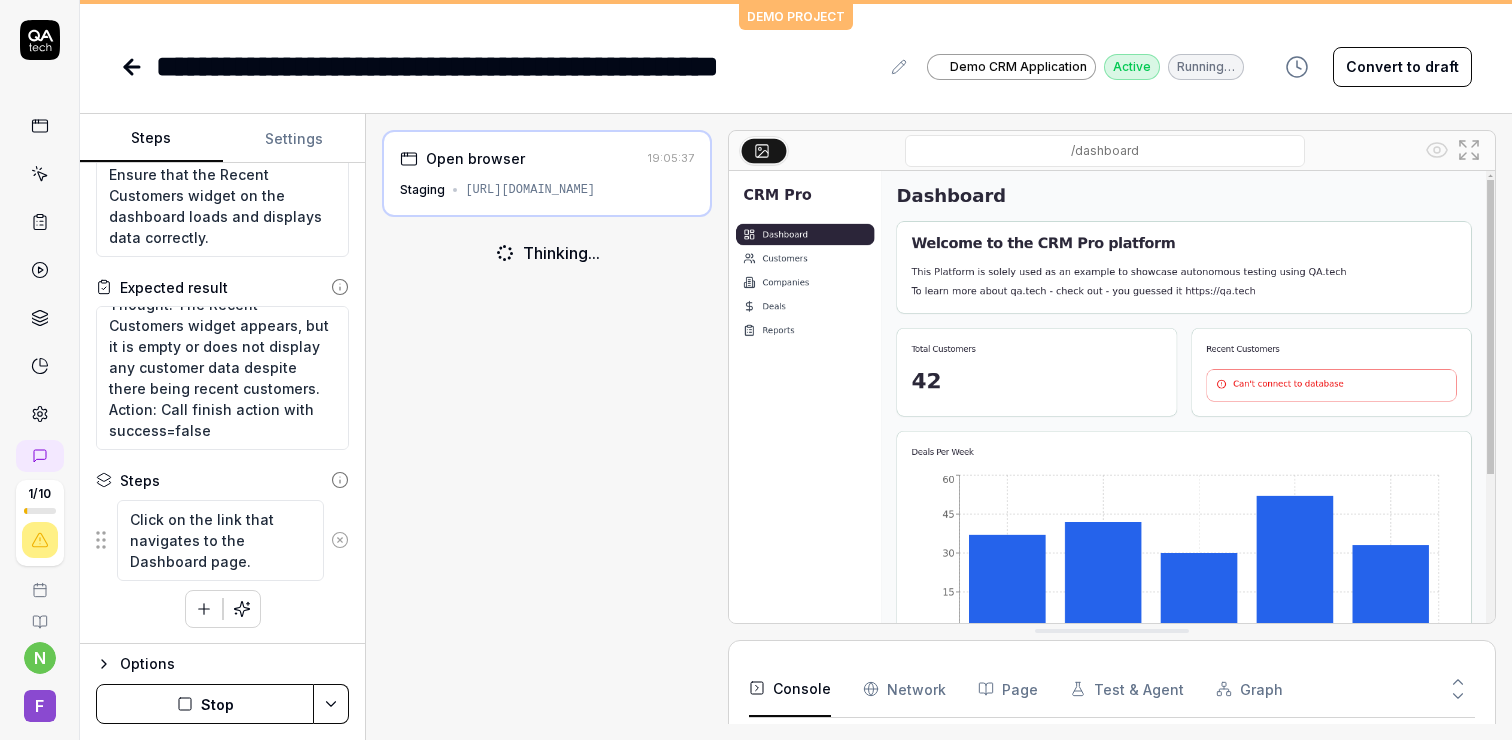 click 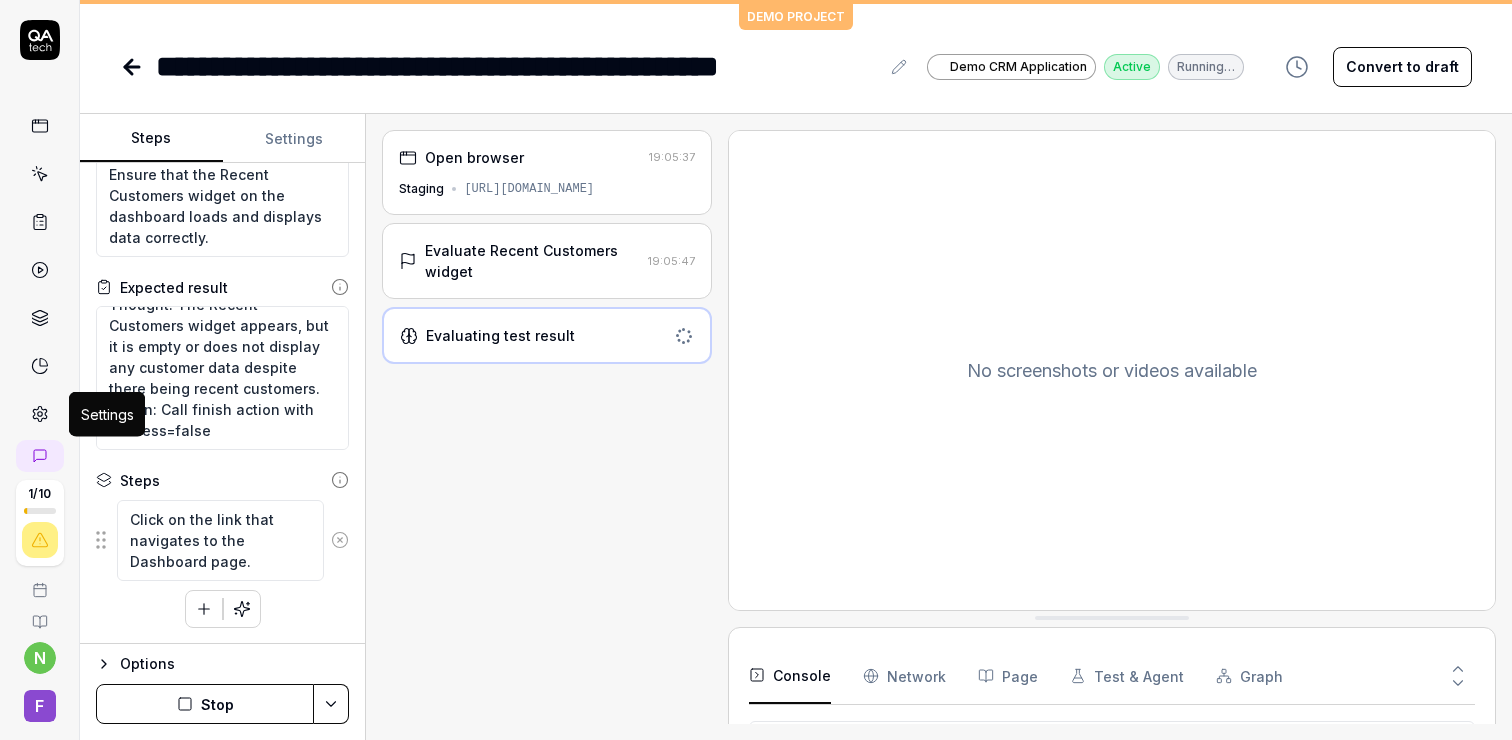 type on "*" 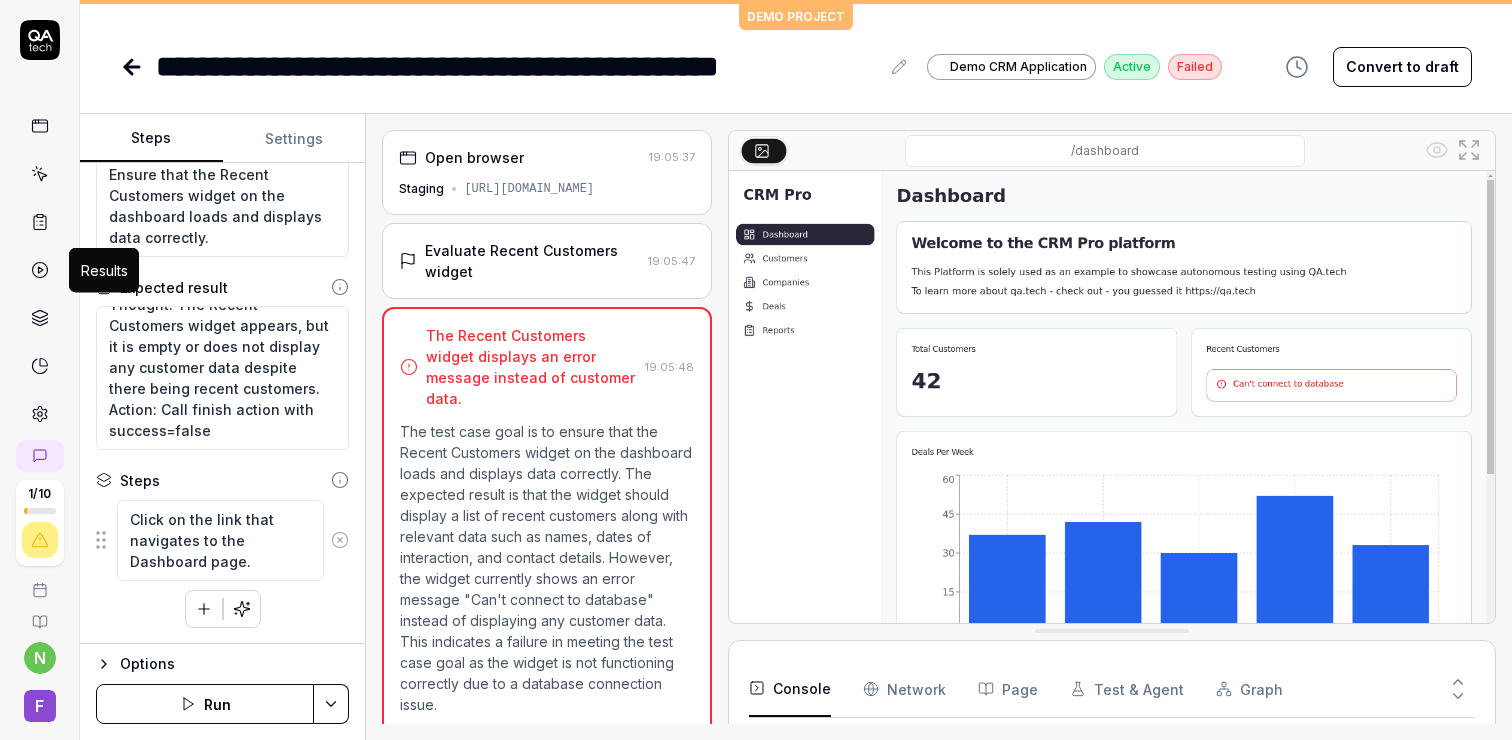 click 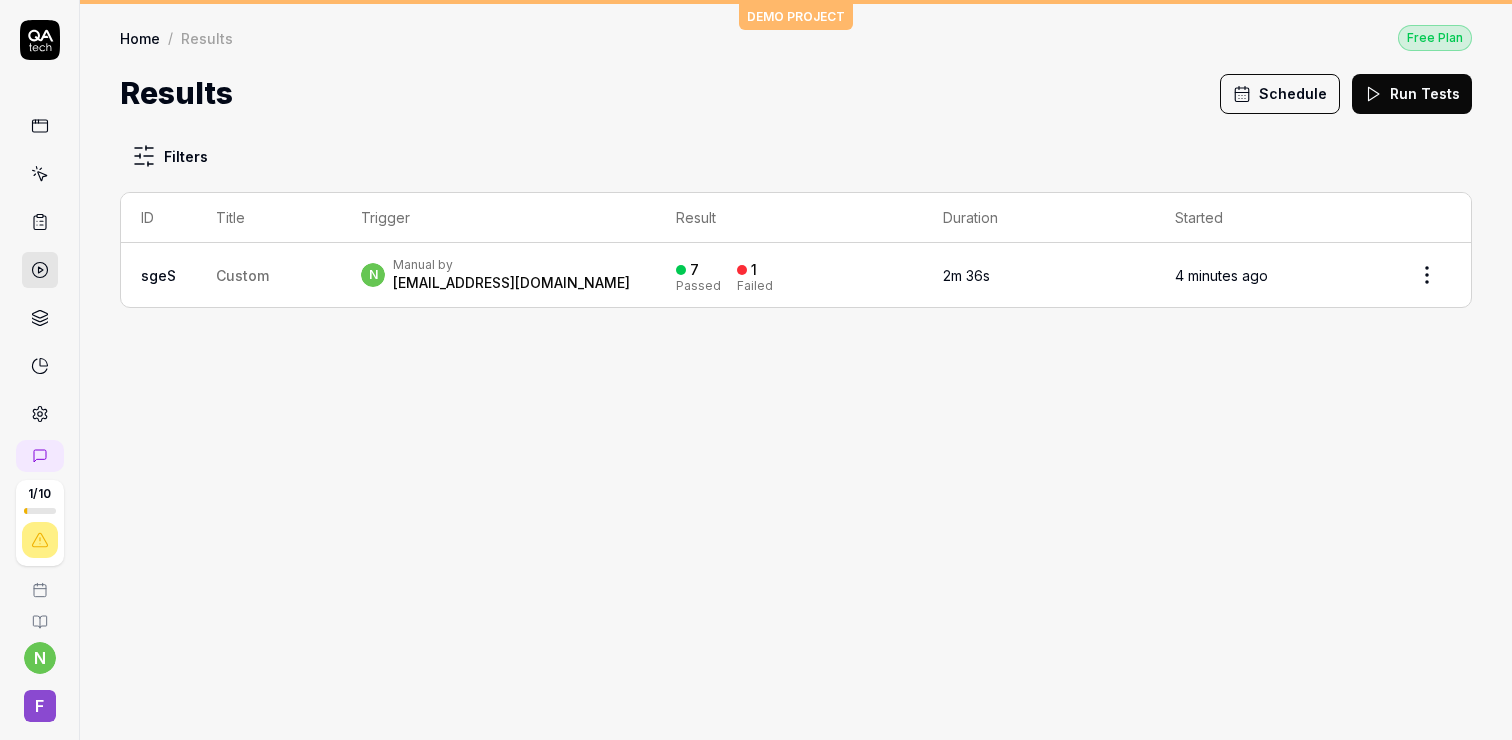 click at bounding box center (40, 270) 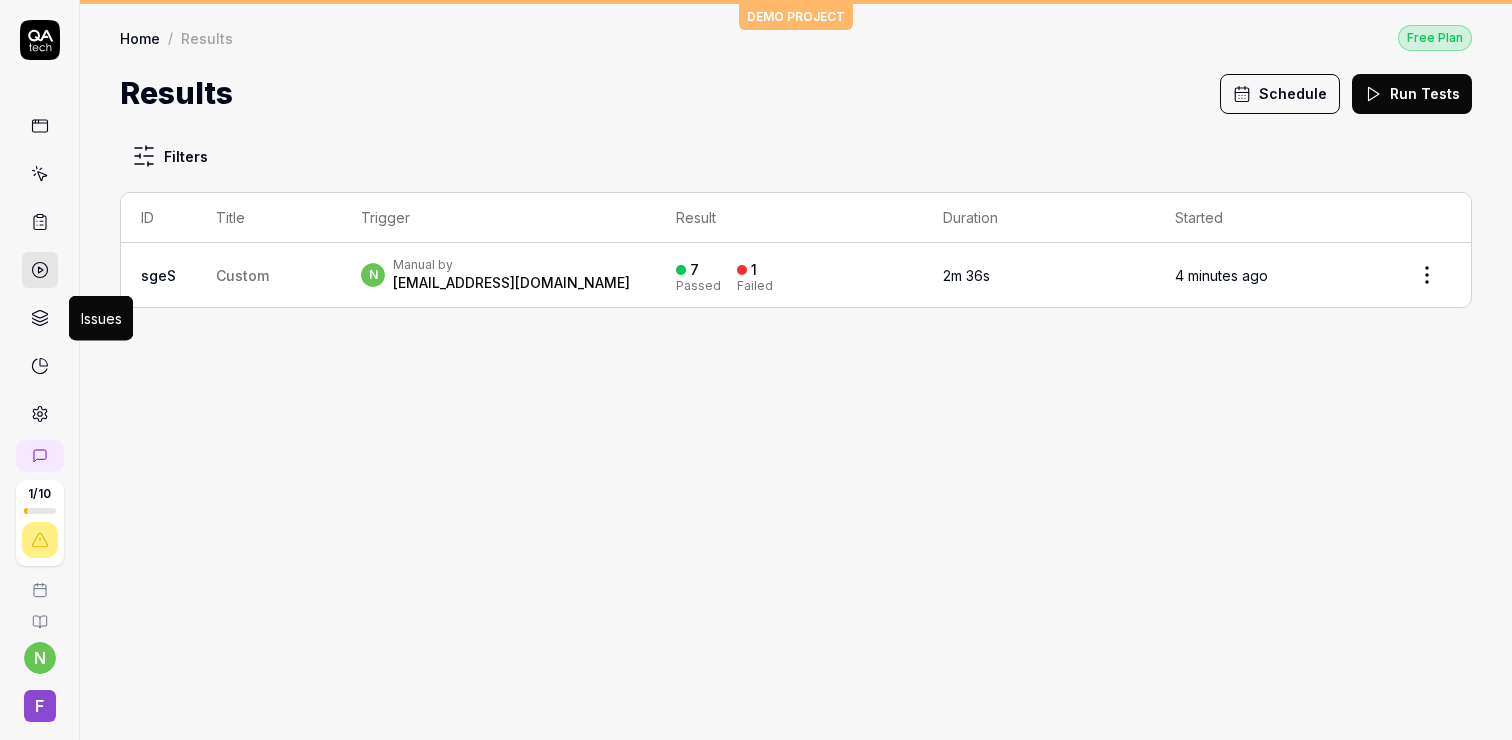 click 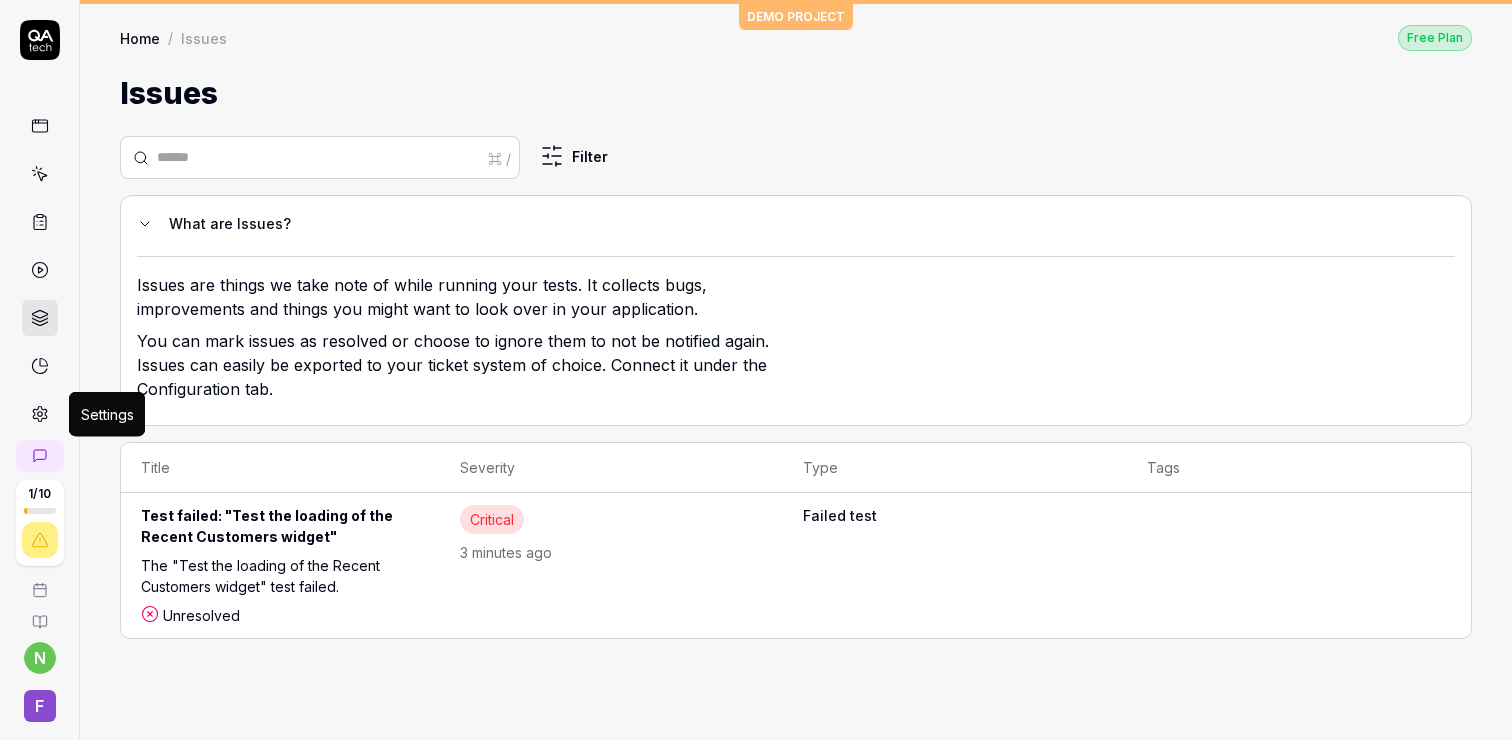 click 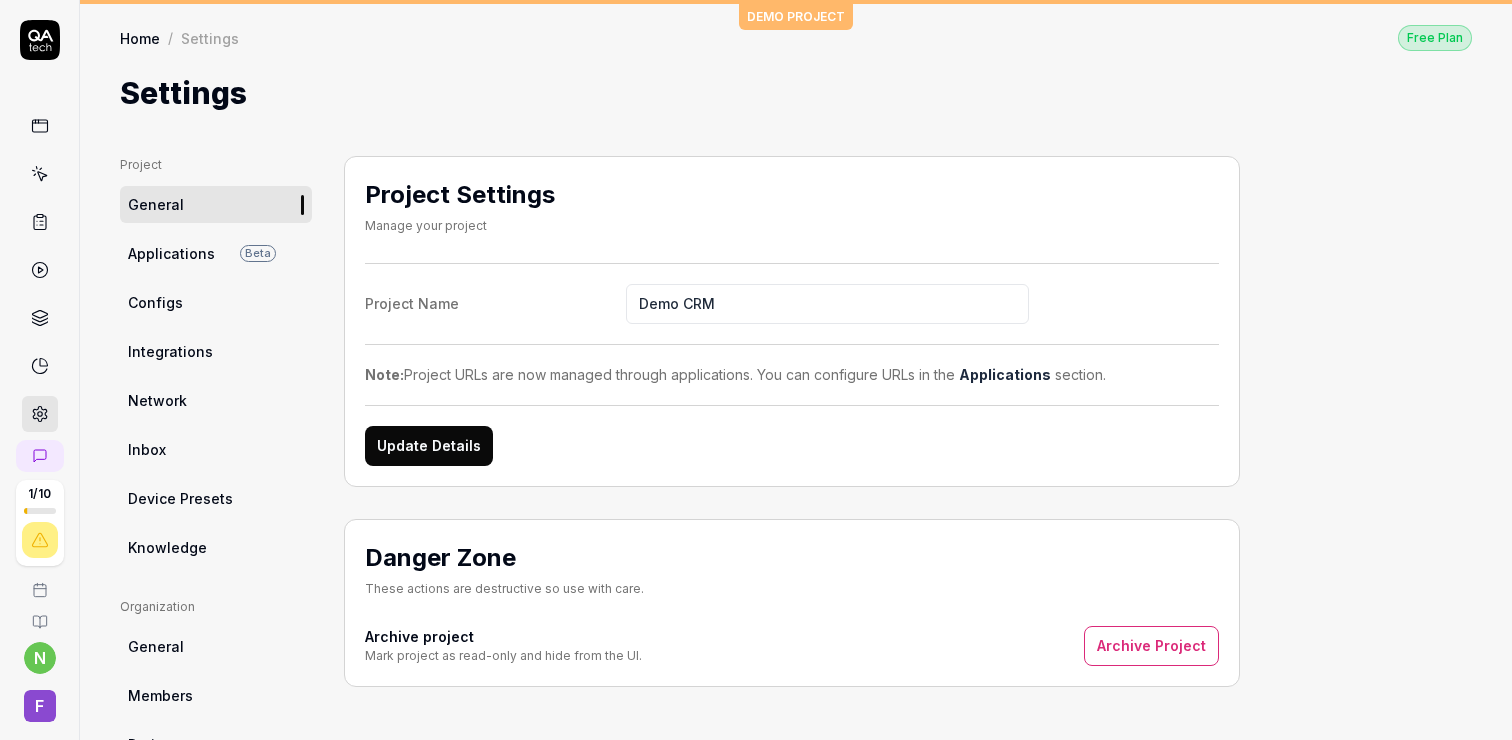 click on "F" at bounding box center [40, 706] 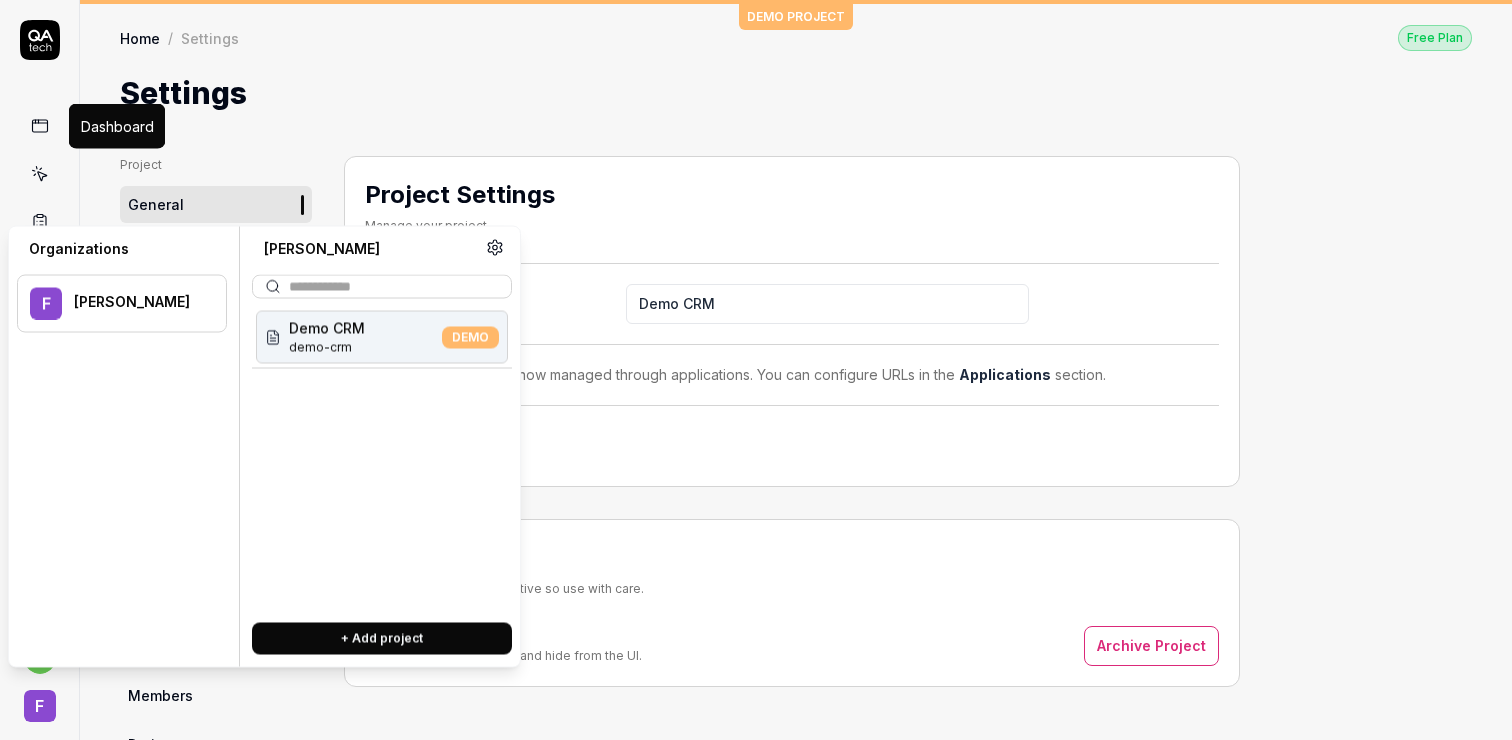 click 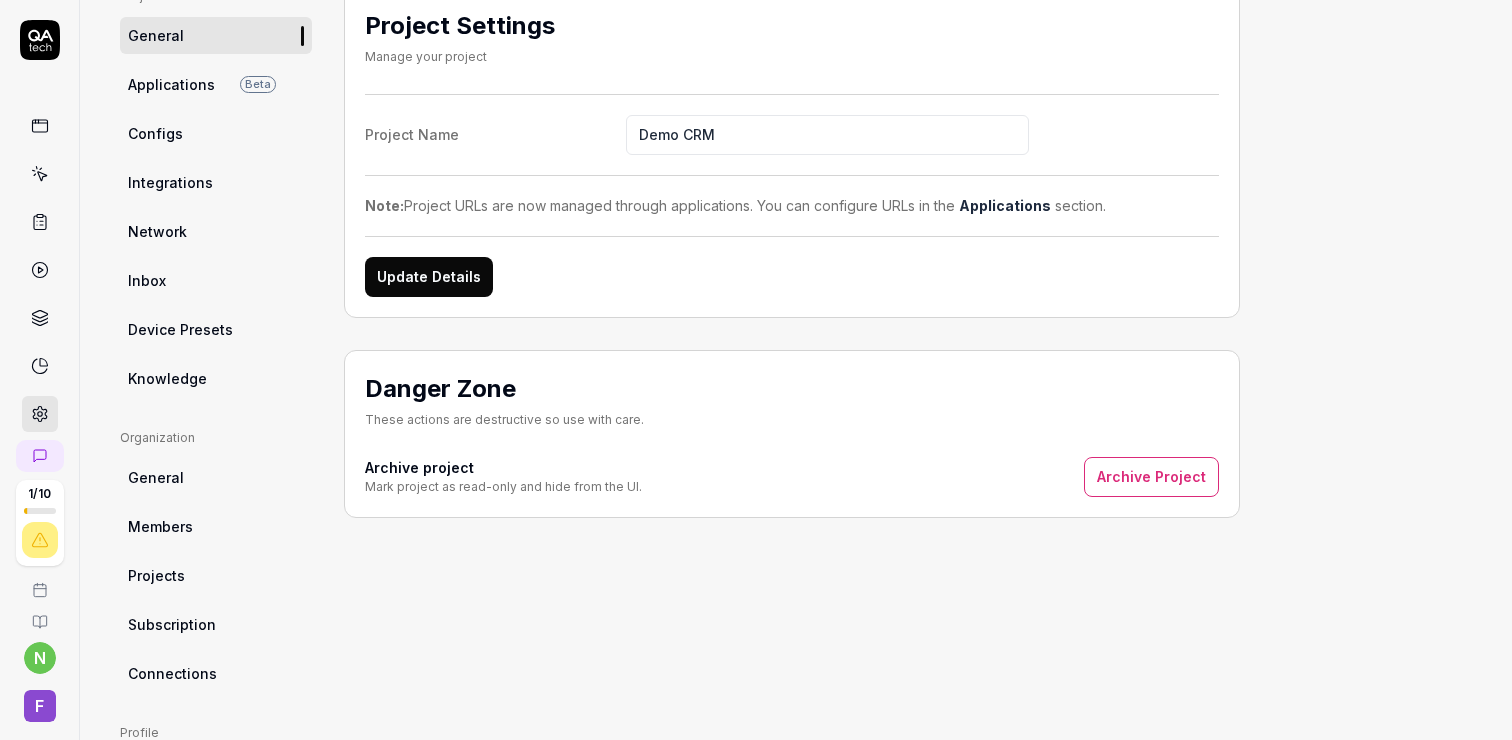 click on "Inbox" at bounding box center [216, 280] 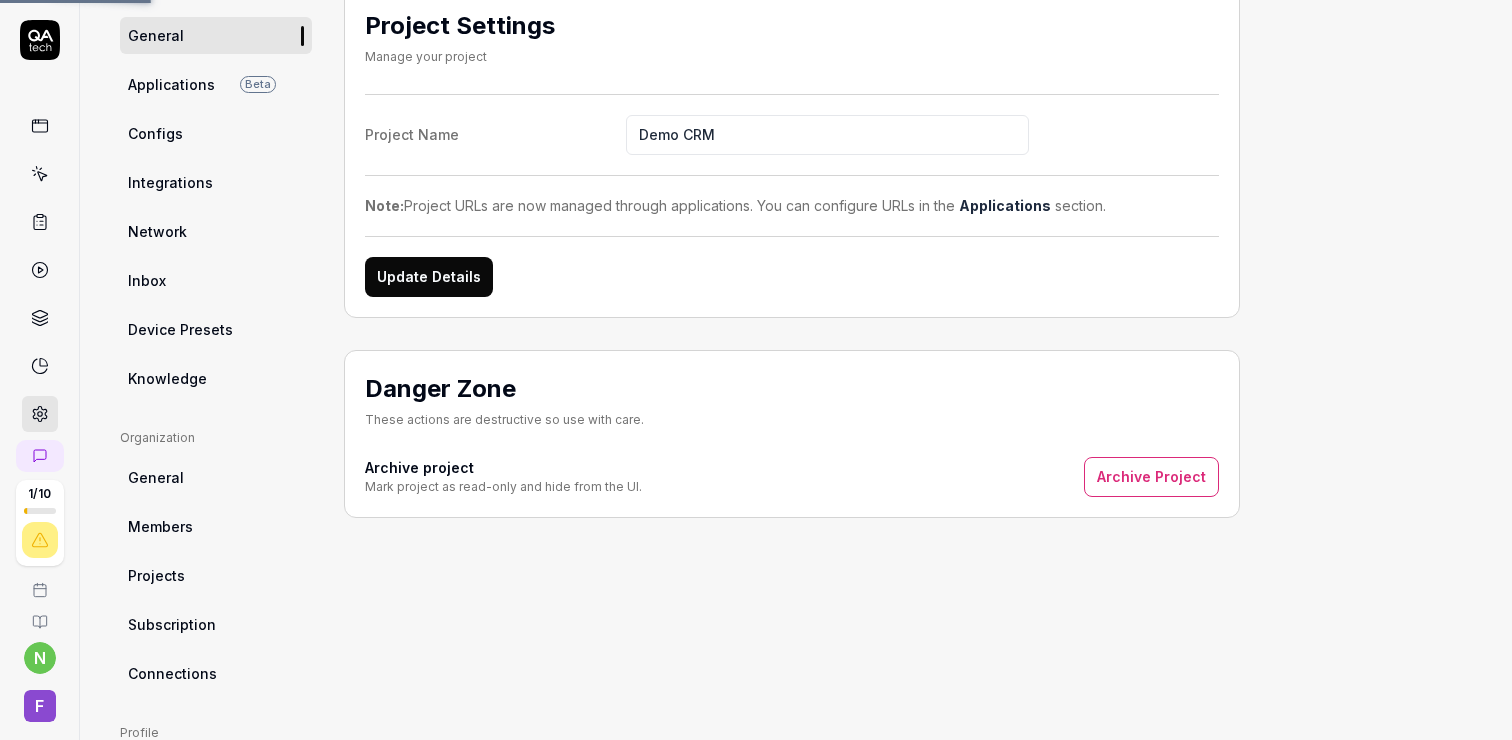 scroll, scrollTop: 155, scrollLeft: 0, axis: vertical 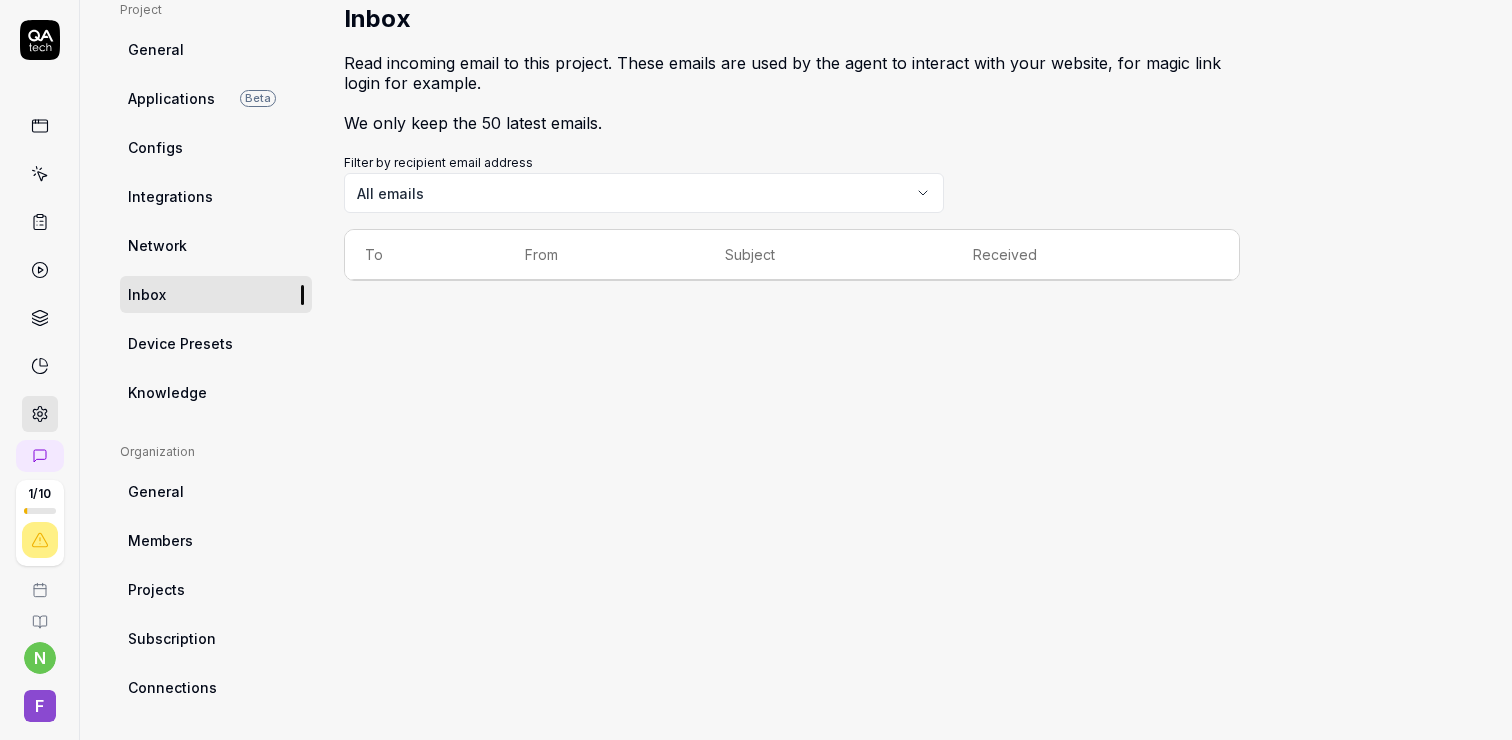 click on "Integrations" at bounding box center [216, 196] 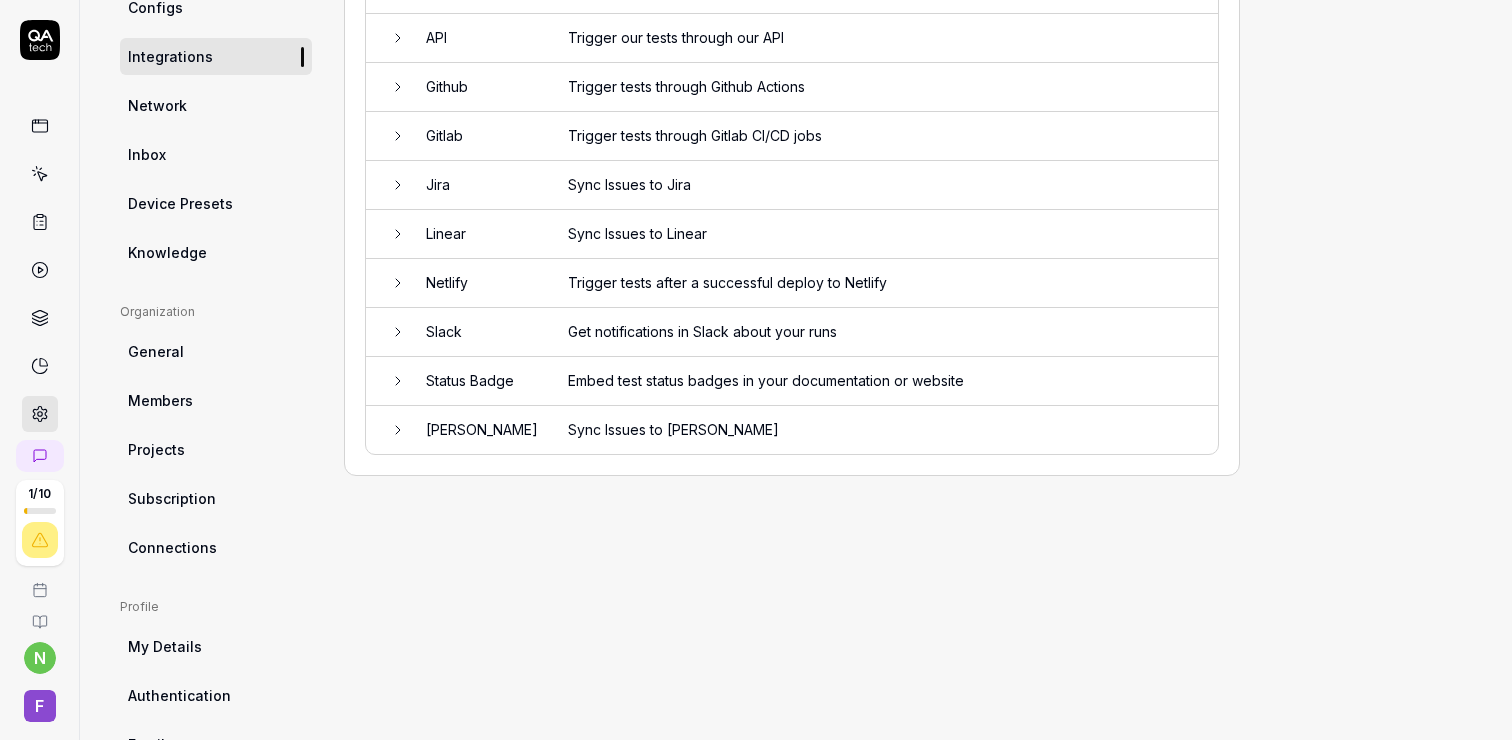scroll, scrollTop: 311, scrollLeft: 0, axis: vertical 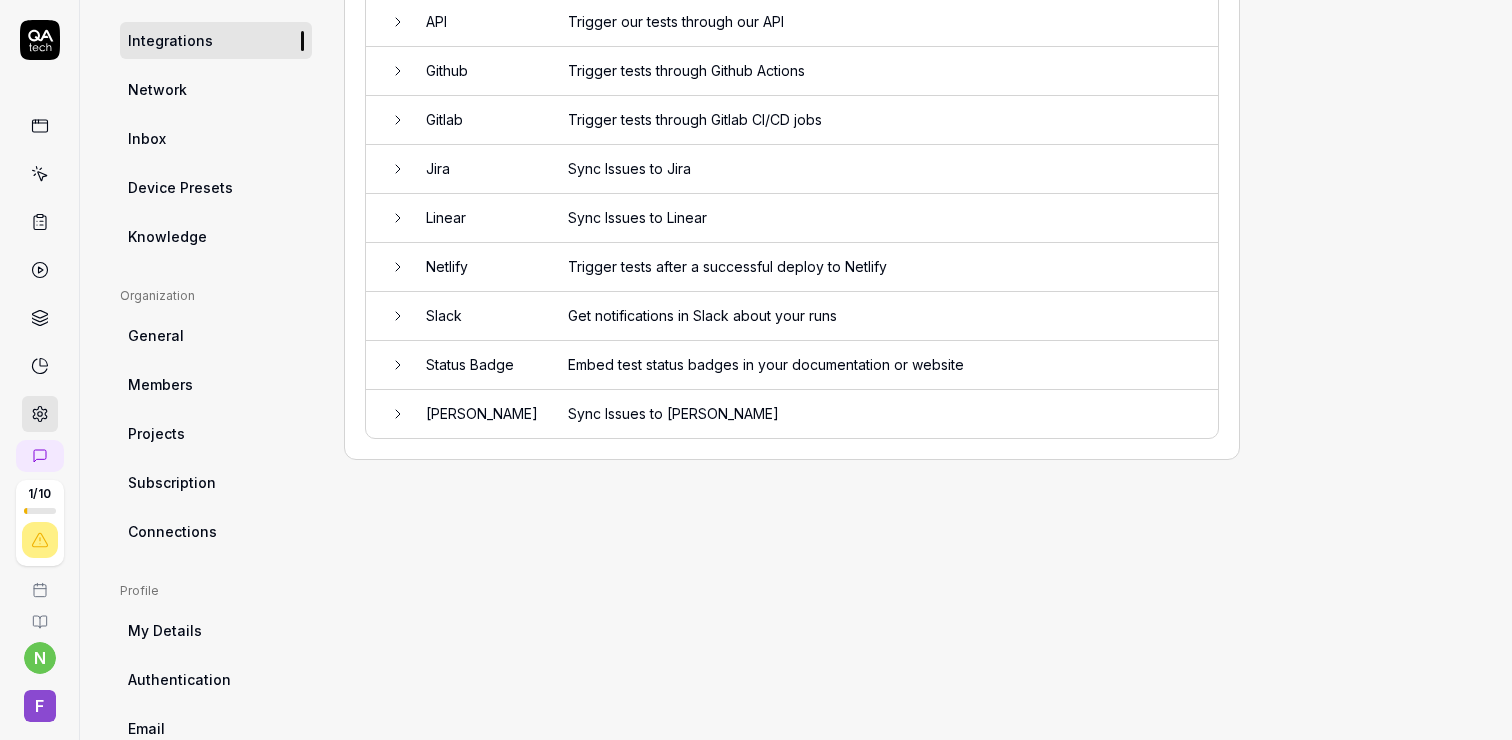 click on "Connections" at bounding box center [216, 531] 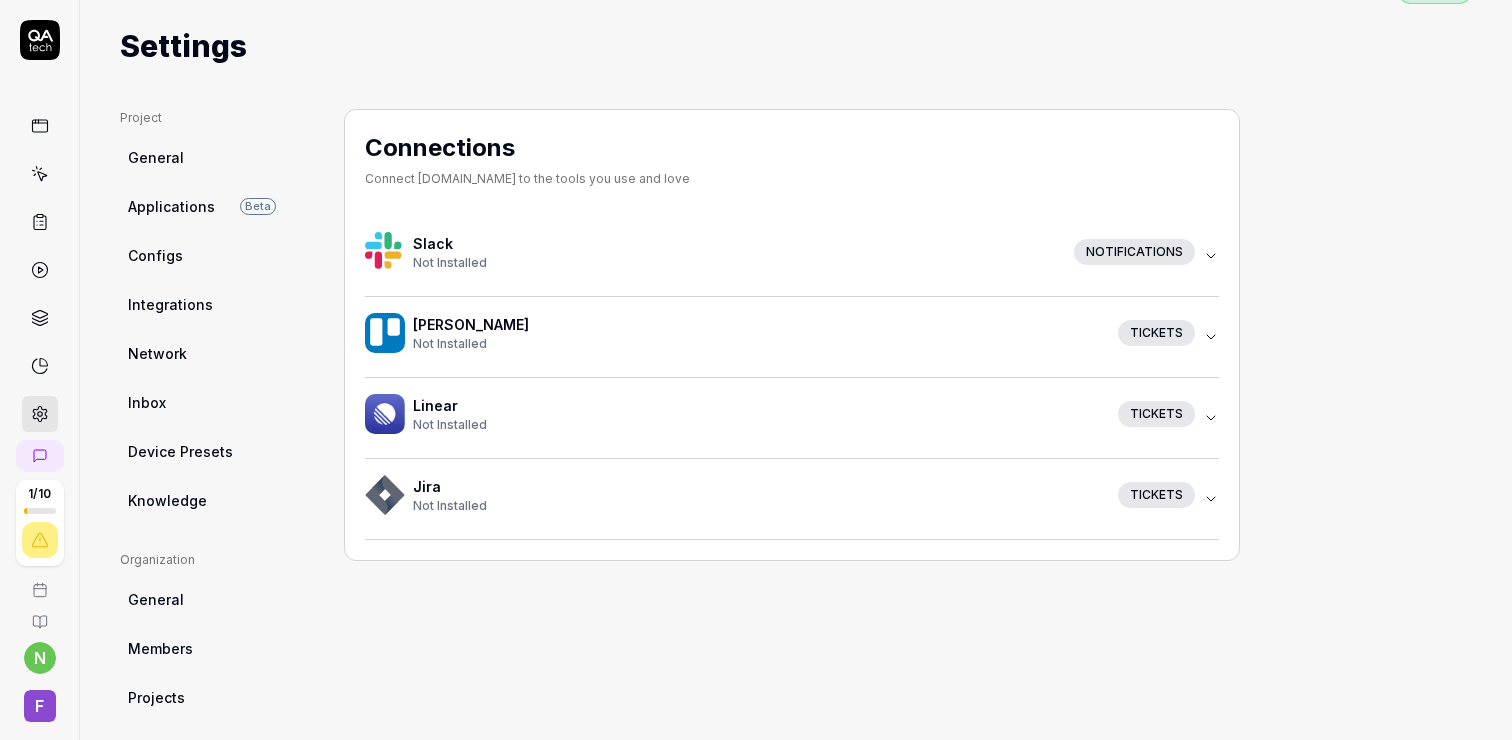 scroll, scrollTop: 0, scrollLeft: 0, axis: both 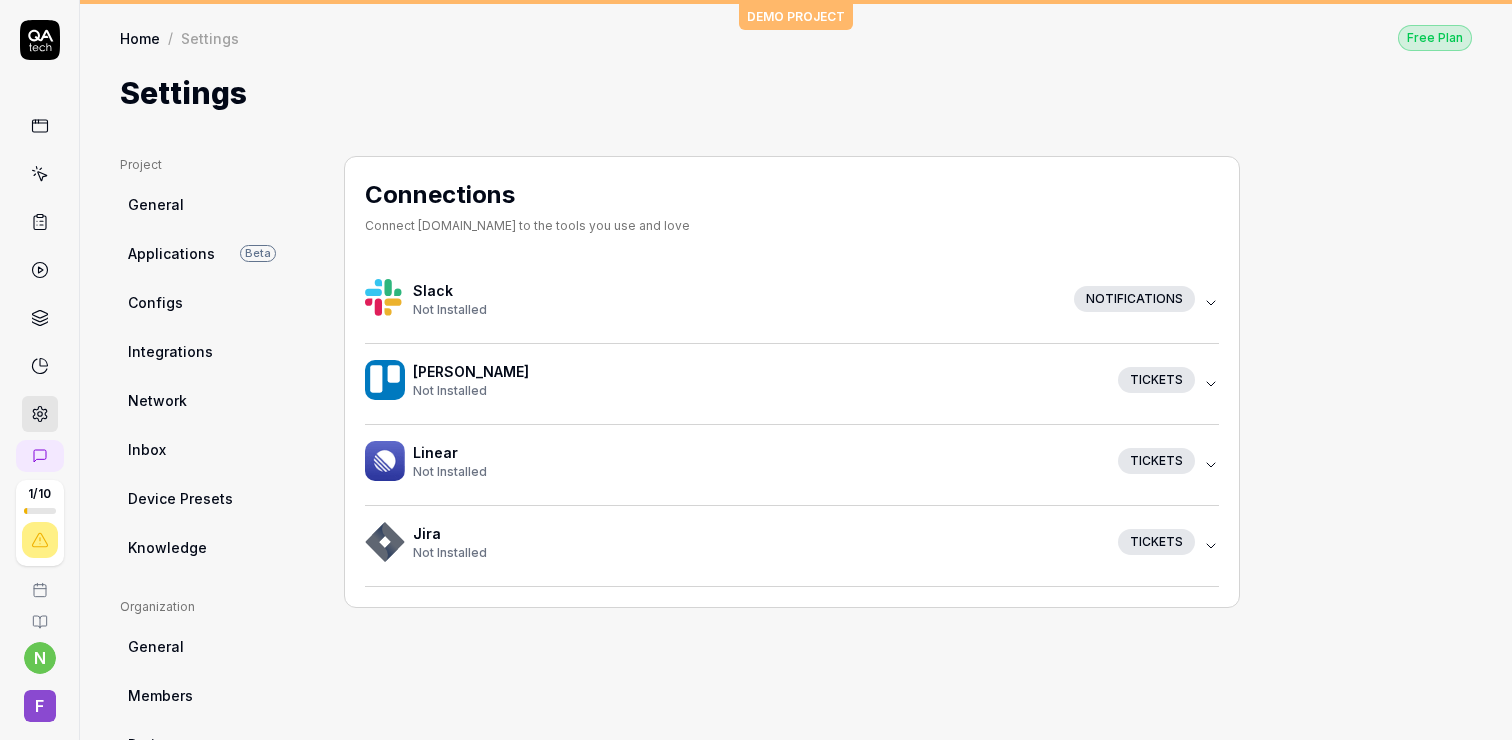 click on "General" at bounding box center [216, 204] 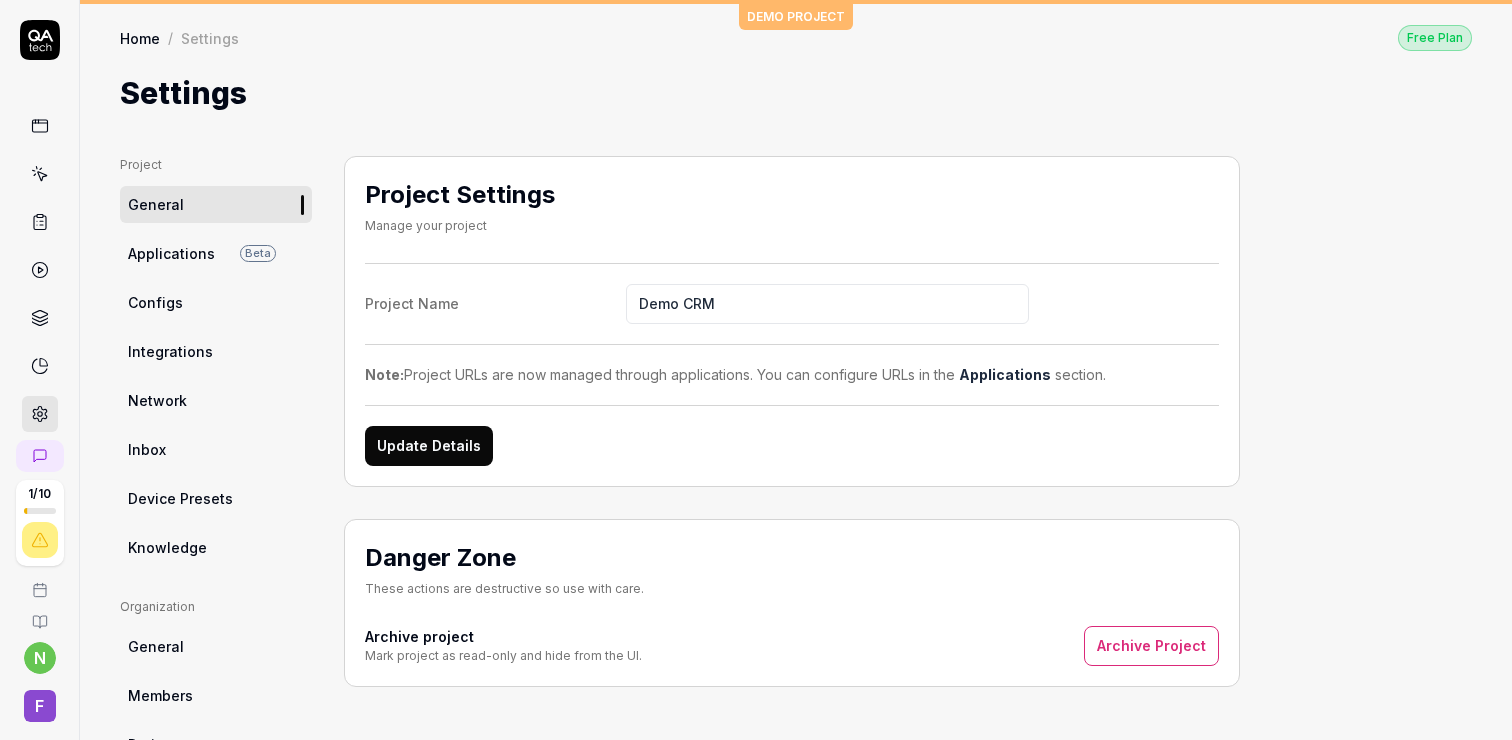 click on "Applications" at bounding box center [171, 253] 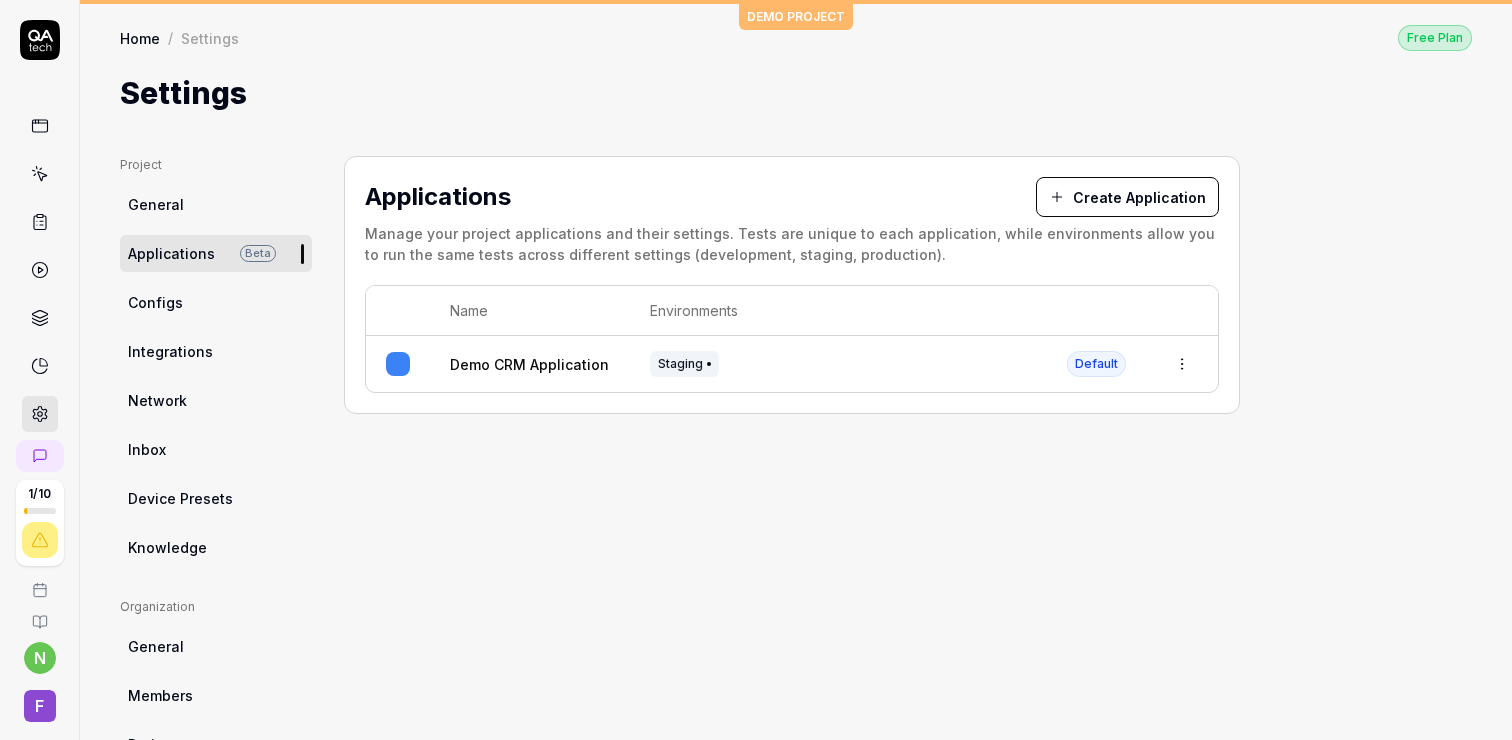 click on "Applications" at bounding box center (171, 253) 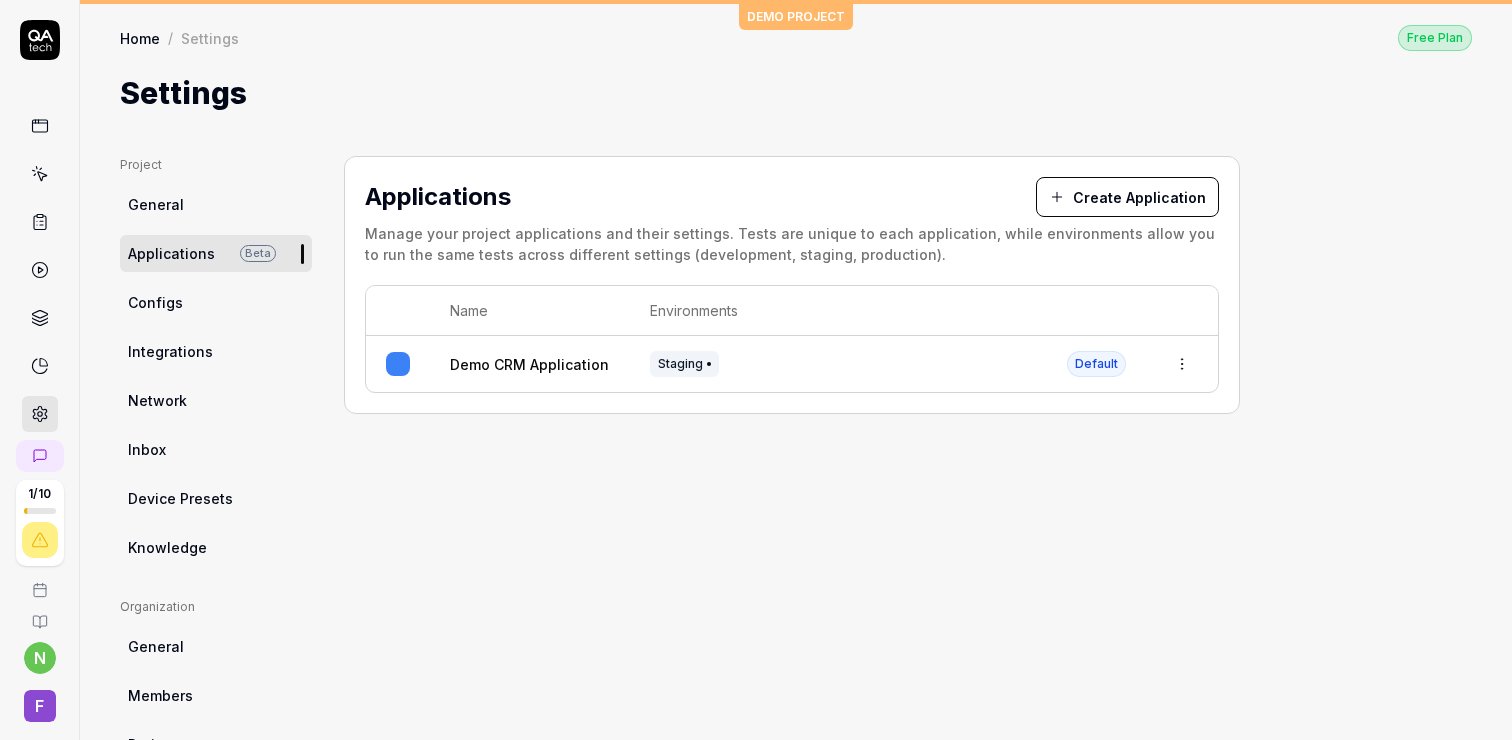 click at bounding box center (40, 126) 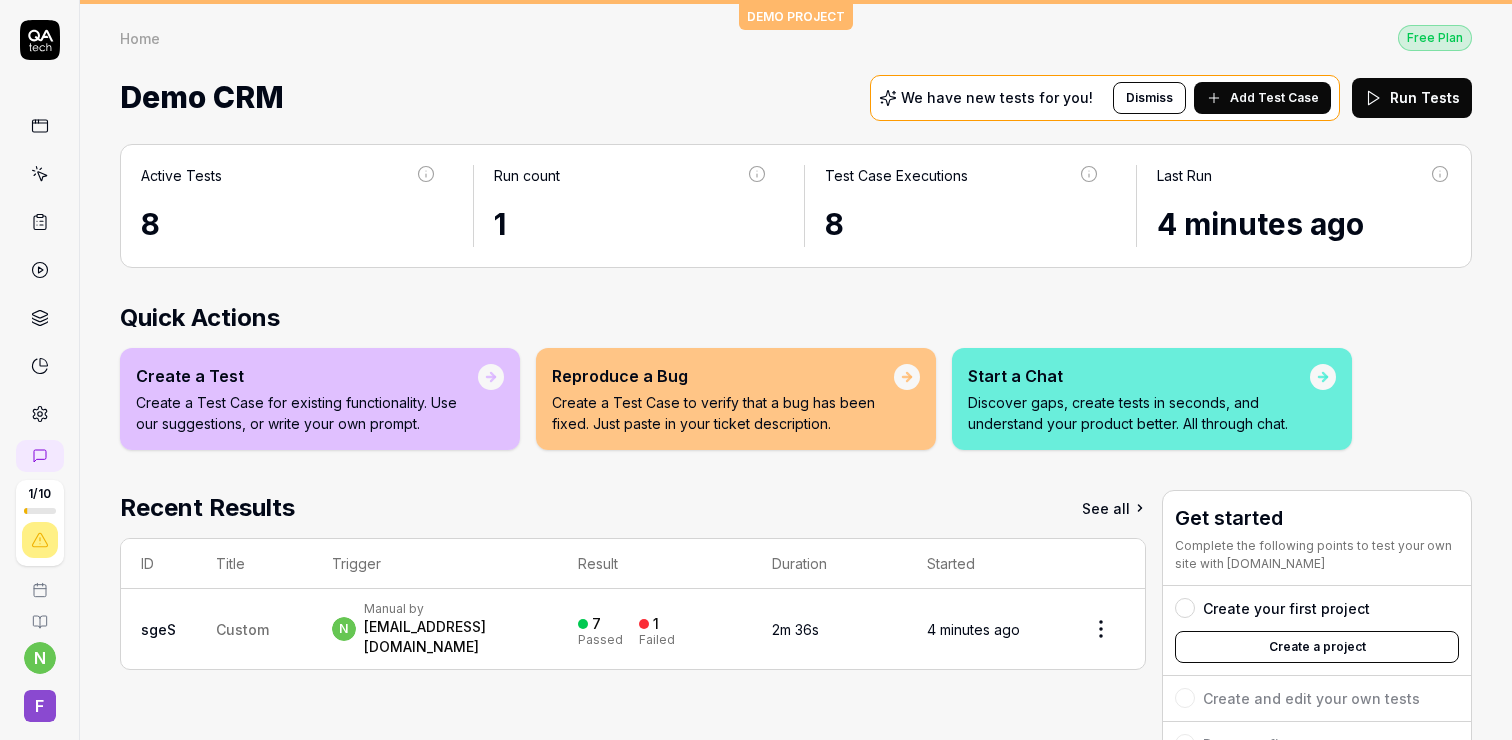click on "We have new tests for you!" at bounding box center [997, 98] 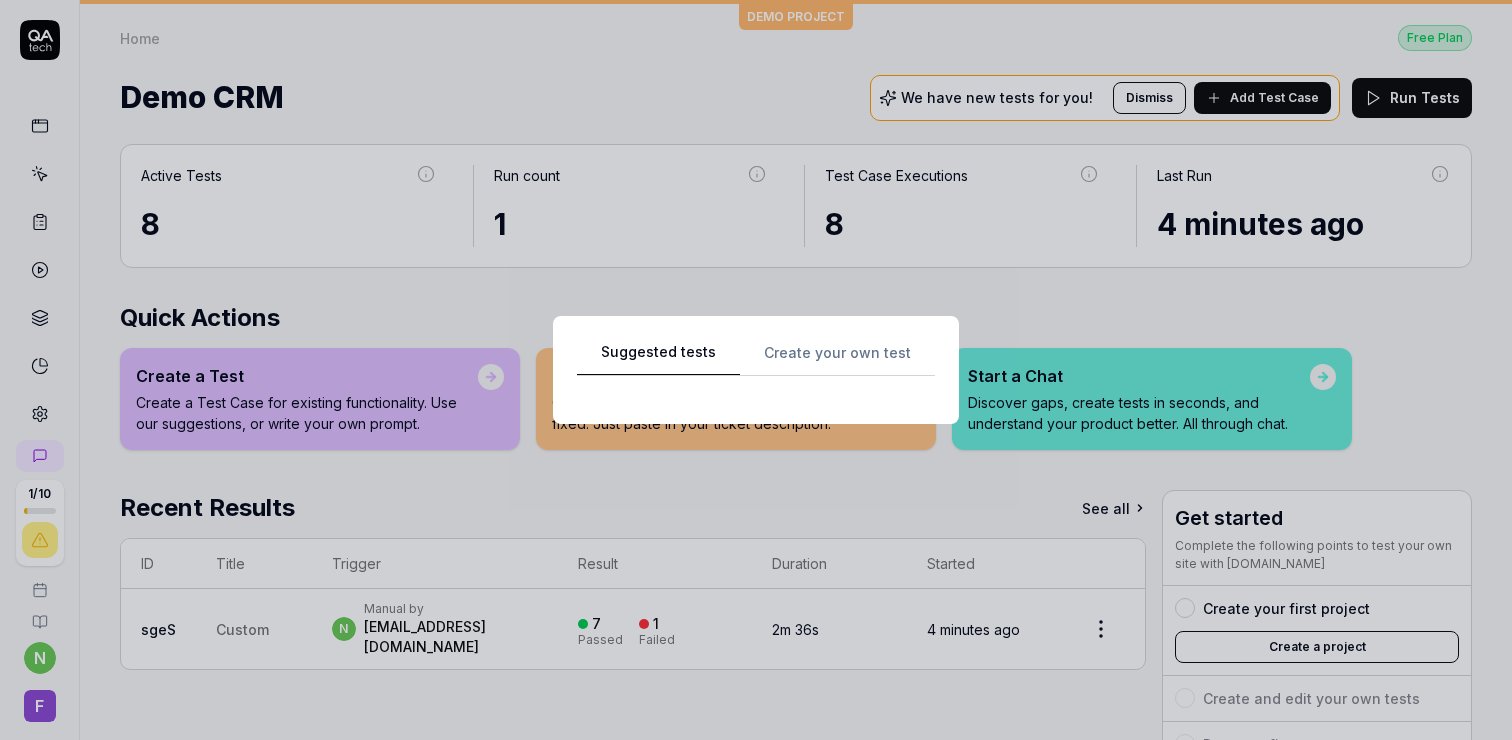 scroll, scrollTop: 0, scrollLeft: 0, axis: both 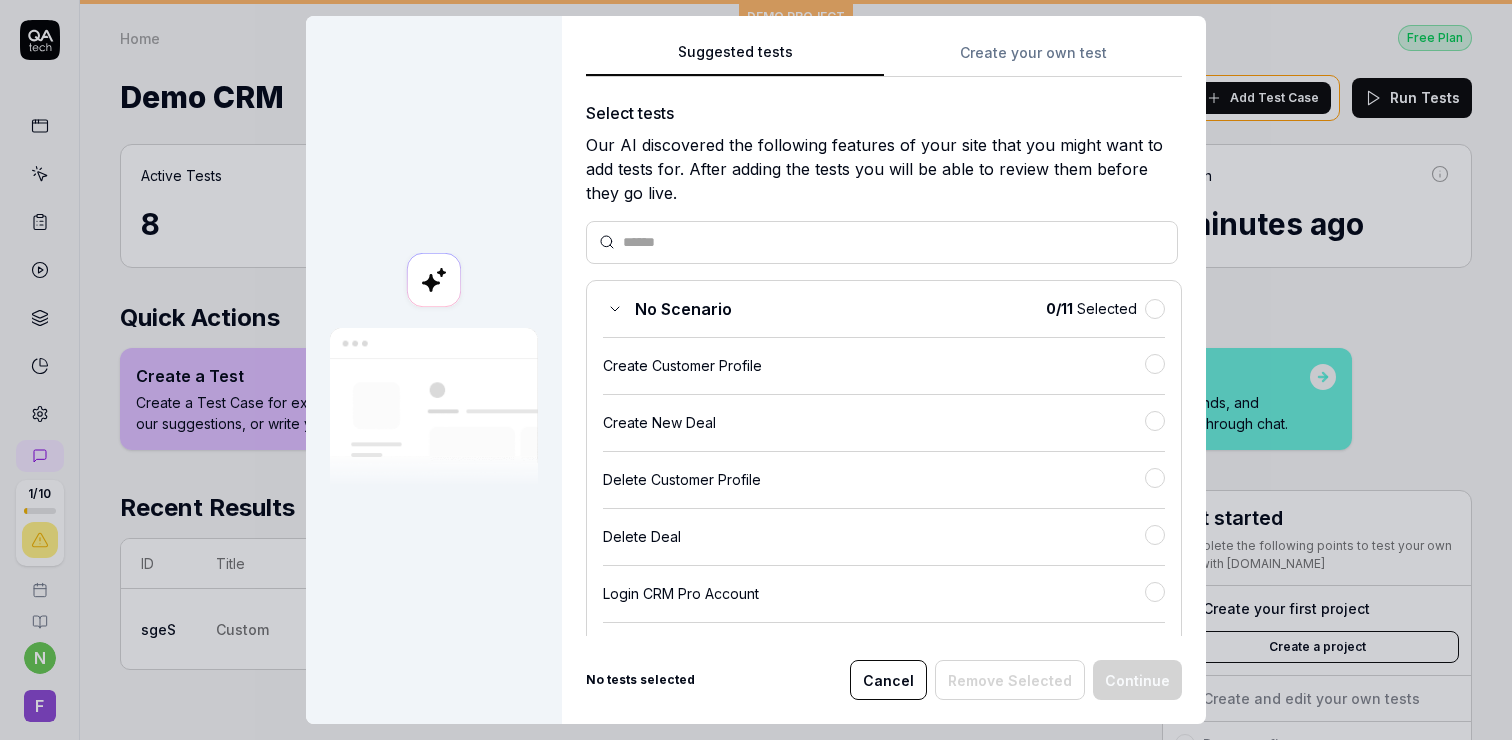 click on "Create your own test" at bounding box center [1033, 59] 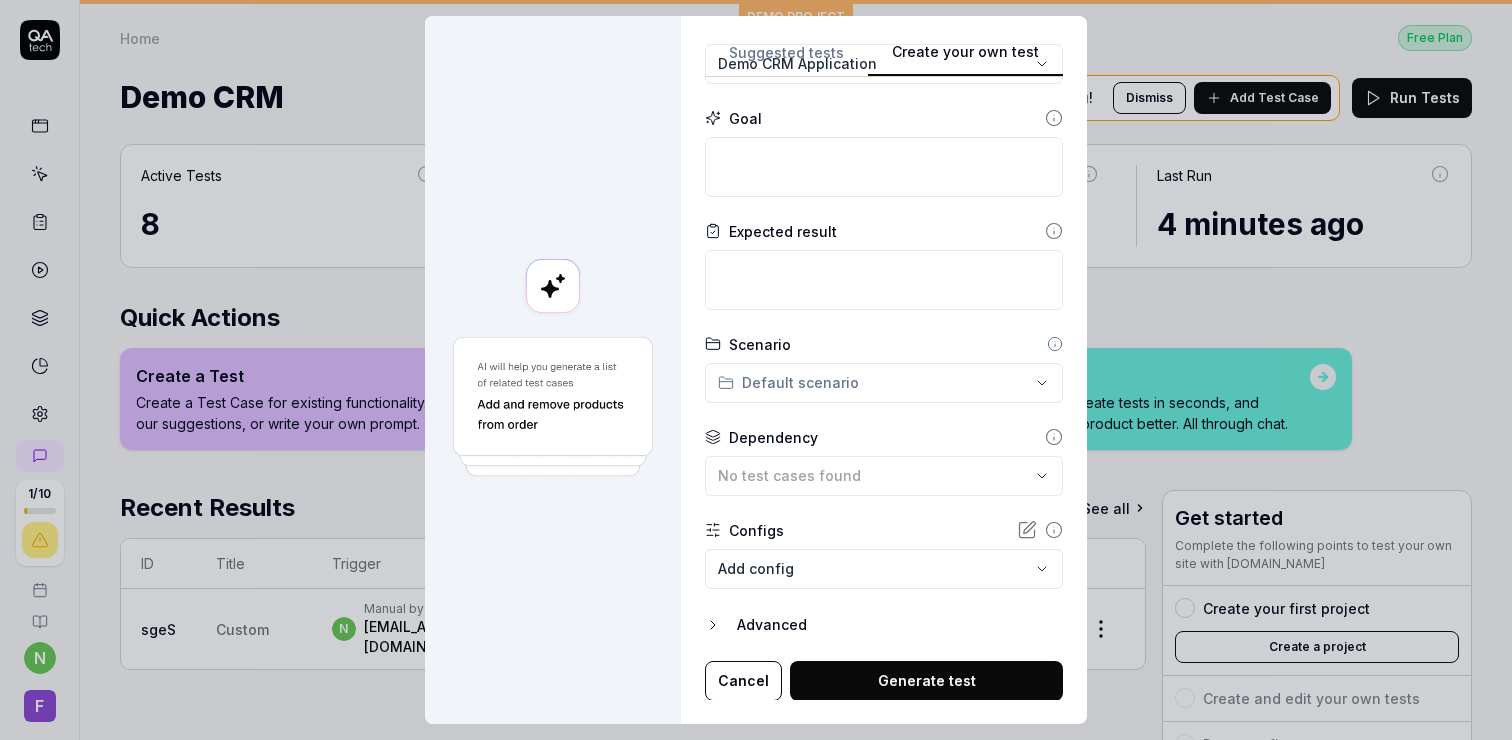 scroll, scrollTop: 0, scrollLeft: 0, axis: both 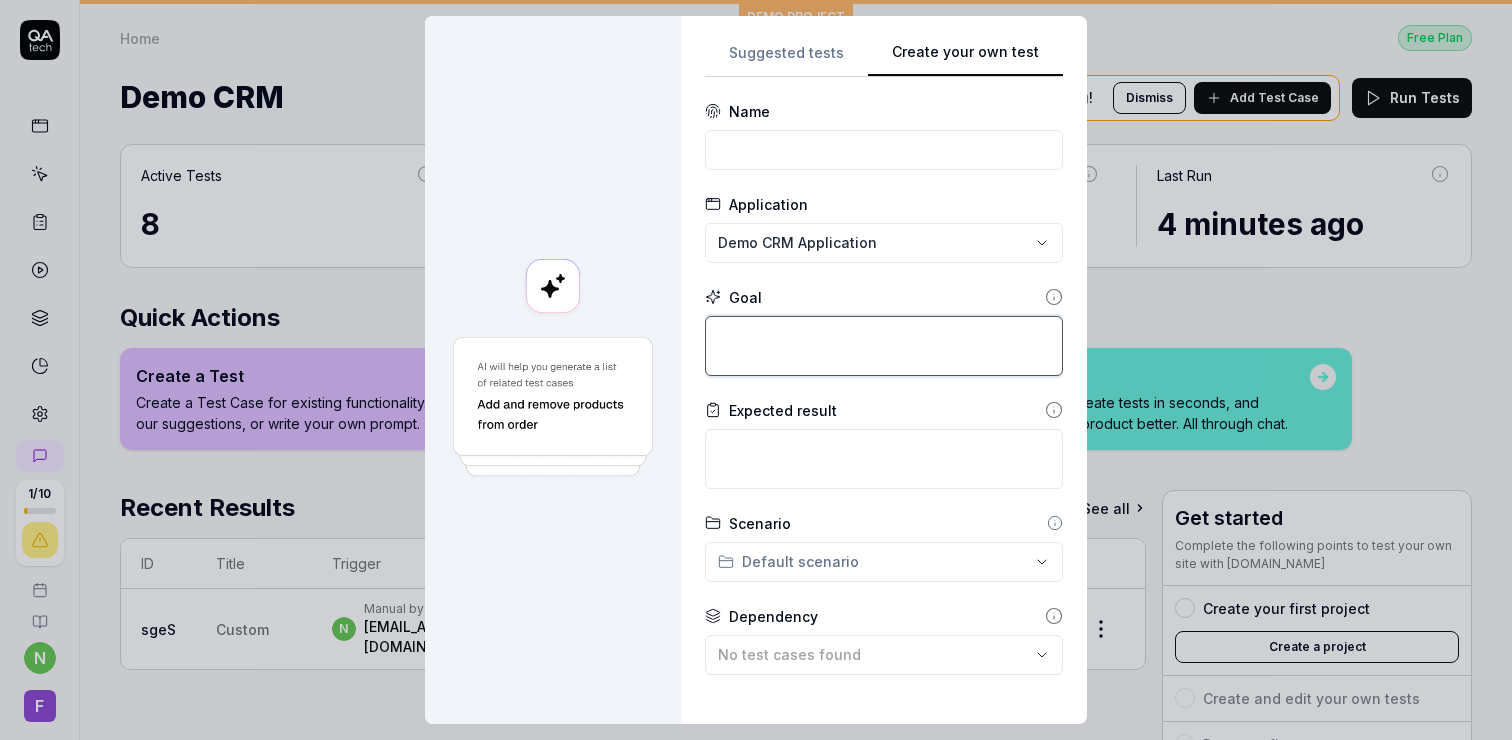 click at bounding box center (884, 346) 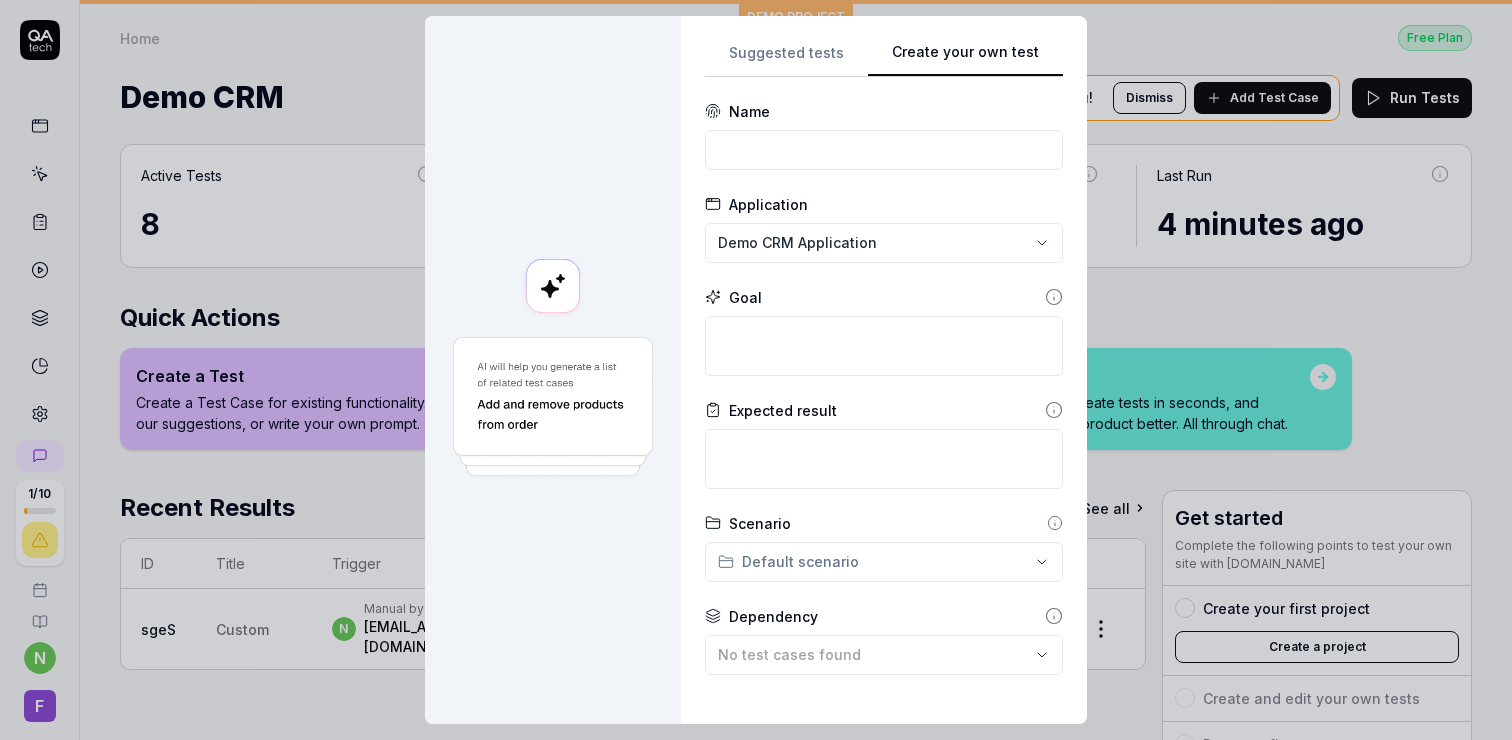 click on "**********" at bounding box center [884, 490] 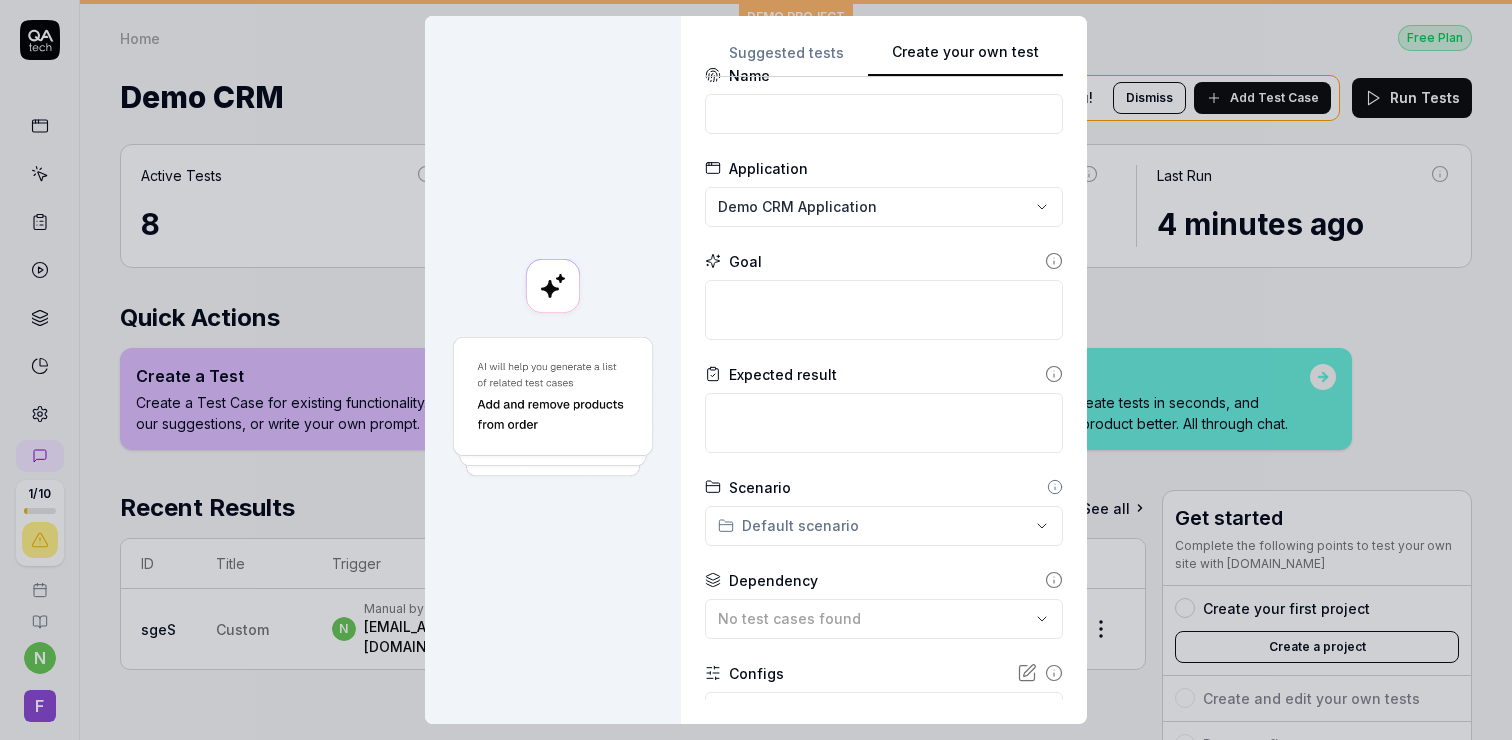 scroll, scrollTop: 179, scrollLeft: 0, axis: vertical 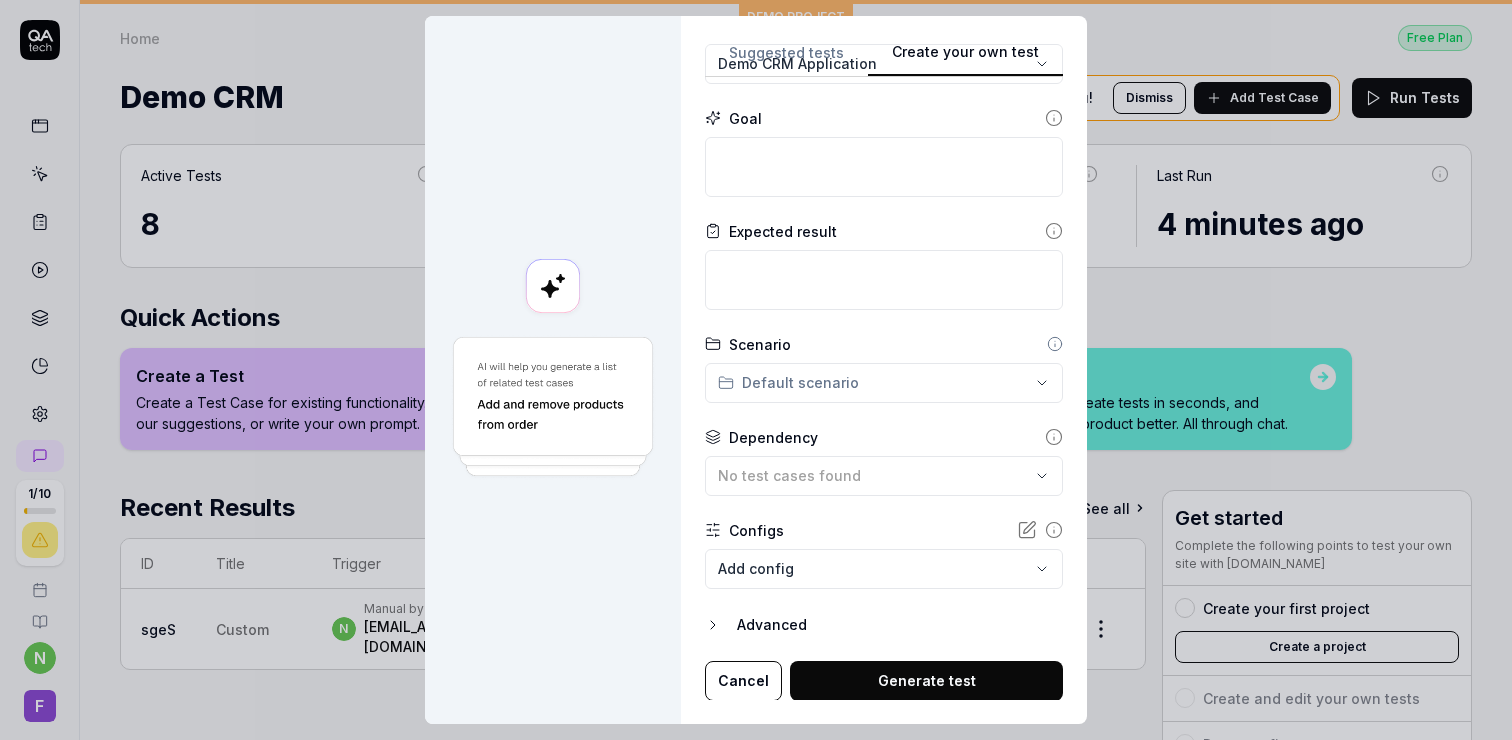 click on "**********" at bounding box center [756, 370] 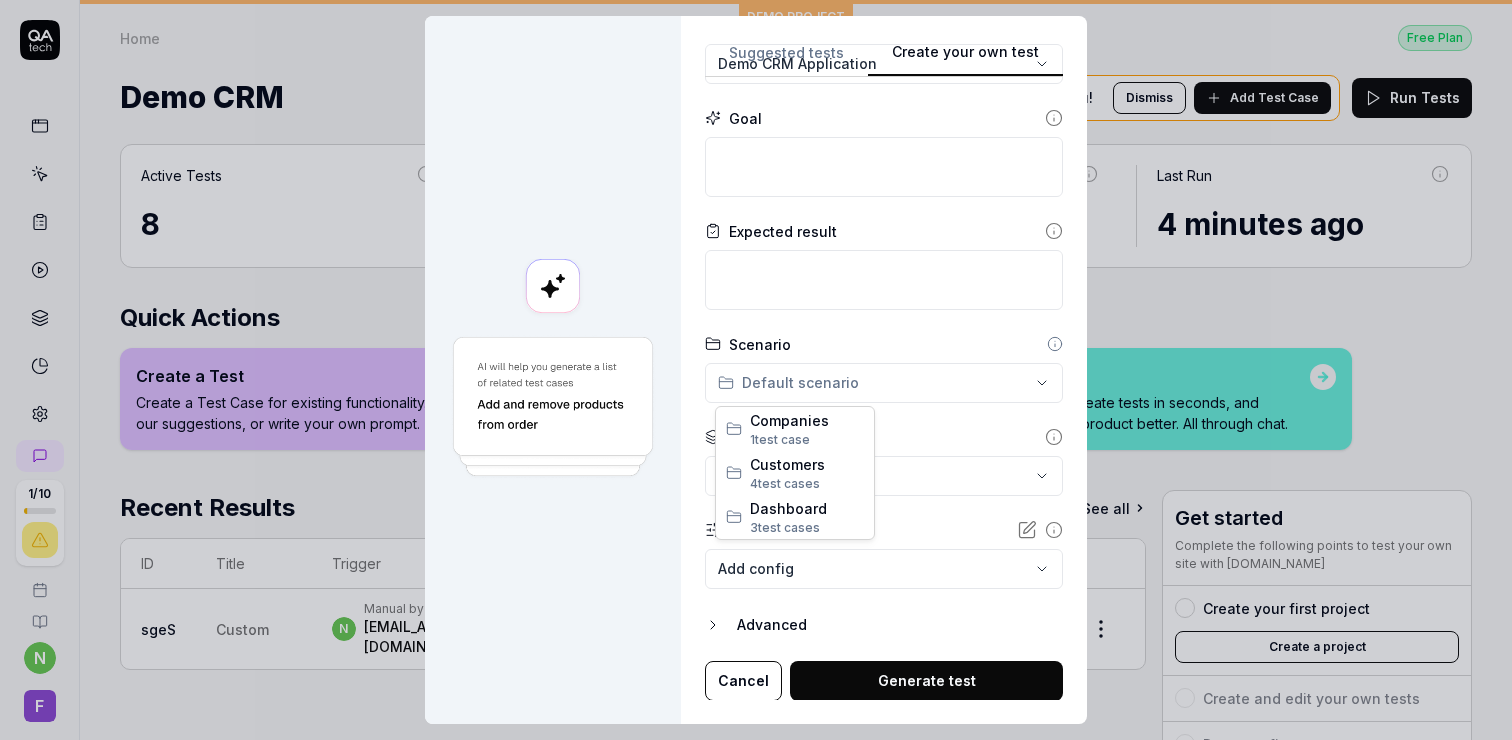 click on "**********" at bounding box center [756, 370] 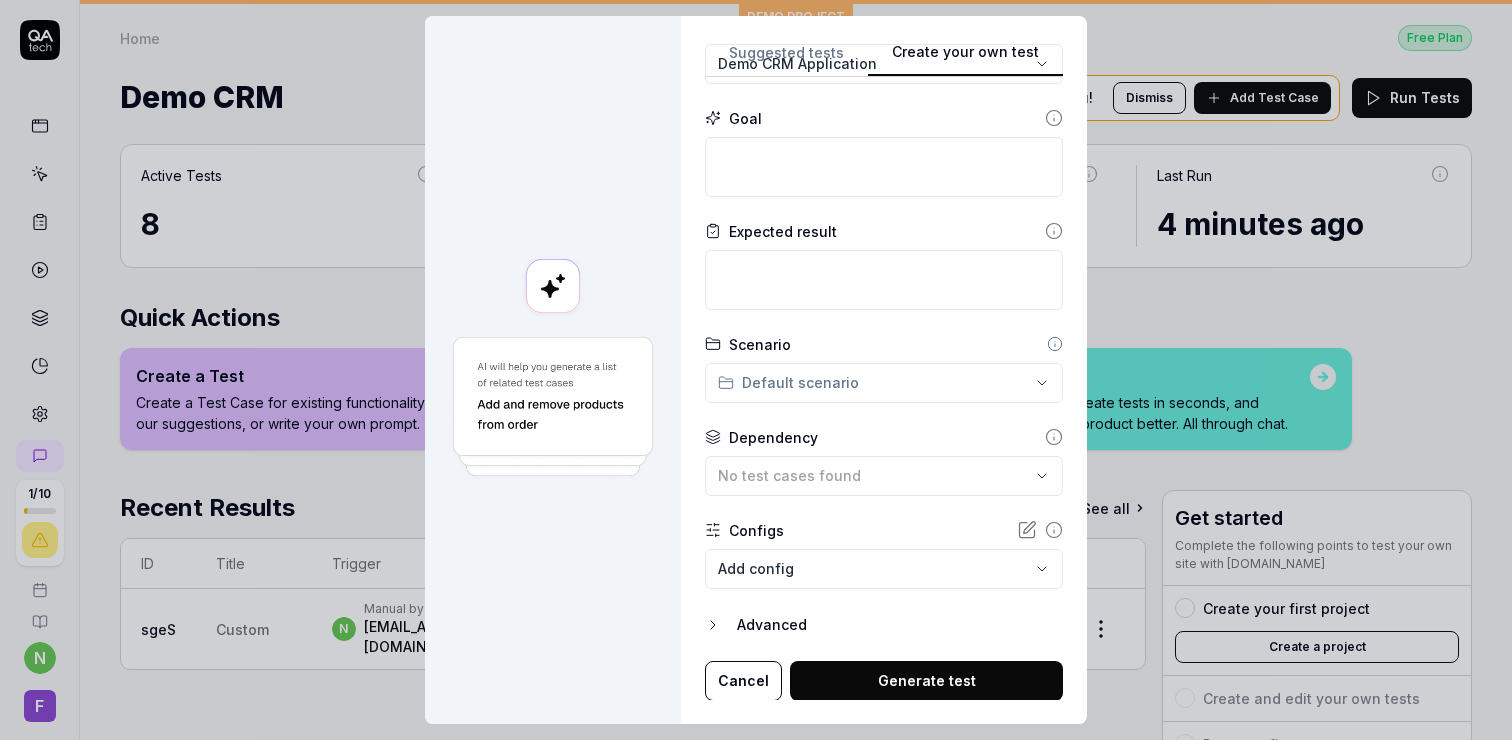 click on "**********" at bounding box center (884, 311) 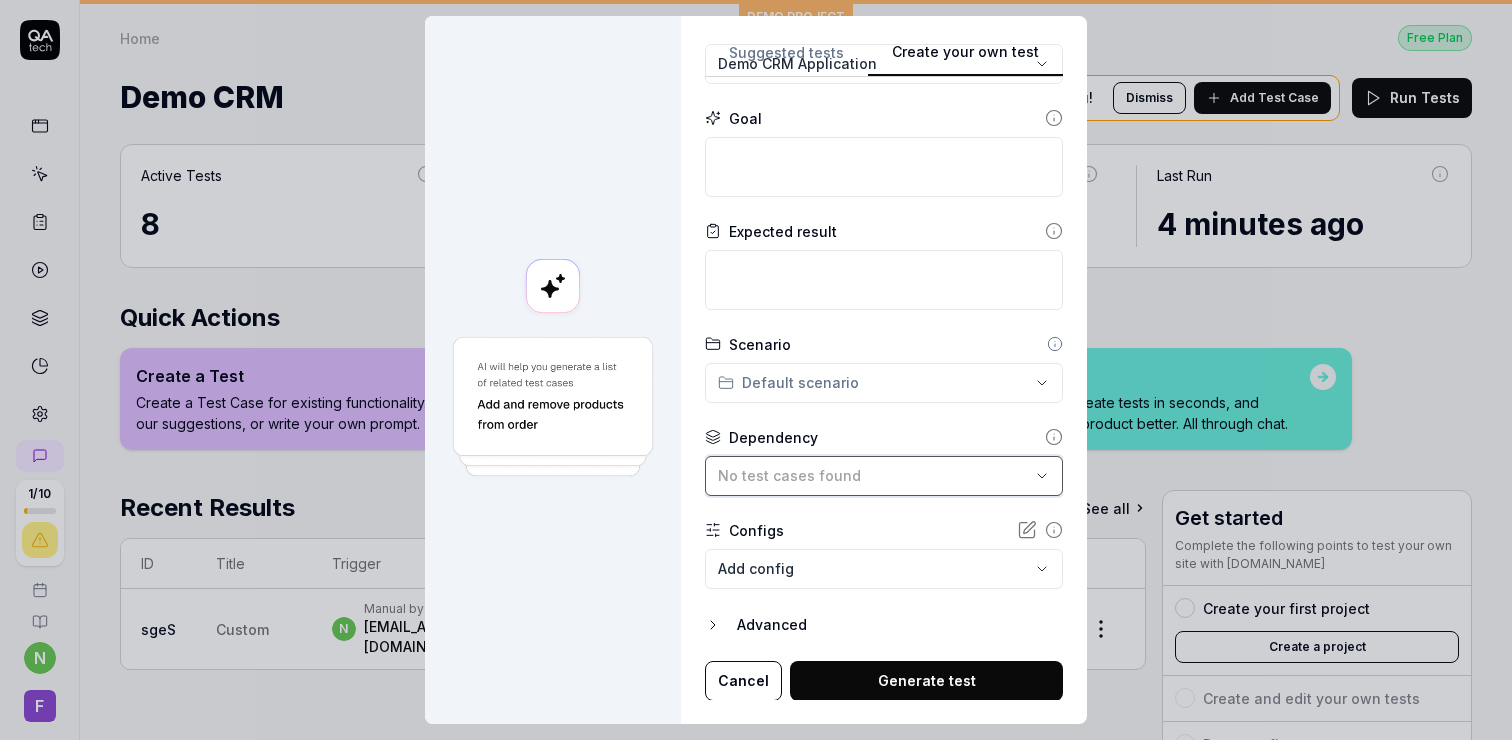 click on "No test cases found" at bounding box center [884, 476] 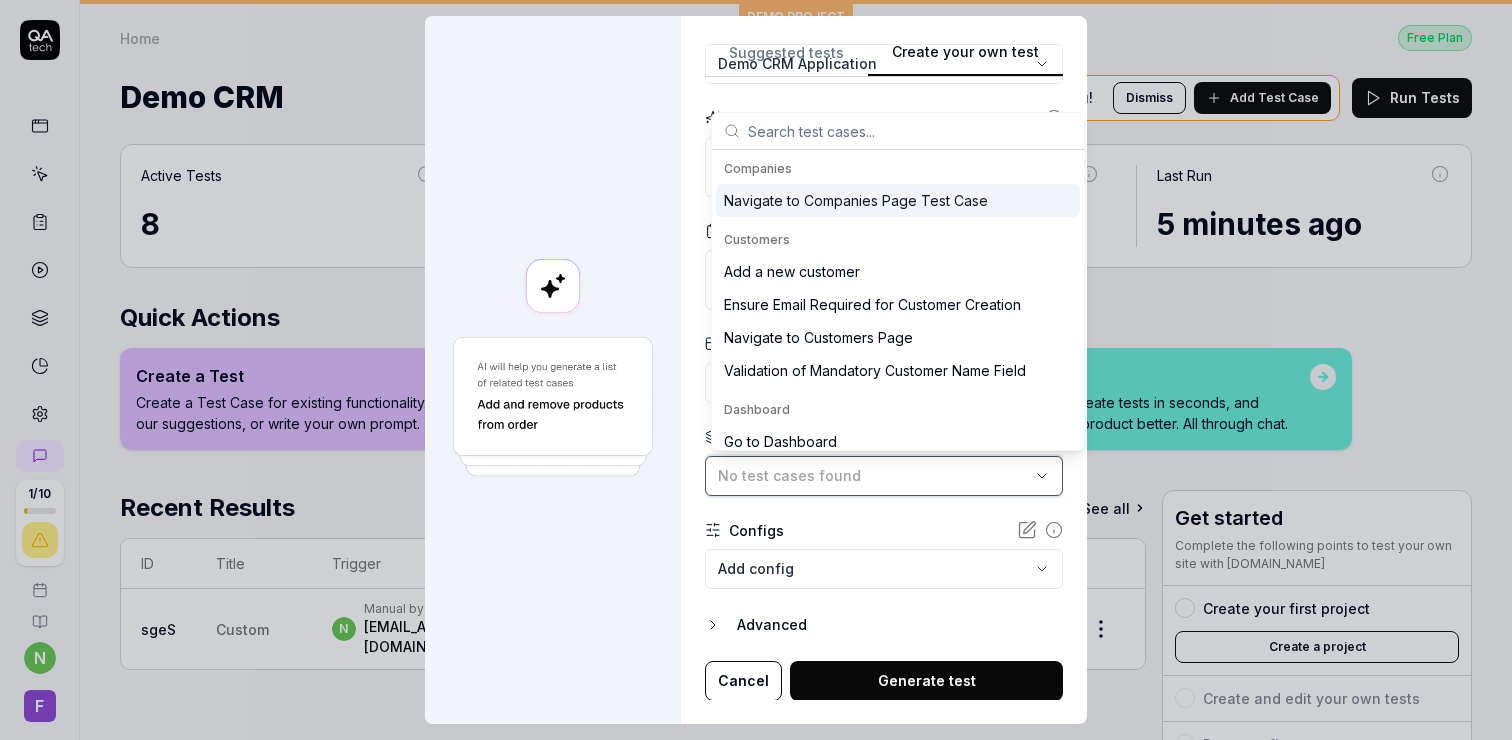 click on "No test cases found" at bounding box center (884, 476) 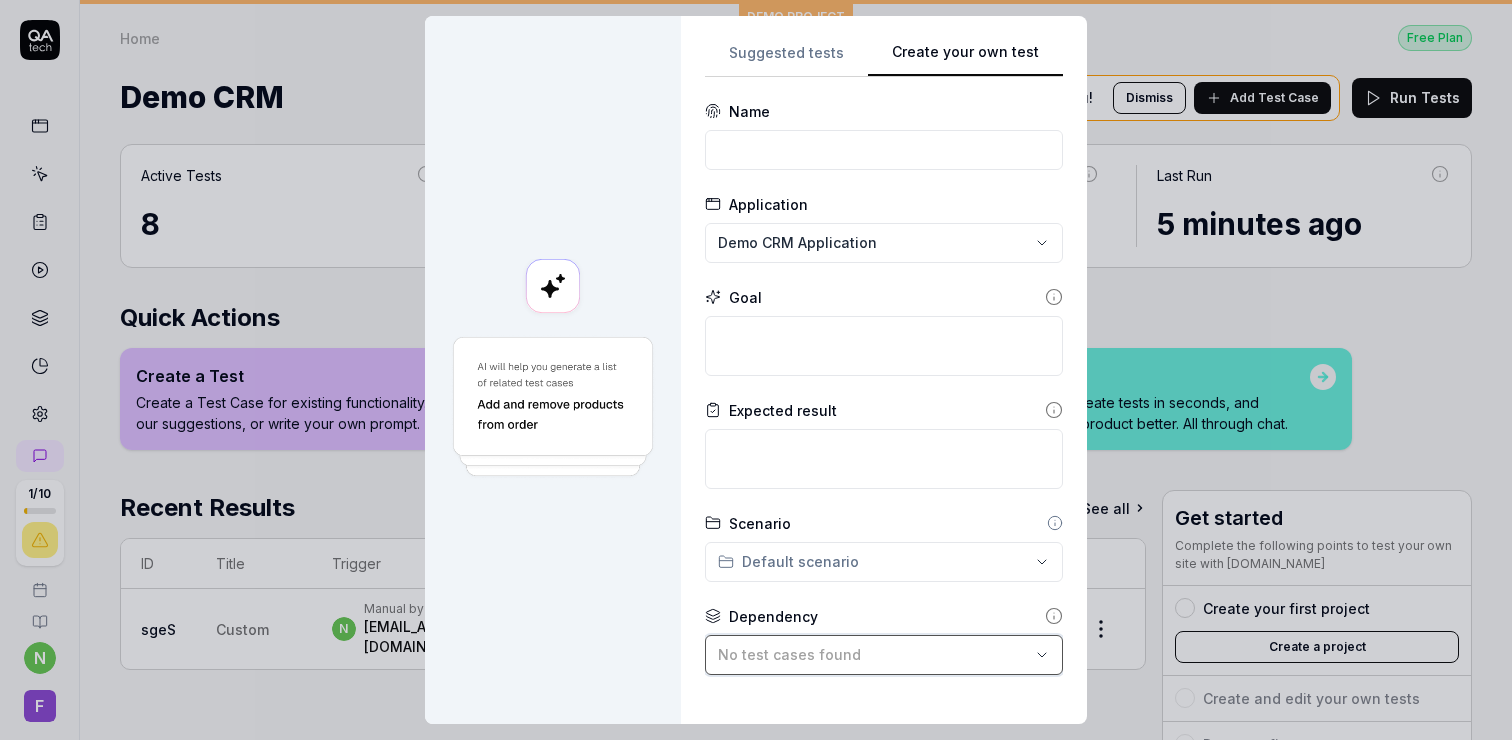 scroll, scrollTop: 179, scrollLeft: 0, axis: vertical 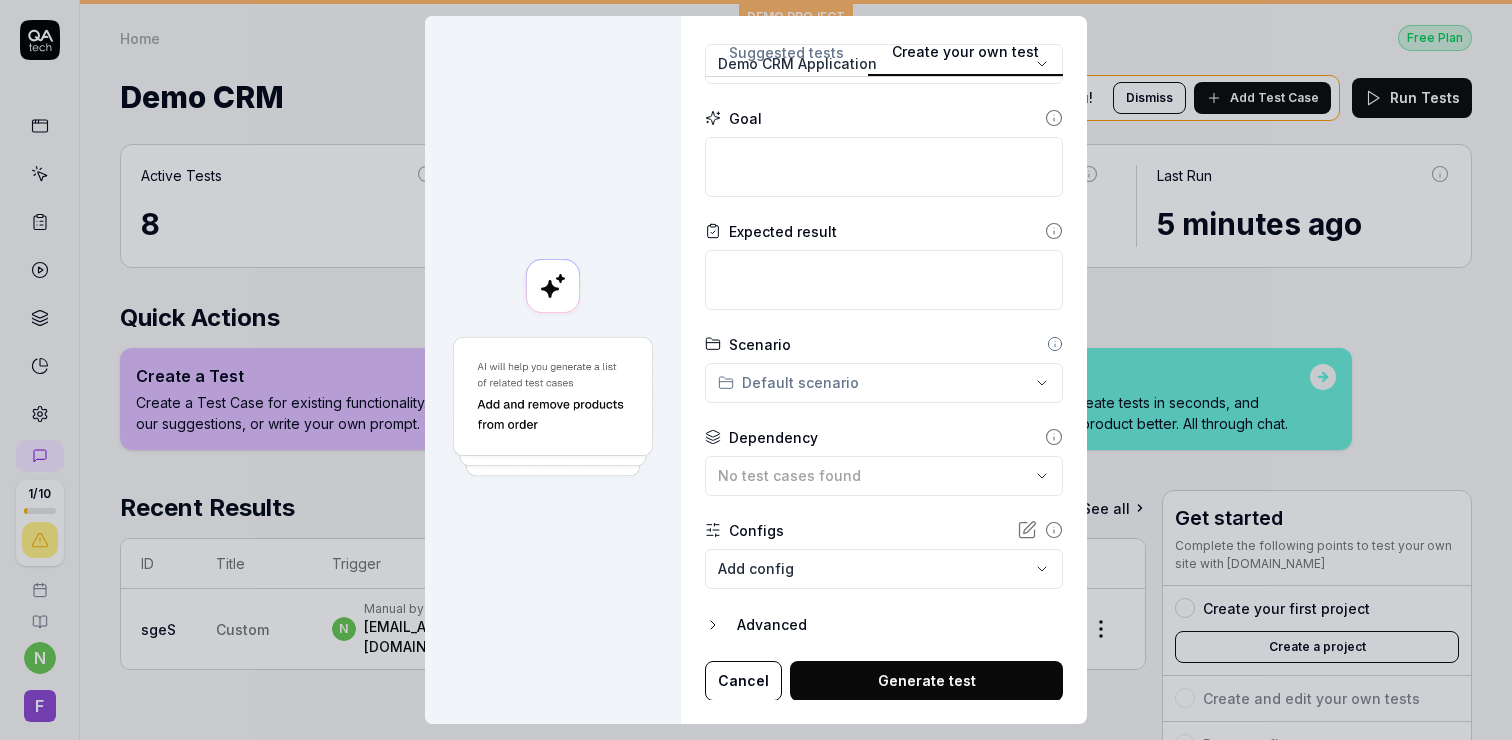 click on "Advanced" at bounding box center [900, 625] 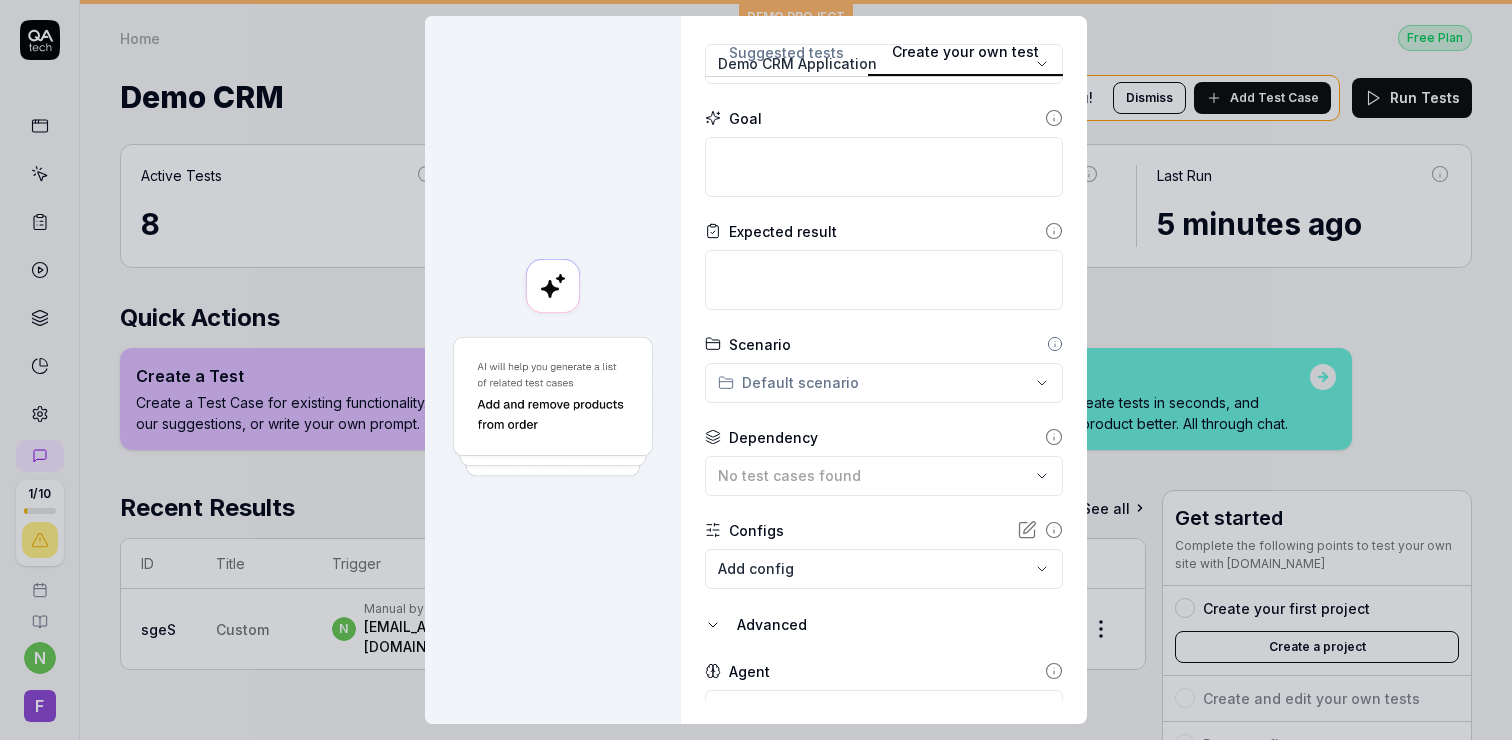 scroll, scrollTop: 272, scrollLeft: 0, axis: vertical 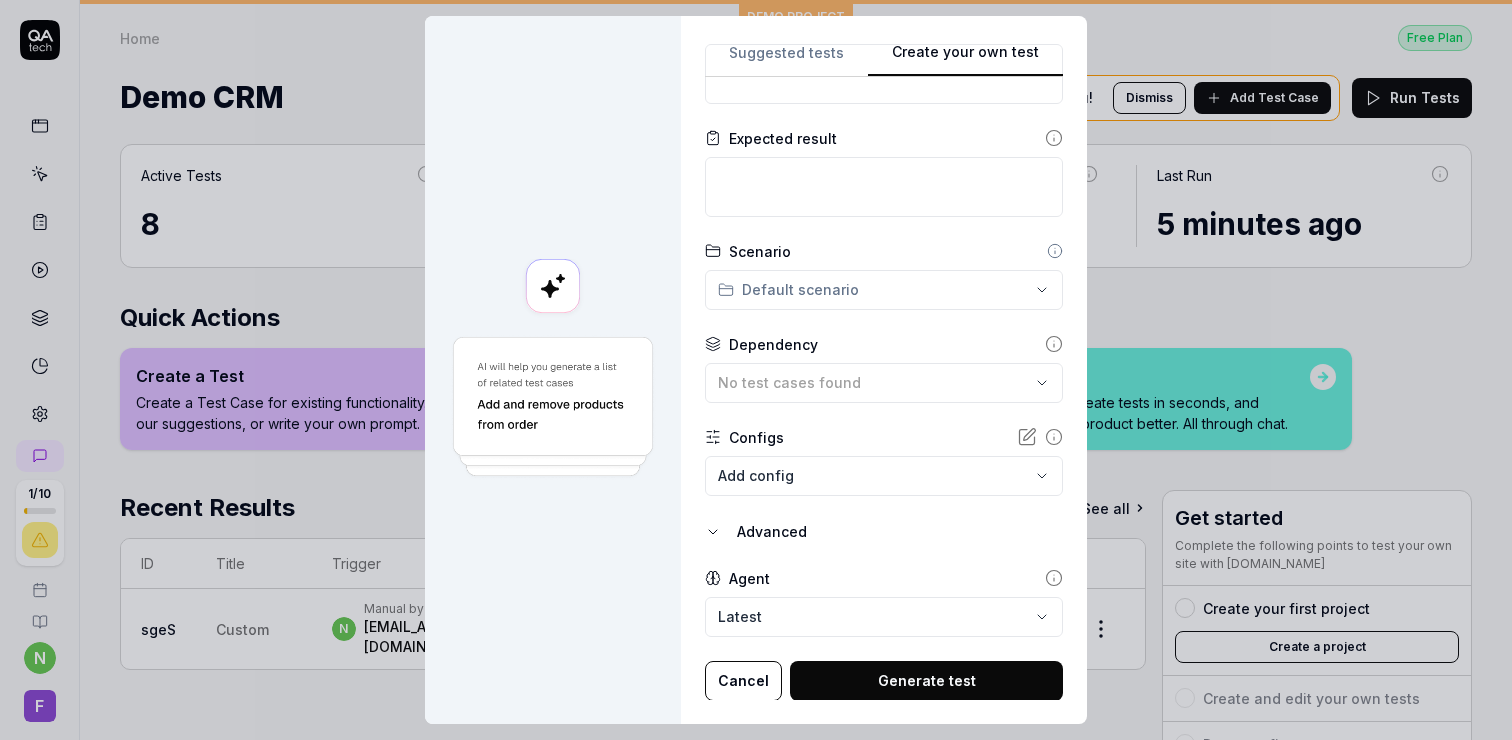 click on "1  /  10 n F DEMO PROJECT Home Free Plan Home Free Plan Demo CRM We have new tests for you! Dismiss Add Test Case Run Tests Active Tests 8 Run count 1 Test Case Executions 8 Last Run 5 minutes ago Quick Actions Create a Test Create a Test Case for existing functionality. Use our suggestions, or write your own prompt. Reproduce a Bug Create a Test Case to verify that a bug has been fixed. Just paste in your ticket description. Start a Chat Discover gaps, create tests in seconds, and understand your product better. All through chat. Recent Results See all ID Title Trigger Result Duration Started sgeS Custom n Manual by nastinsfilips@gmail.com 7 Passed 1 Failed 2m 36s 4 minutes ago Get started Complete the following points to test your own site with QA.tech Create your first project Create a project Create and edit your own tests Run your first tests Get your free onboarding Book your call Complete Onboarding
* 20s Create your own test Suggested tests Create your own test Name Application Goal Scenario" at bounding box center [756, 370] 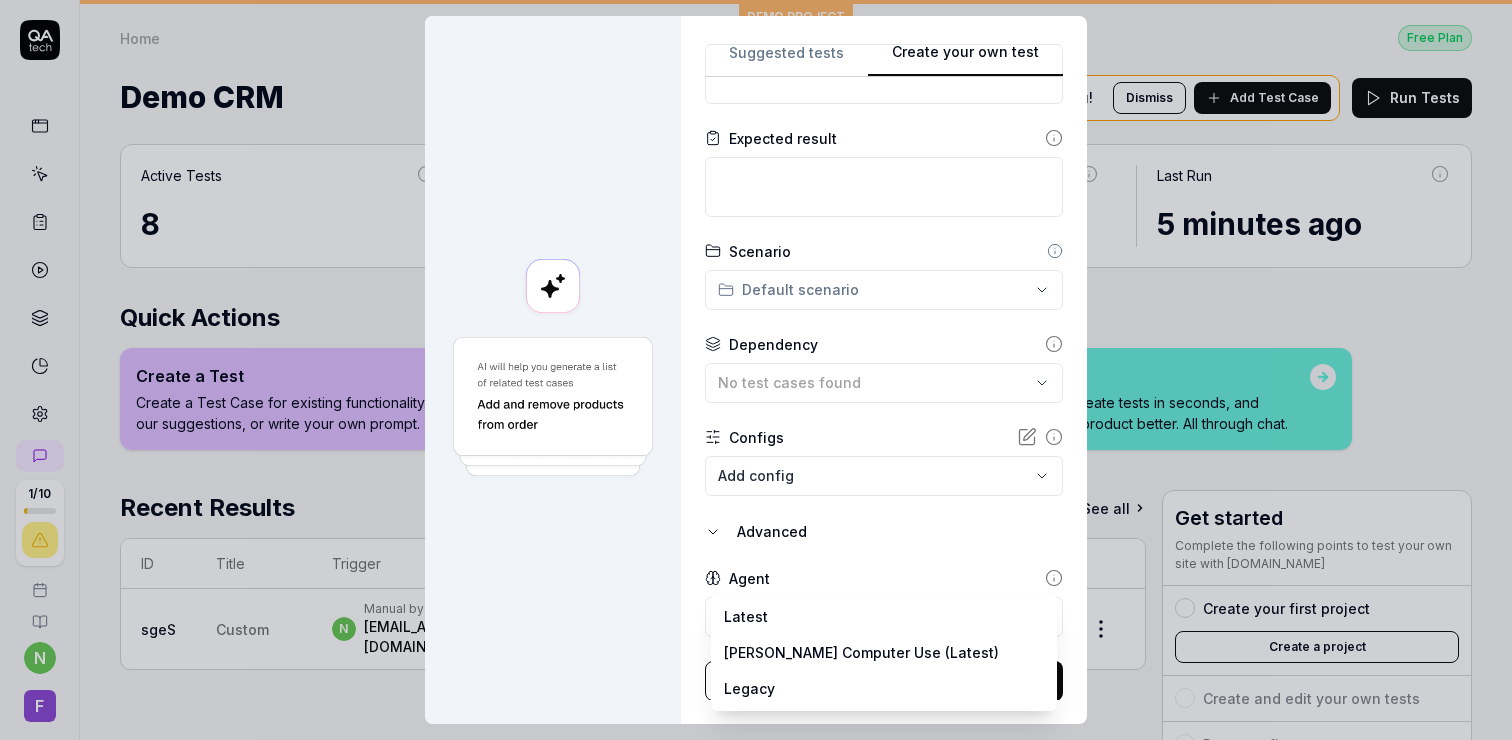 click on "**********" at bounding box center (756, 370) 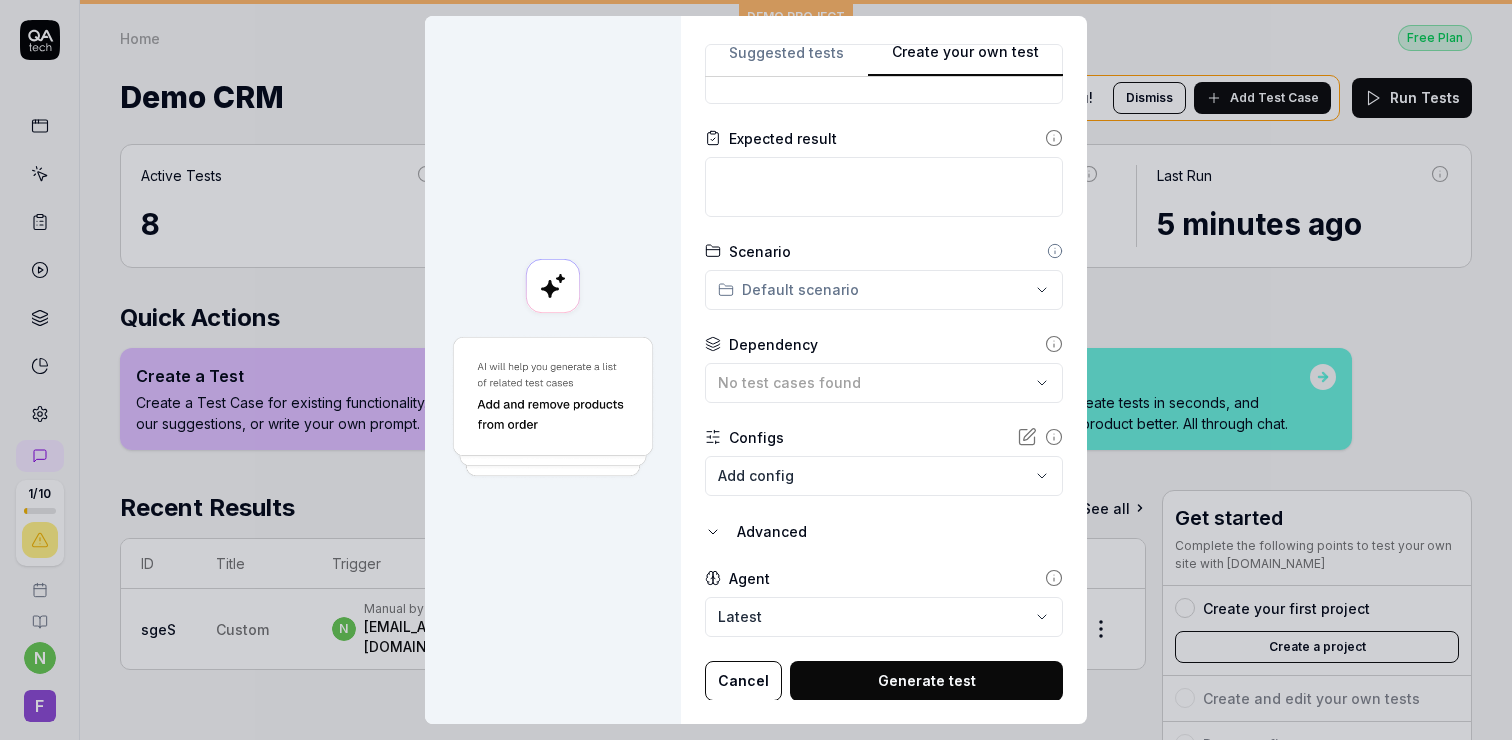 click 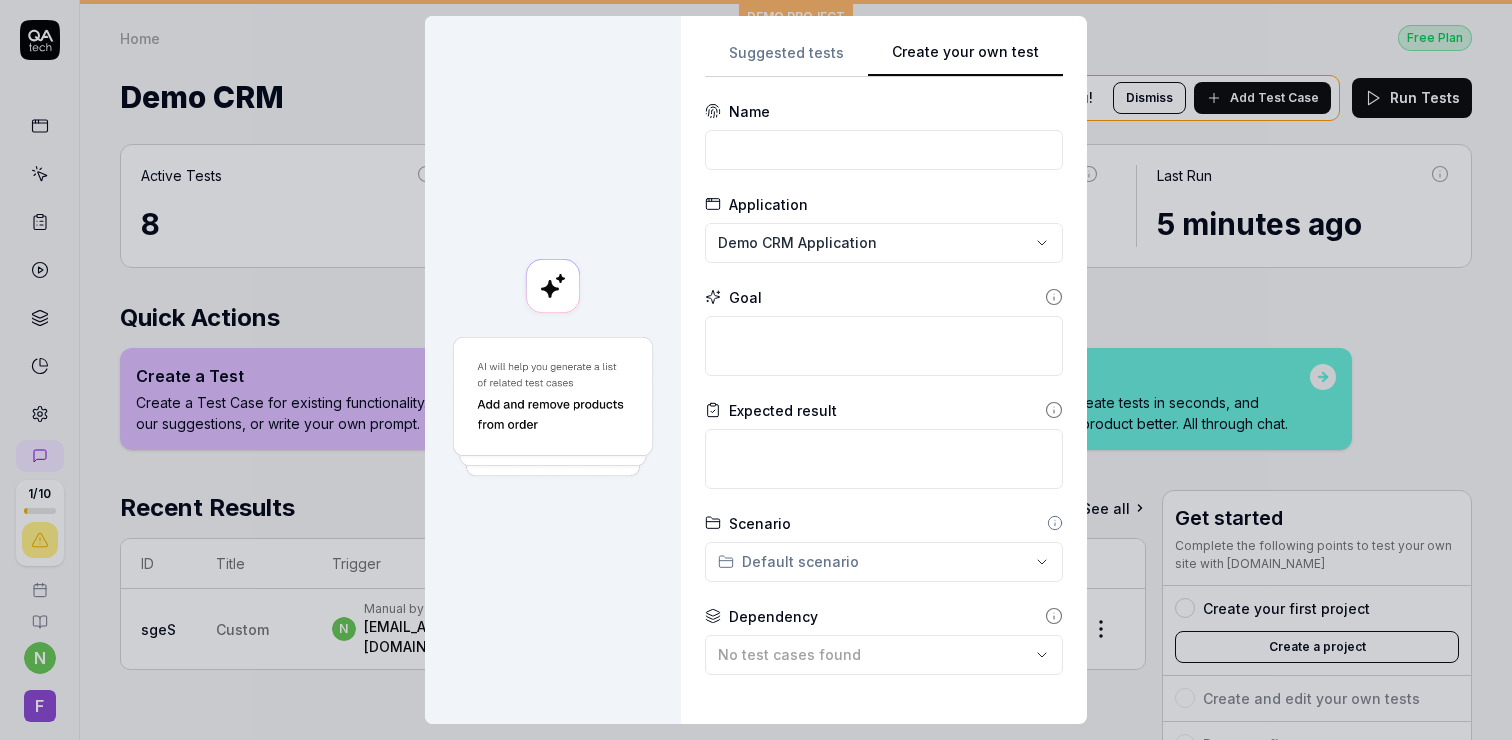 click on "Suggested tests" at bounding box center [786, 59] 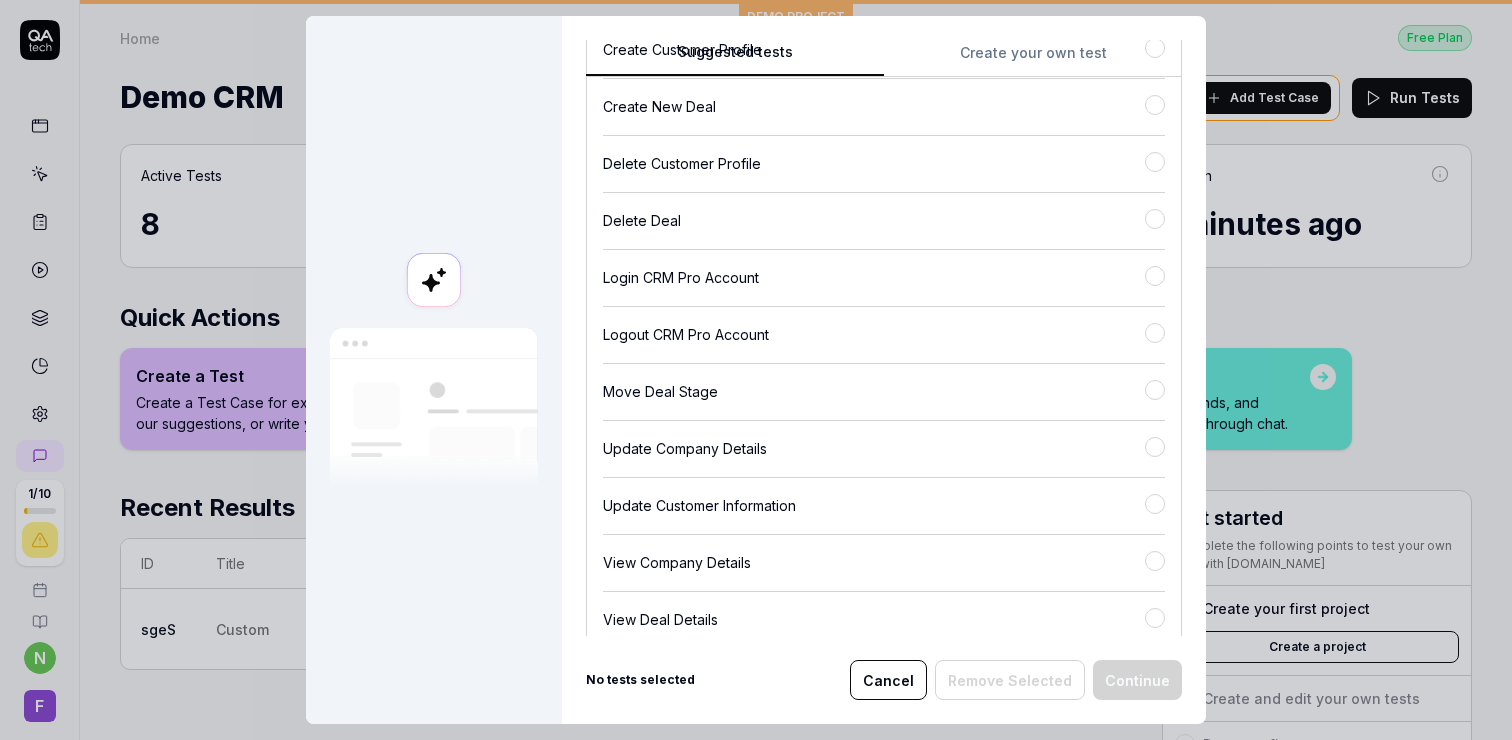 scroll, scrollTop: 312, scrollLeft: 0, axis: vertical 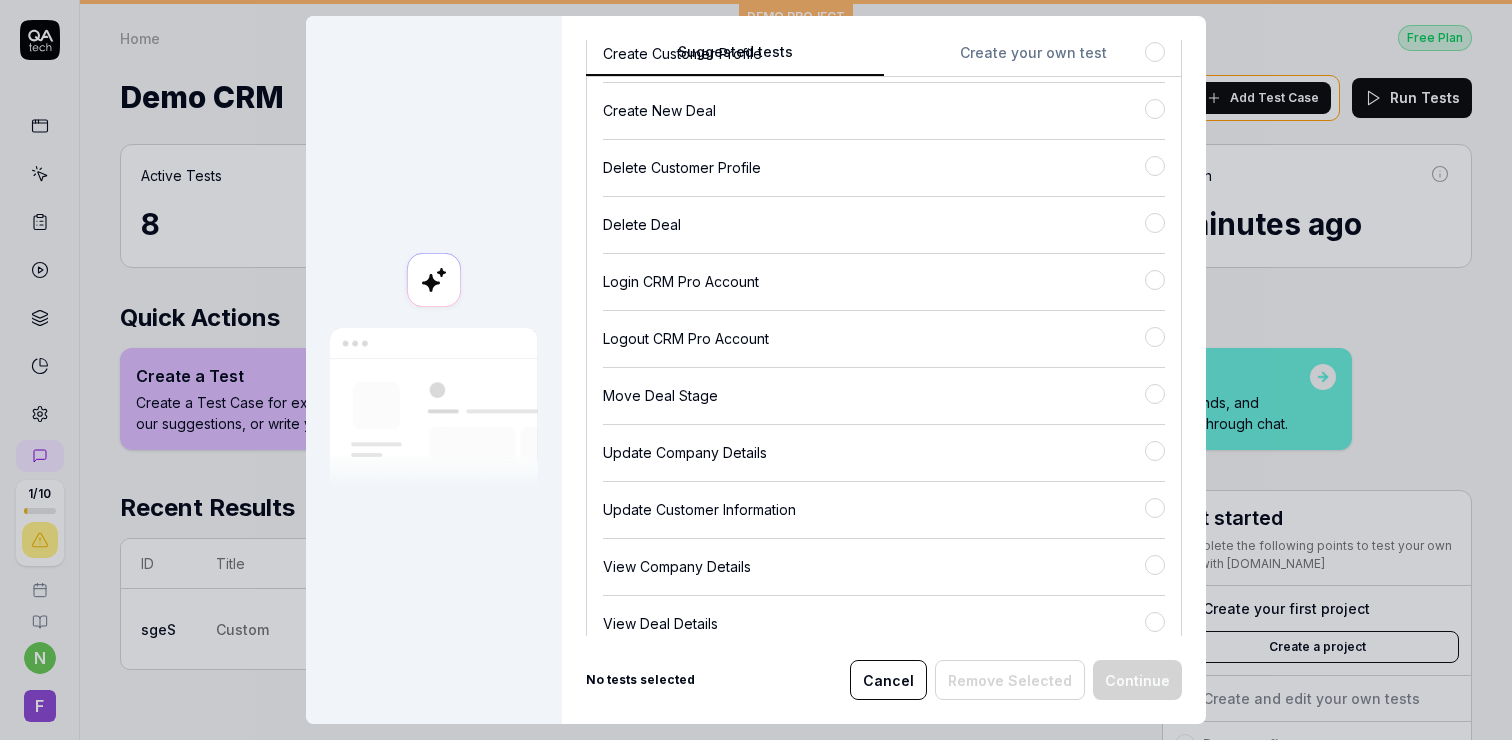 click on "Delete Deal" at bounding box center [874, 224] 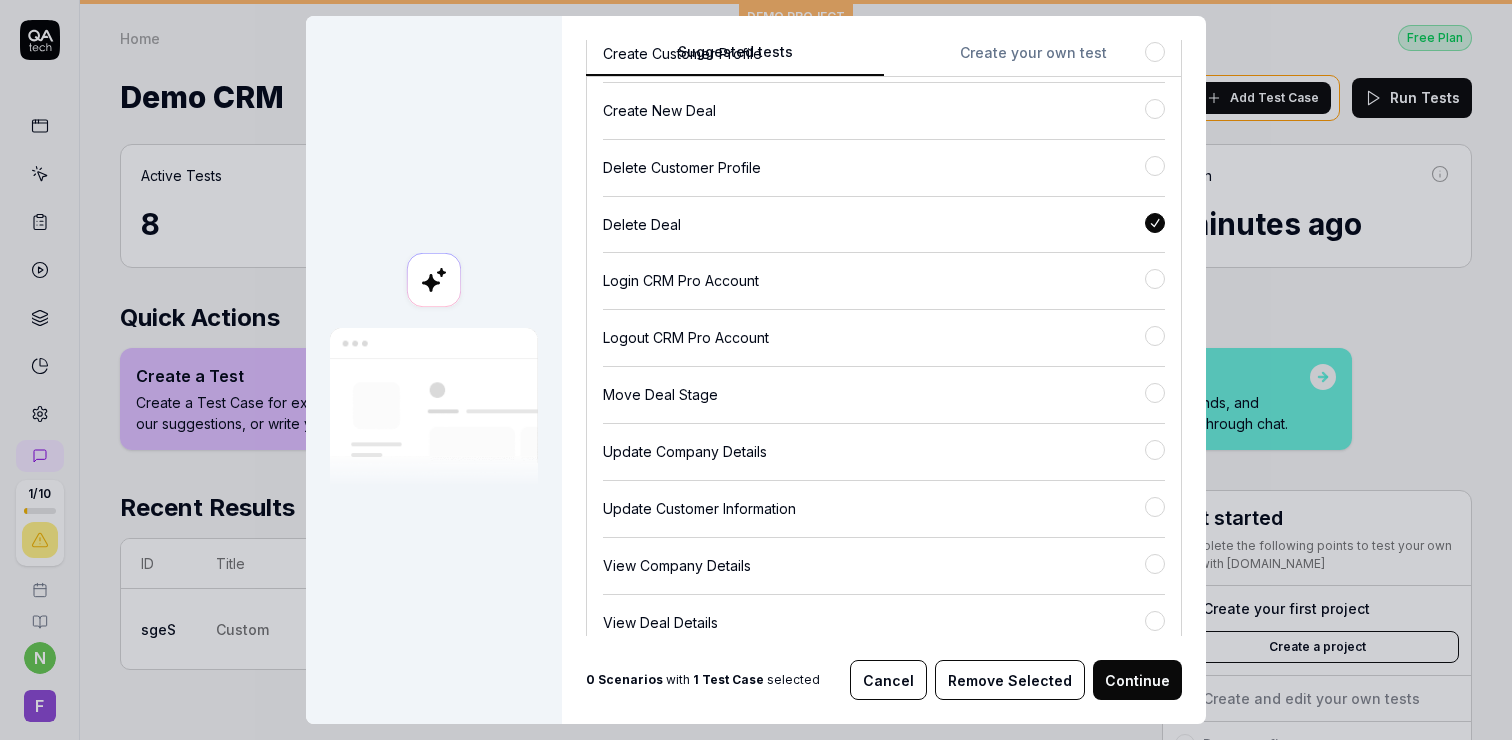 click on "Continue" at bounding box center [1137, 680] 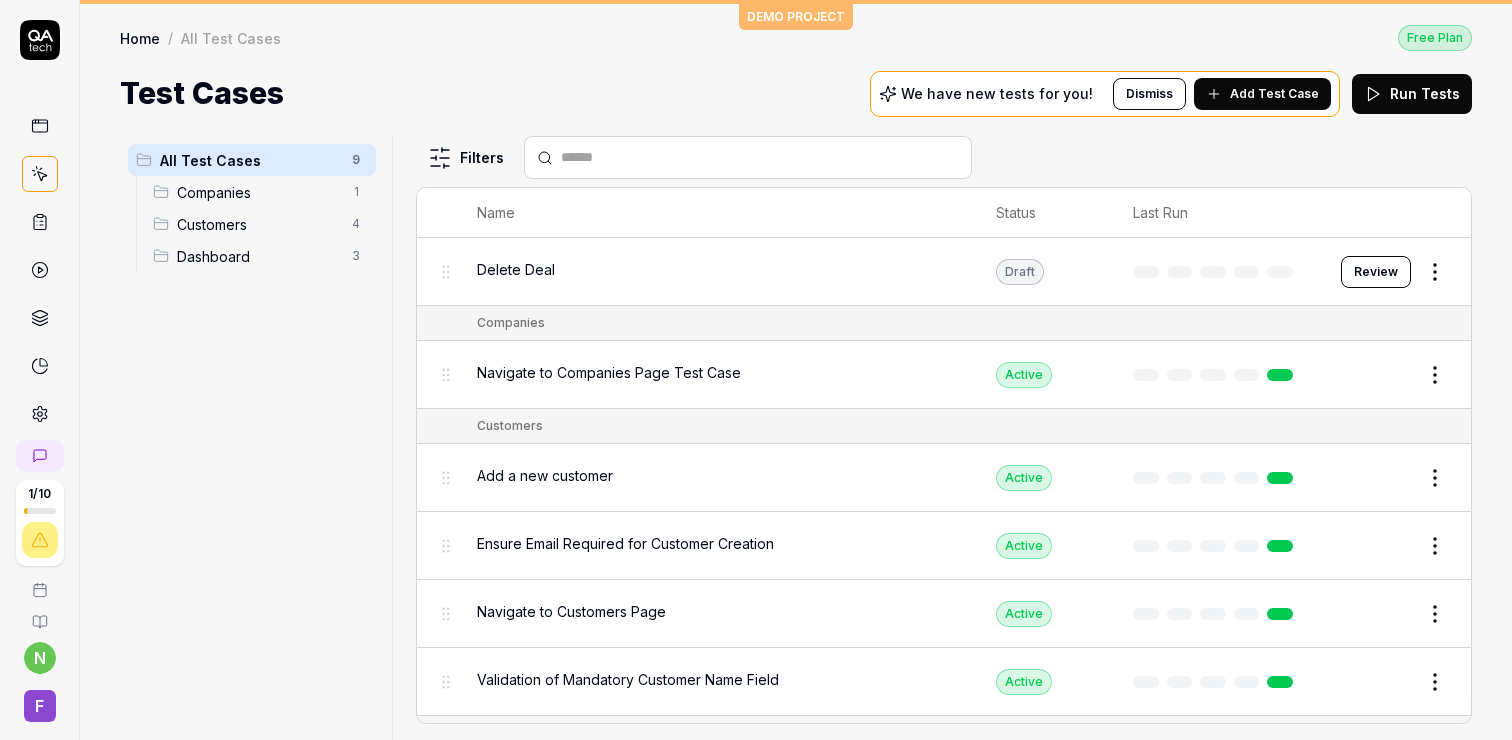 click on "Delete Deal" at bounding box center (716, 271) 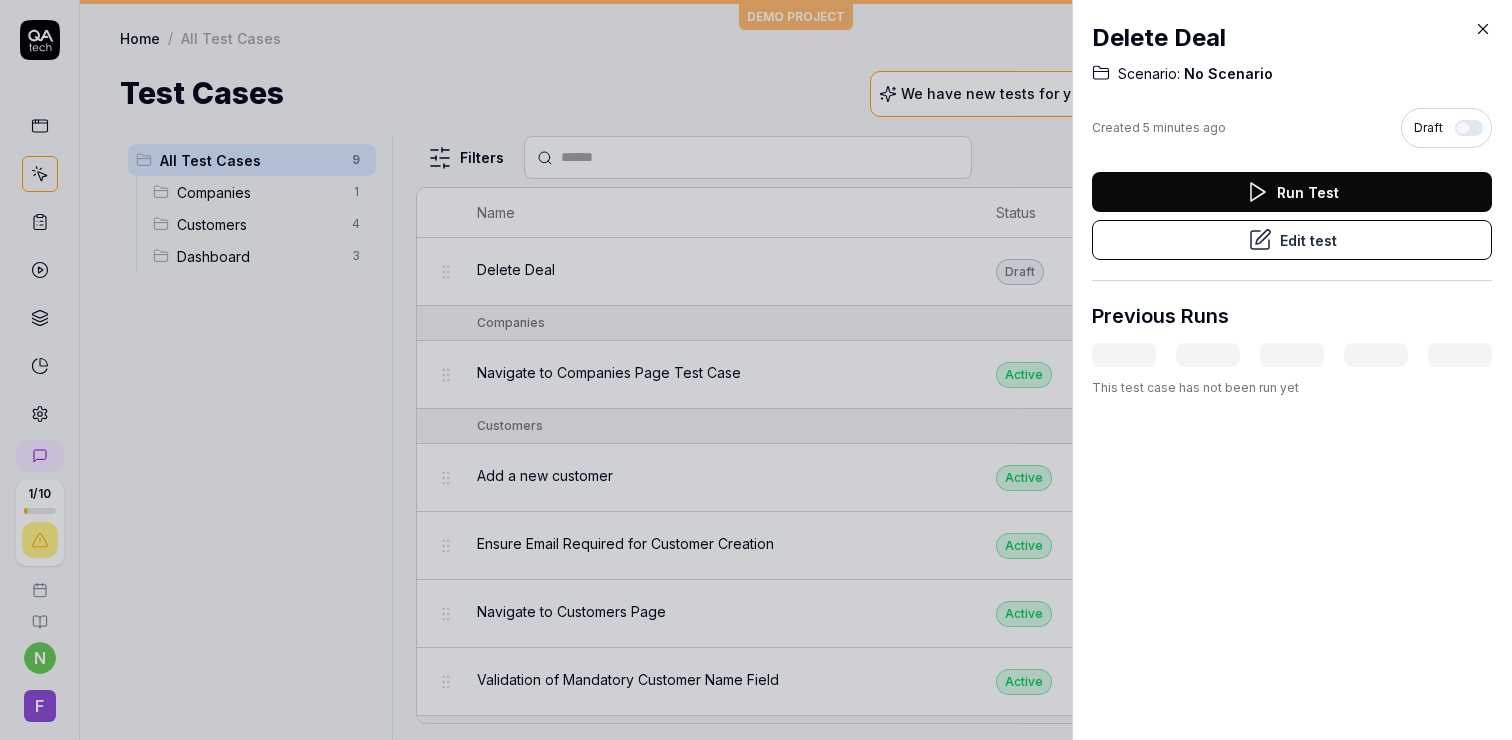 click on "Run Test" at bounding box center [1292, 192] 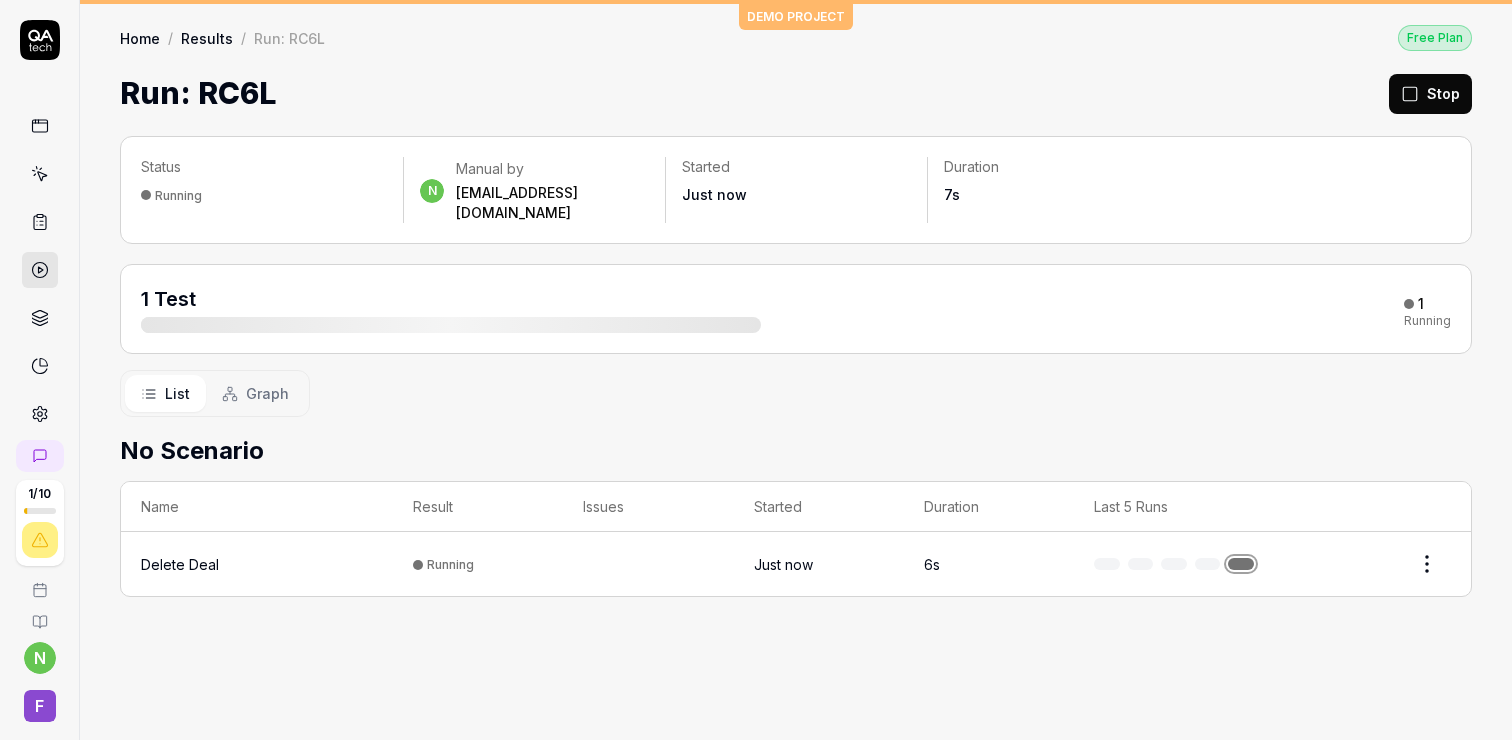 click on "Graph" at bounding box center [267, 393] 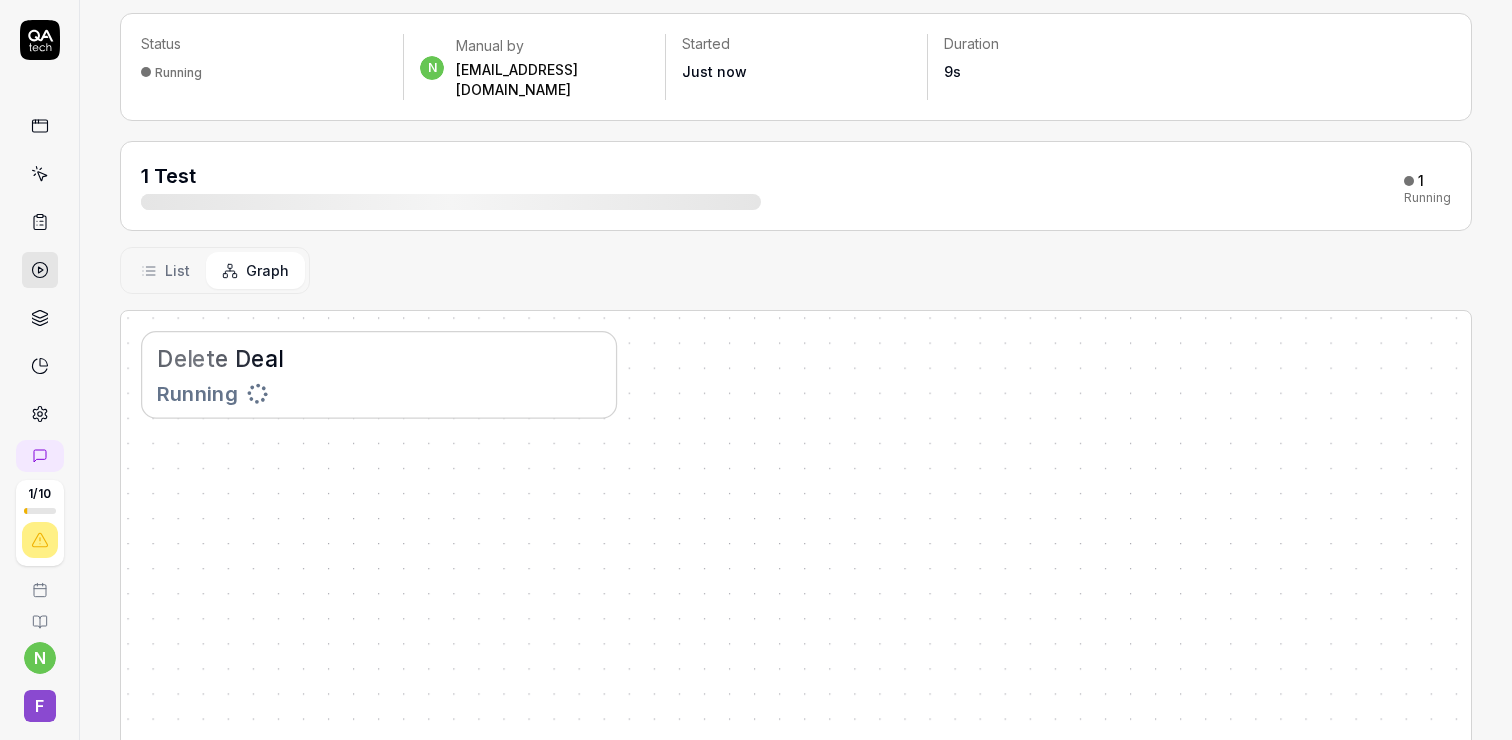 scroll, scrollTop: 304, scrollLeft: 0, axis: vertical 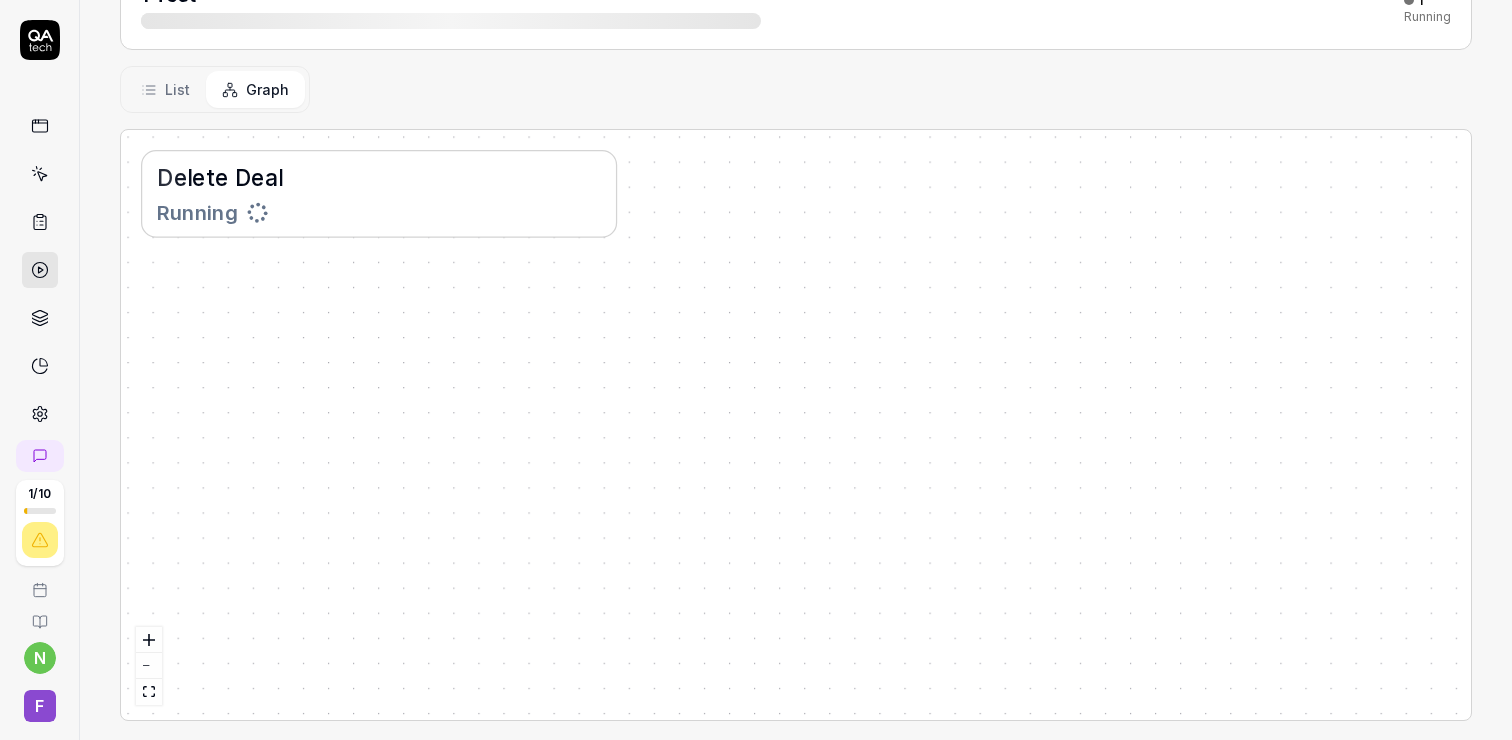 click on "List" at bounding box center [165, 89] 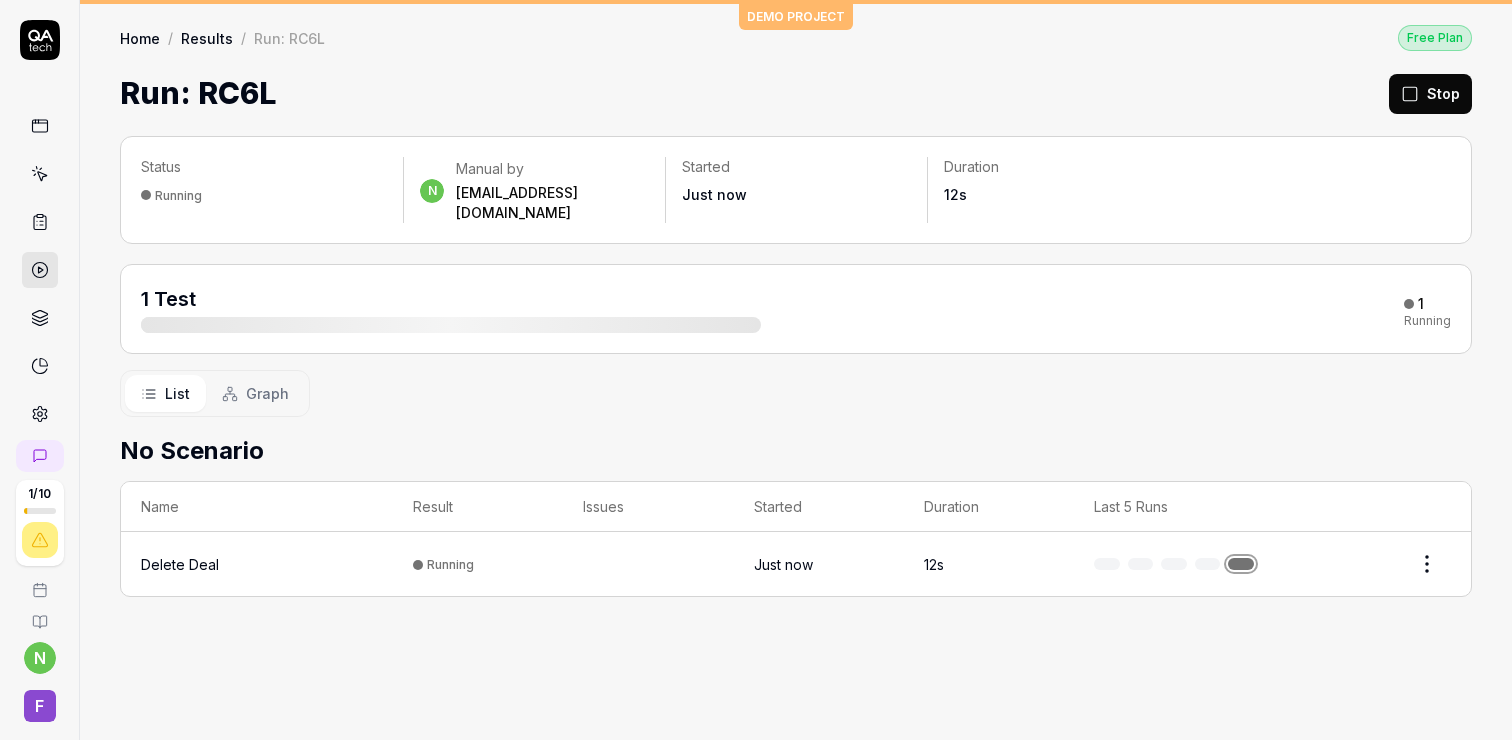click on "Delete Deal" at bounding box center (257, 564) 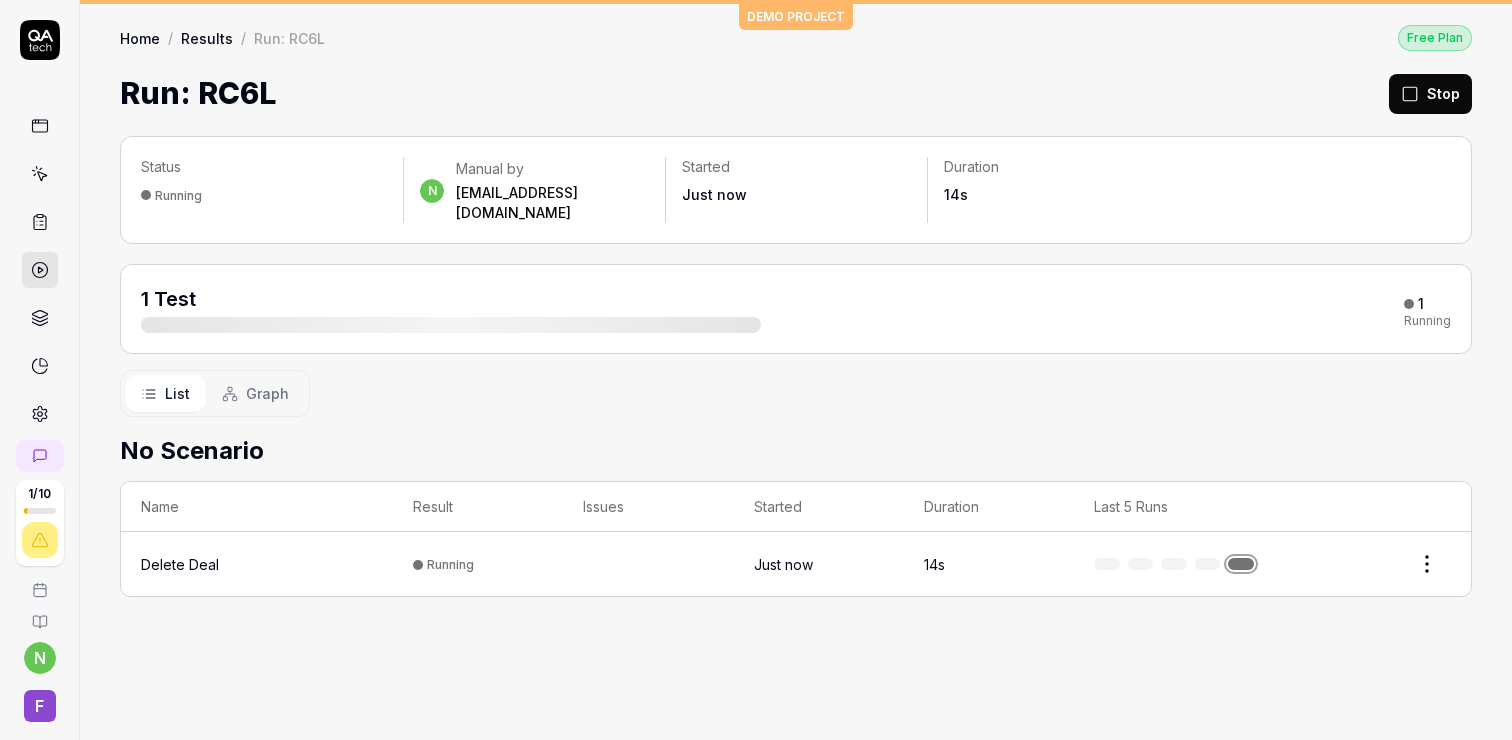 click on "1  /  10 n F DEMO PROJECT Home / Results / Run: RC6L Free Plan Home / Results / Run: RC6L Free Plan Run: RC6L Stop Status Running n Manual by nastinsfilips@gmail.com Started Just now Duration 14s 1 Test   1 Running List Graph No Scenario Name Result Issues Started Duration Last 5 Runs Delete Deal Running Just now 14s
* 20s" at bounding box center [756, 370] 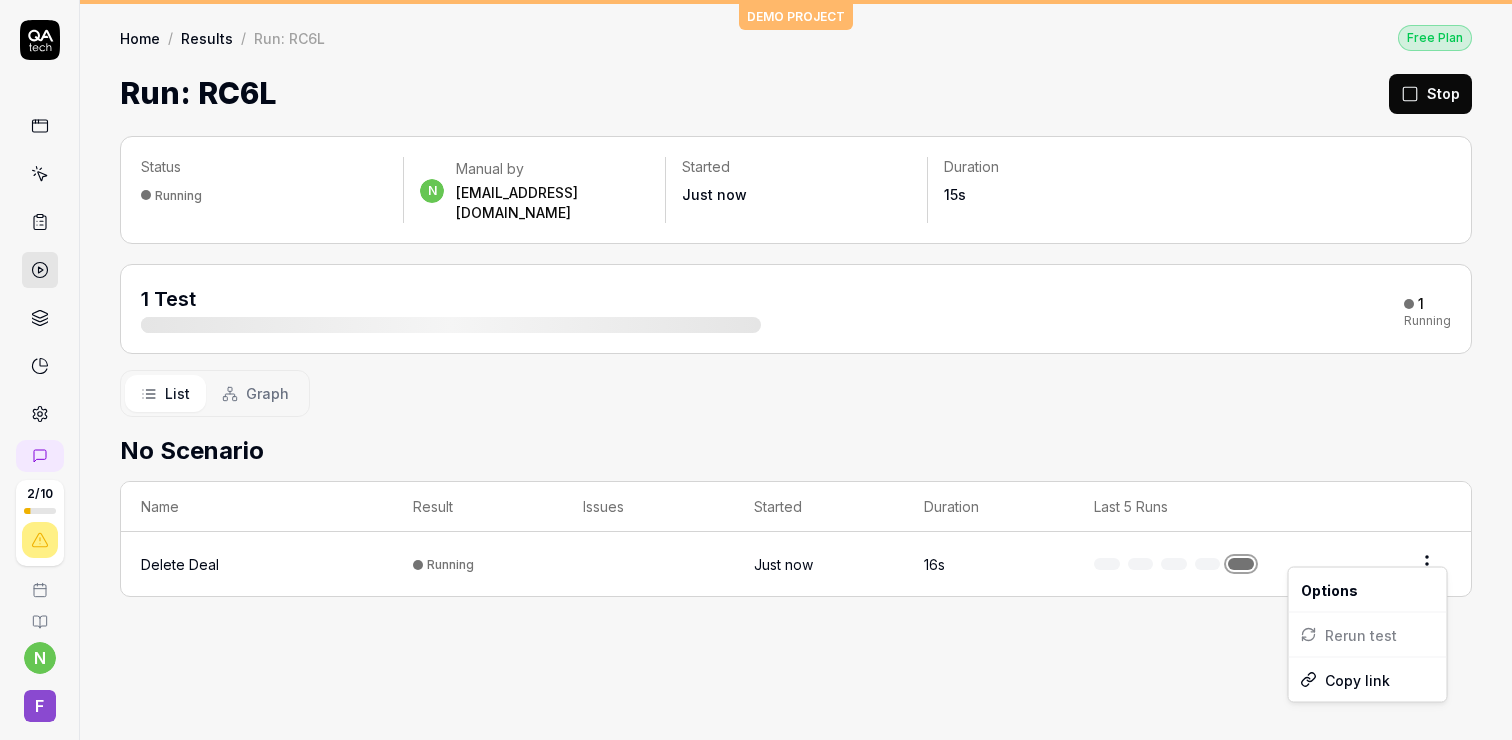 click on "2  /  10 n F DEMO PROJECT Home / Results / Run: RC6L Free Plan Home / Results / Run: RC6L Free Plan Run: RC6L Stop Status Running n Manual by nastinsfilips@gmail.com Started Just now Duration 15s 1 Test   1 Running List Graph No Scenario Name Result Issues Started Duration Last 5 Runs Delete Deal Running Just now 16s
* 20s Options   Rerun test  Copy link" at bounding box center [756, 370] 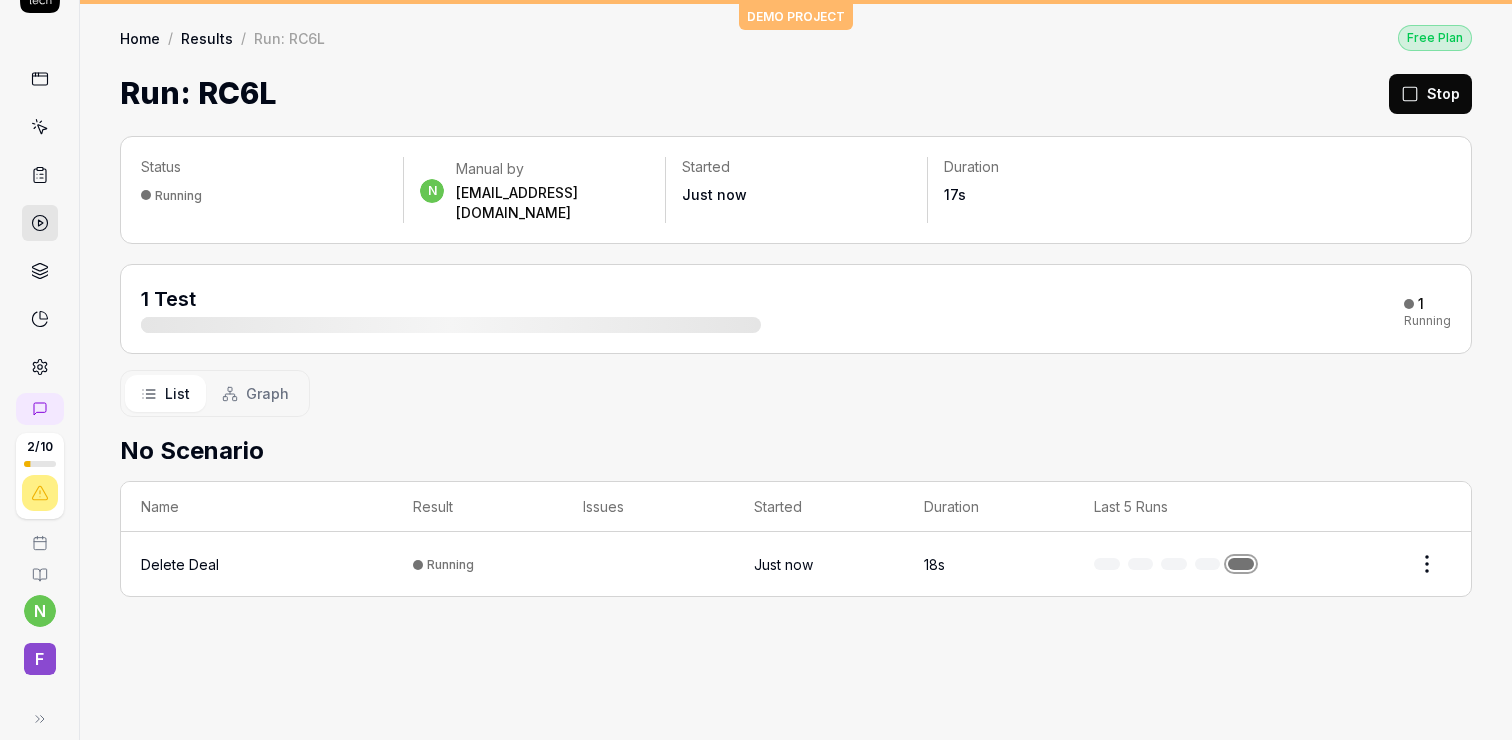 scroll, scrollTop: 66, scrollLeft: 0, axis: vertical 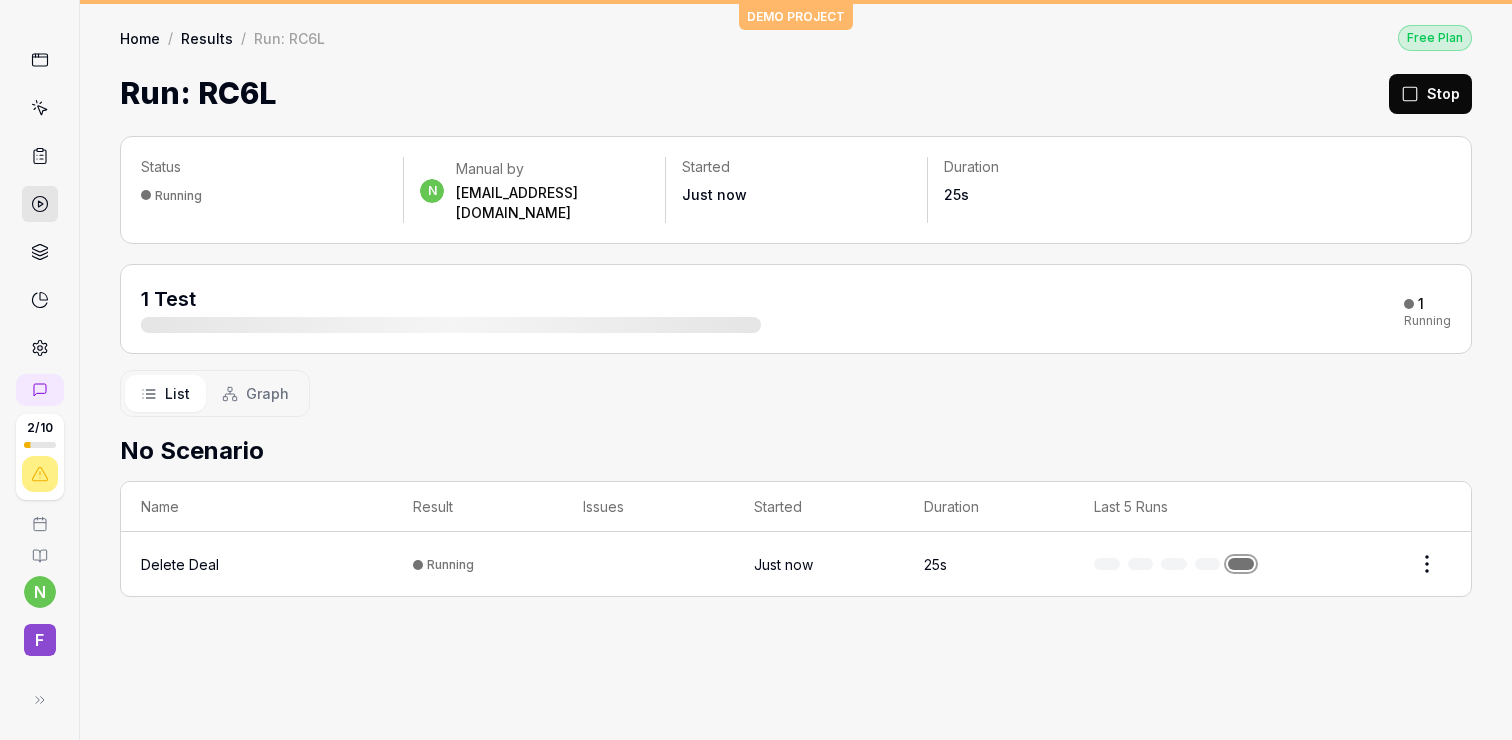 click on "Results" at bounding box center (207, 38) 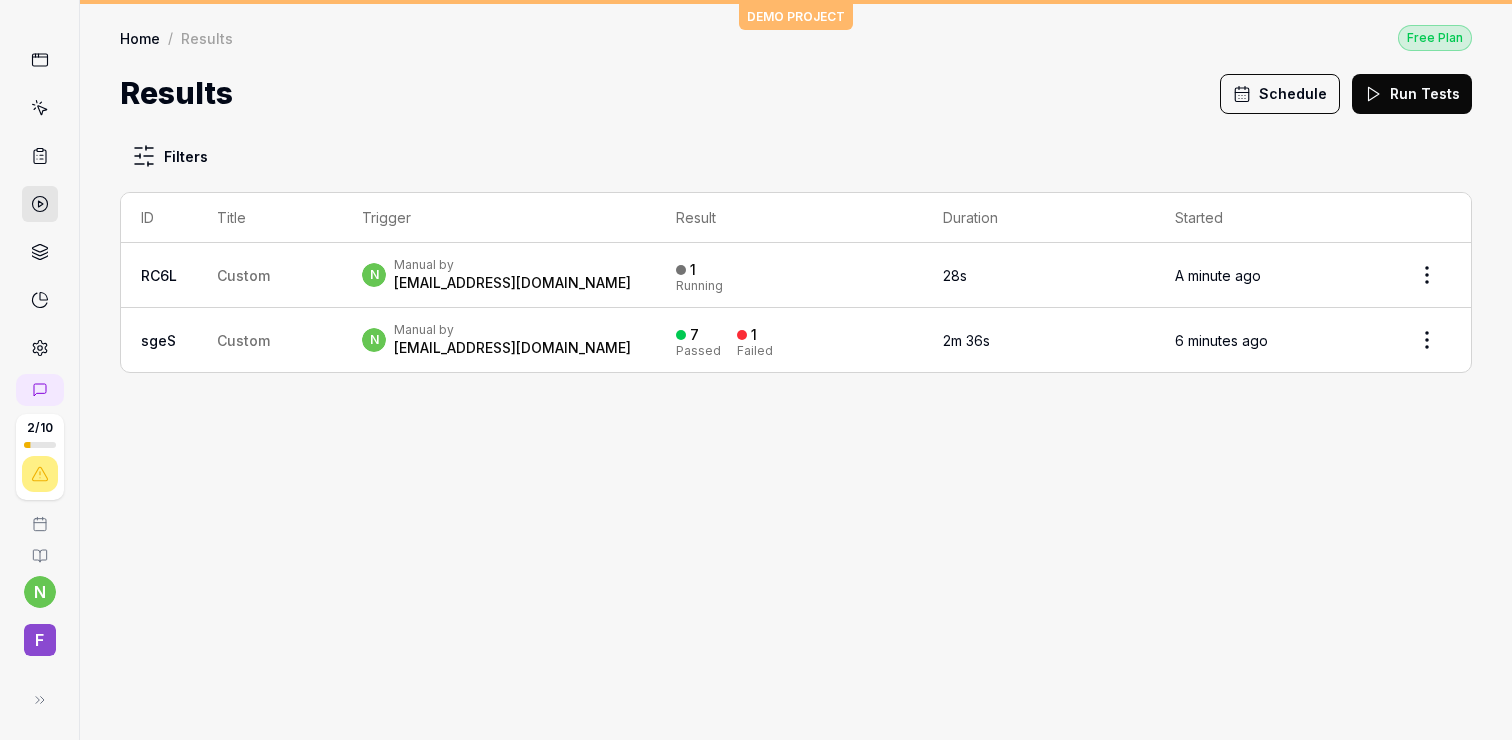 click on "Custom" at bounding box center (269, 275) 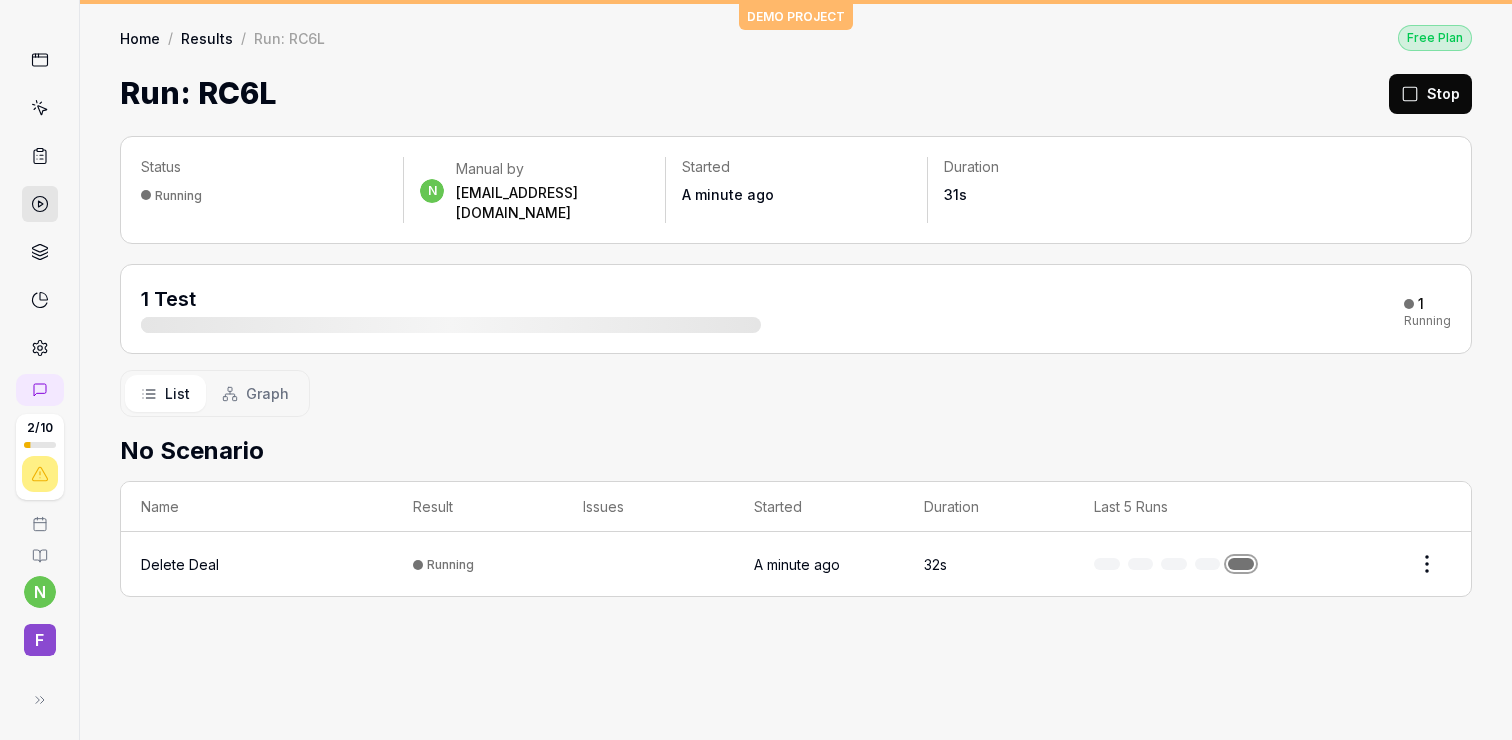 click on "2  /  10 n F DEMO PROJECT Home / Results / Run: RC6L Free Plan Home / Results / Run: RC6L Free Plan Run: RC6L Stop Status Running n Manual by nastinsfilips@gmail.com Started A minute ago Duration 31s 1 Test   1 Running List Graph No Scenario Name Result Issues Started Duration Last 5 Runs Delete Deal Running A minute ago 32s
* 20s" at bounding box center (756, 370) 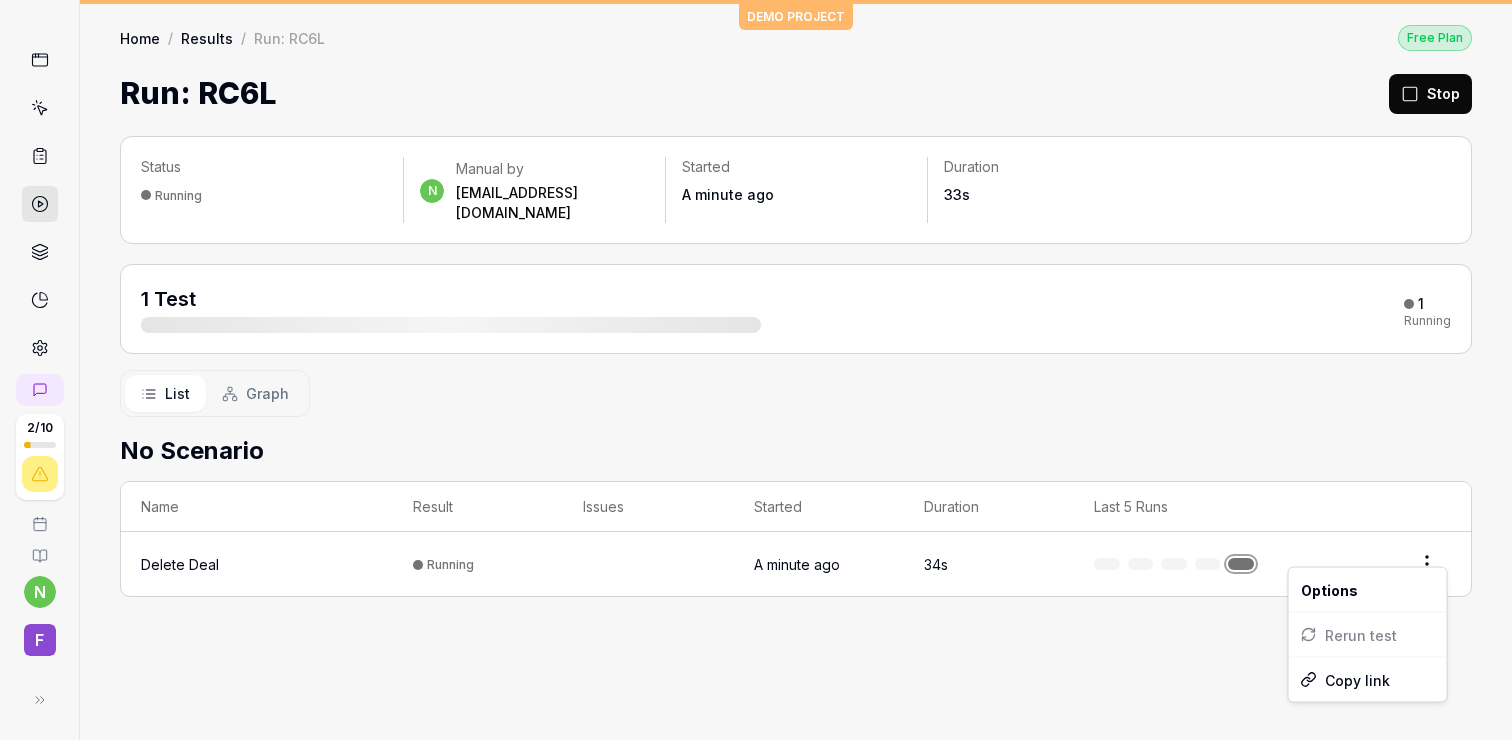 click on "2  /  10 n F DEMO PROJECT Home / Results / Run: RC6L Free Plan Home / Results / Run: RC6L Free Plan Run: RC6L Stop Status Running n Manual by nastinsfilips@gmail.com Started A minute ago Duration 33s 1 Test   1 Running List Graph No Scenario Name Result Issues Started Duration Last 5 Runs Delete Deal Running A minute ago 34s
* 20s Options   Rerun test  Copy link" at bounding box center (756, 370) 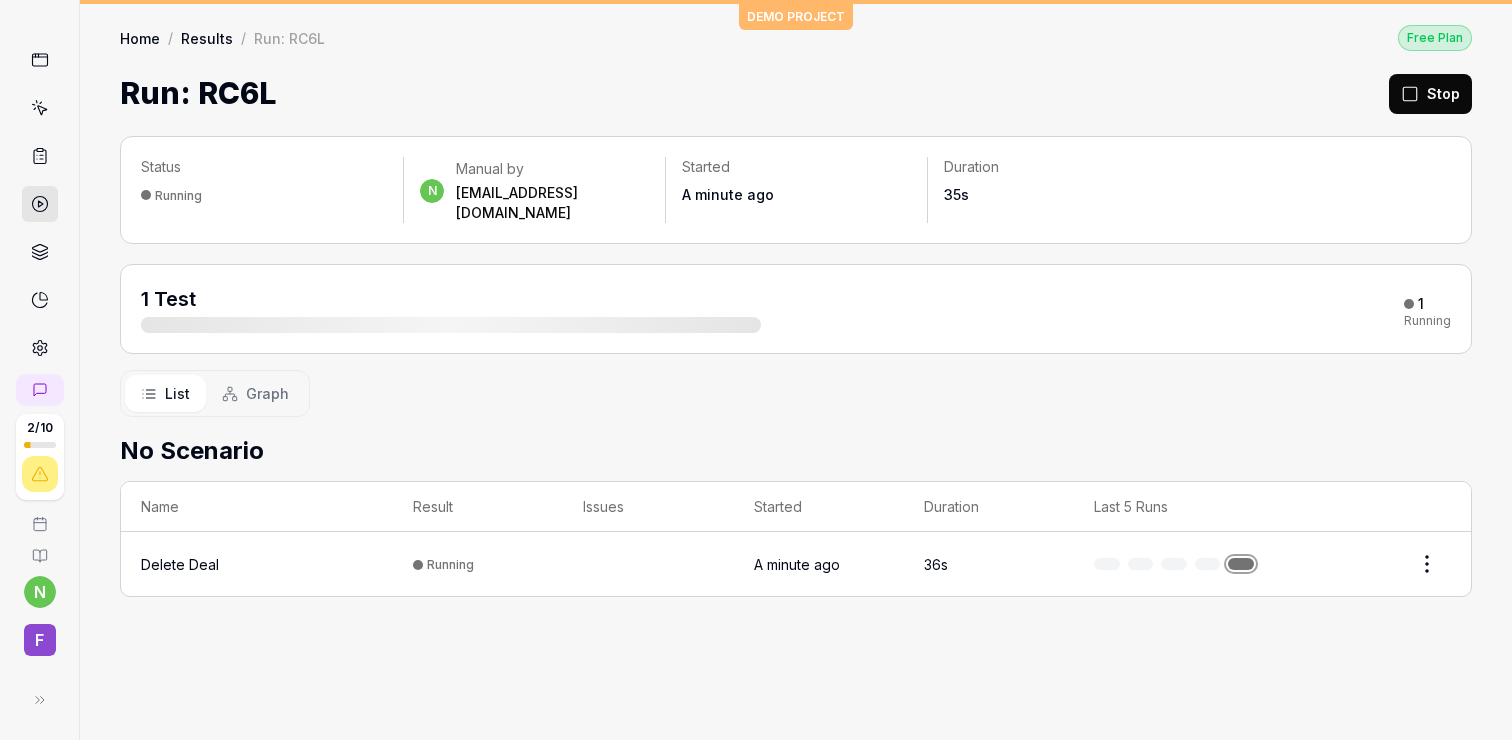 click on "Delete Deal" at bounding box center (180, 564) 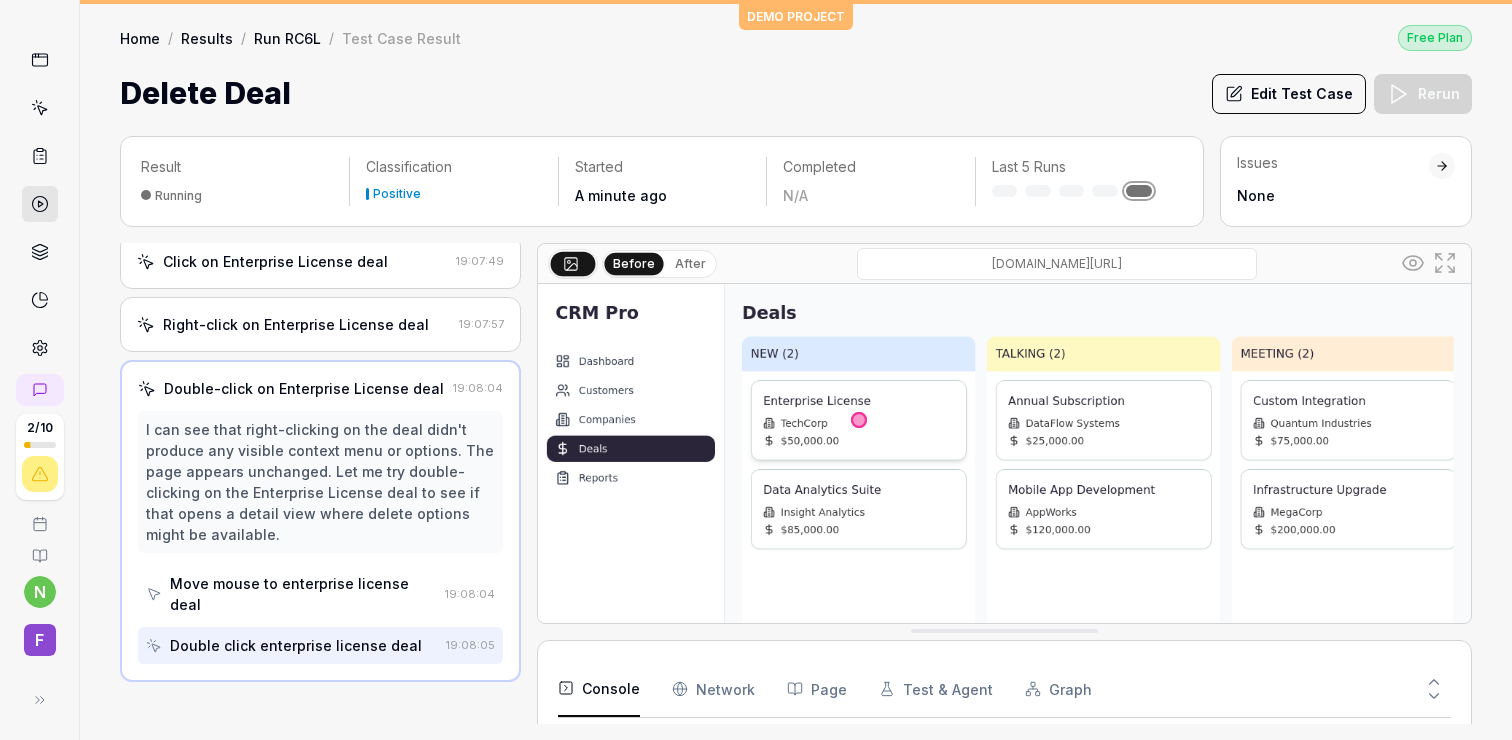 scroll, scrollTop: 164, scrollLeft: 0, axis: vertical 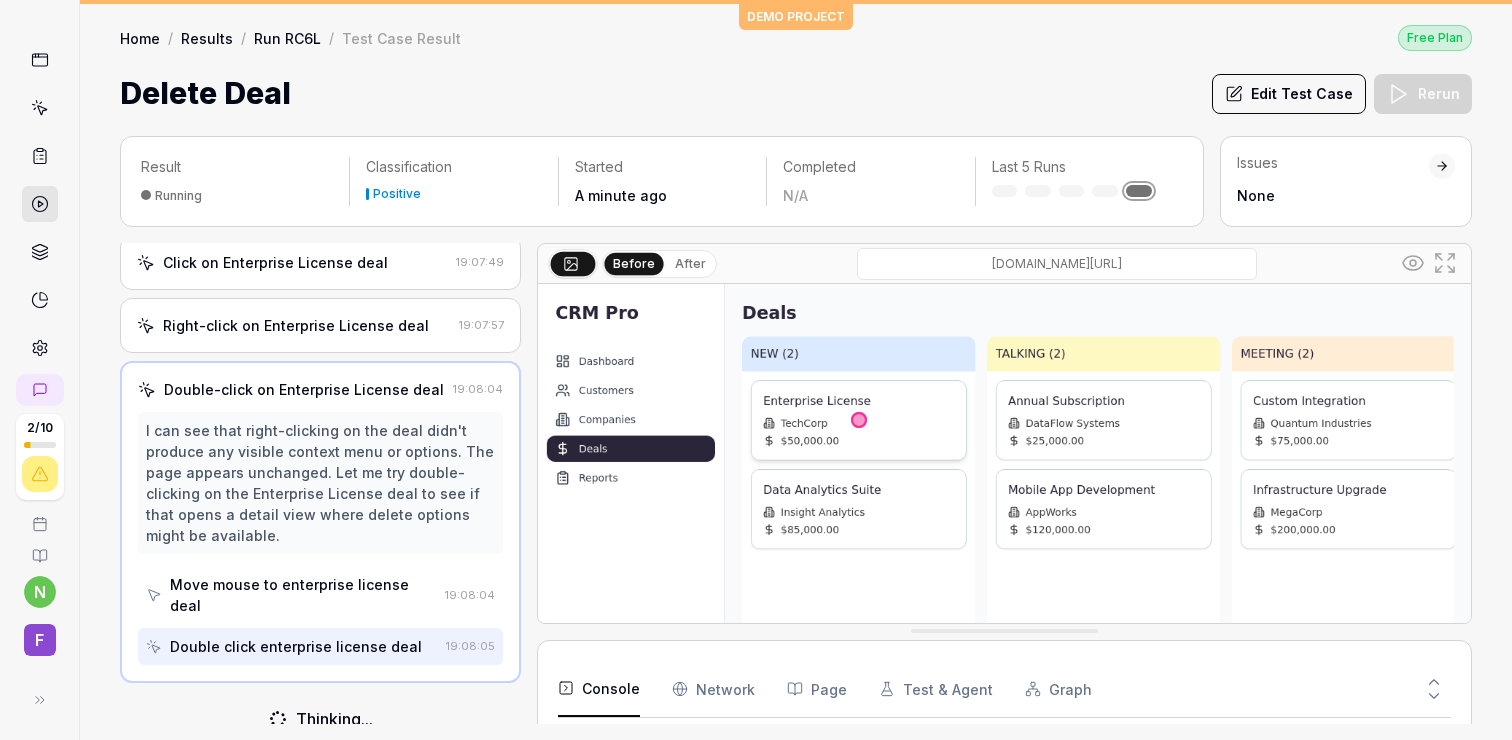 click on "After" at bounding box center (690, 264) 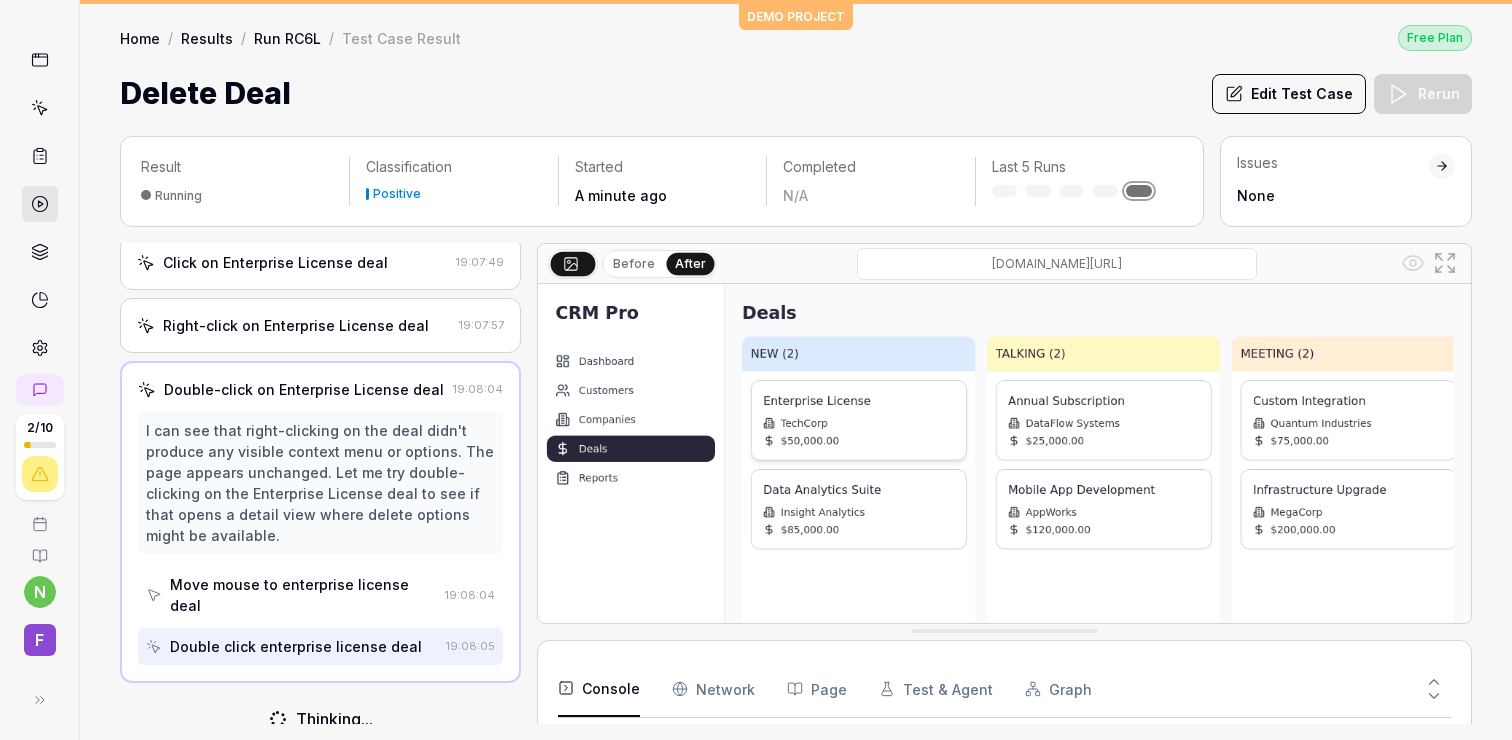 click on "Before" at bounding box center [634, 264] 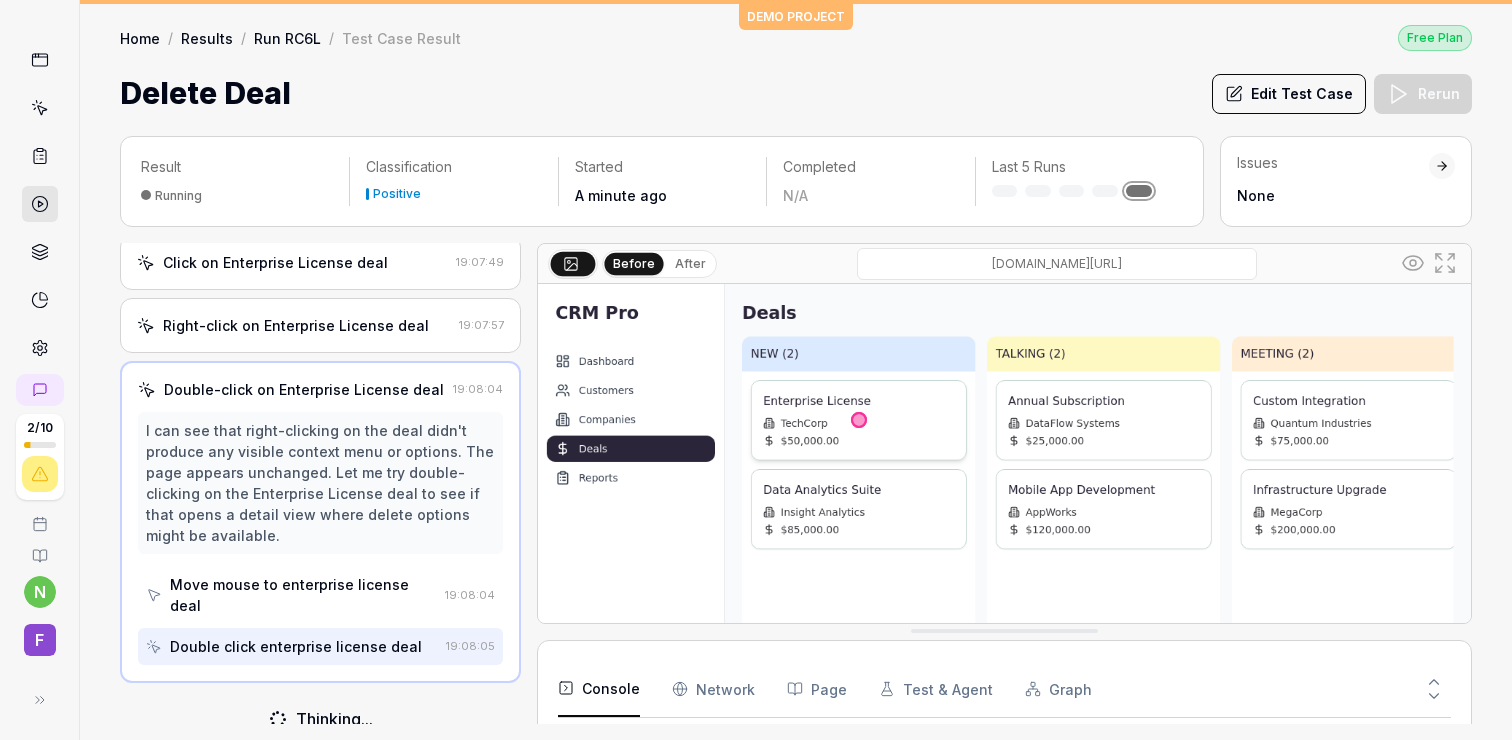 click on "qacrmdemo.netlify.app/deals" at bounding box center (1057, 264) 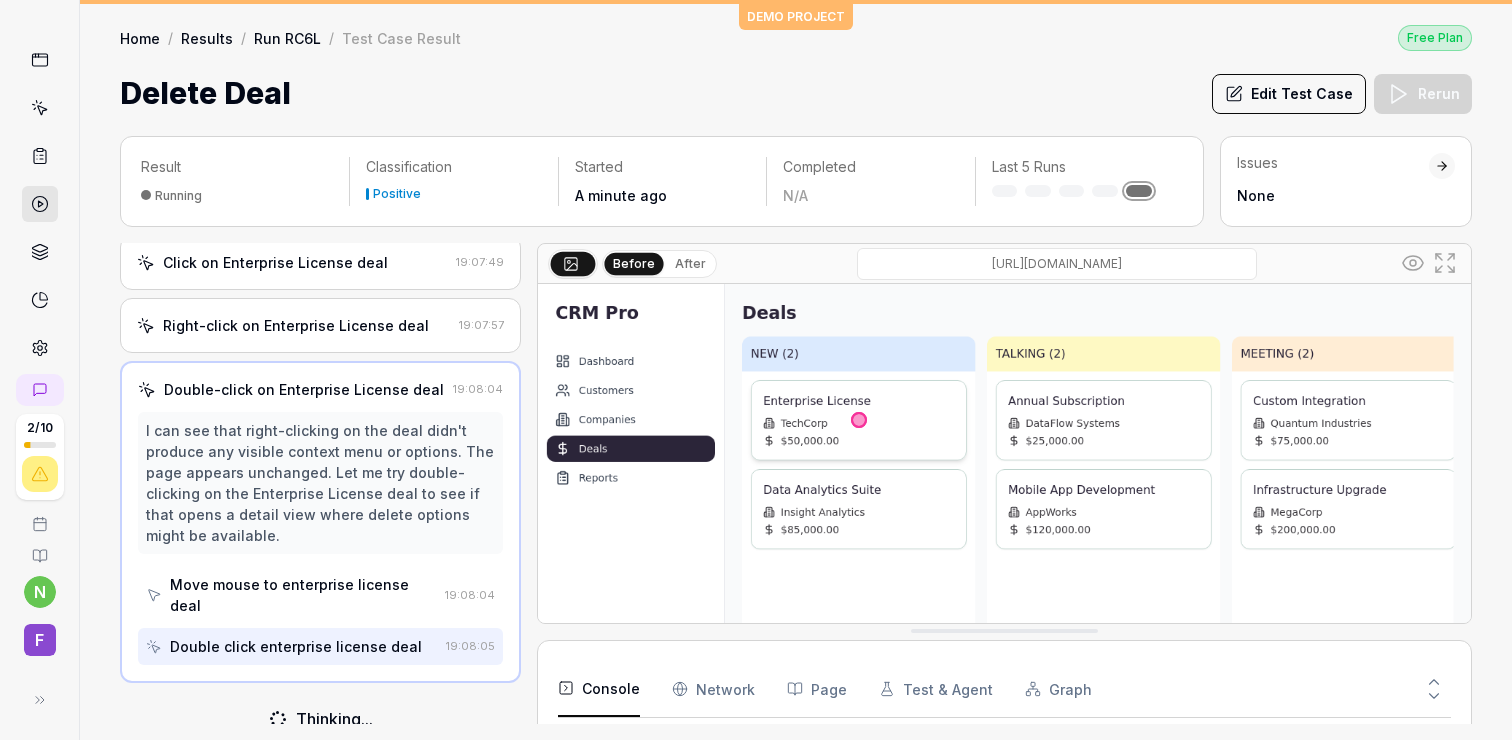 click on "qacrmdemo.netlify.app/deals" at bounding box center [1057, 264] 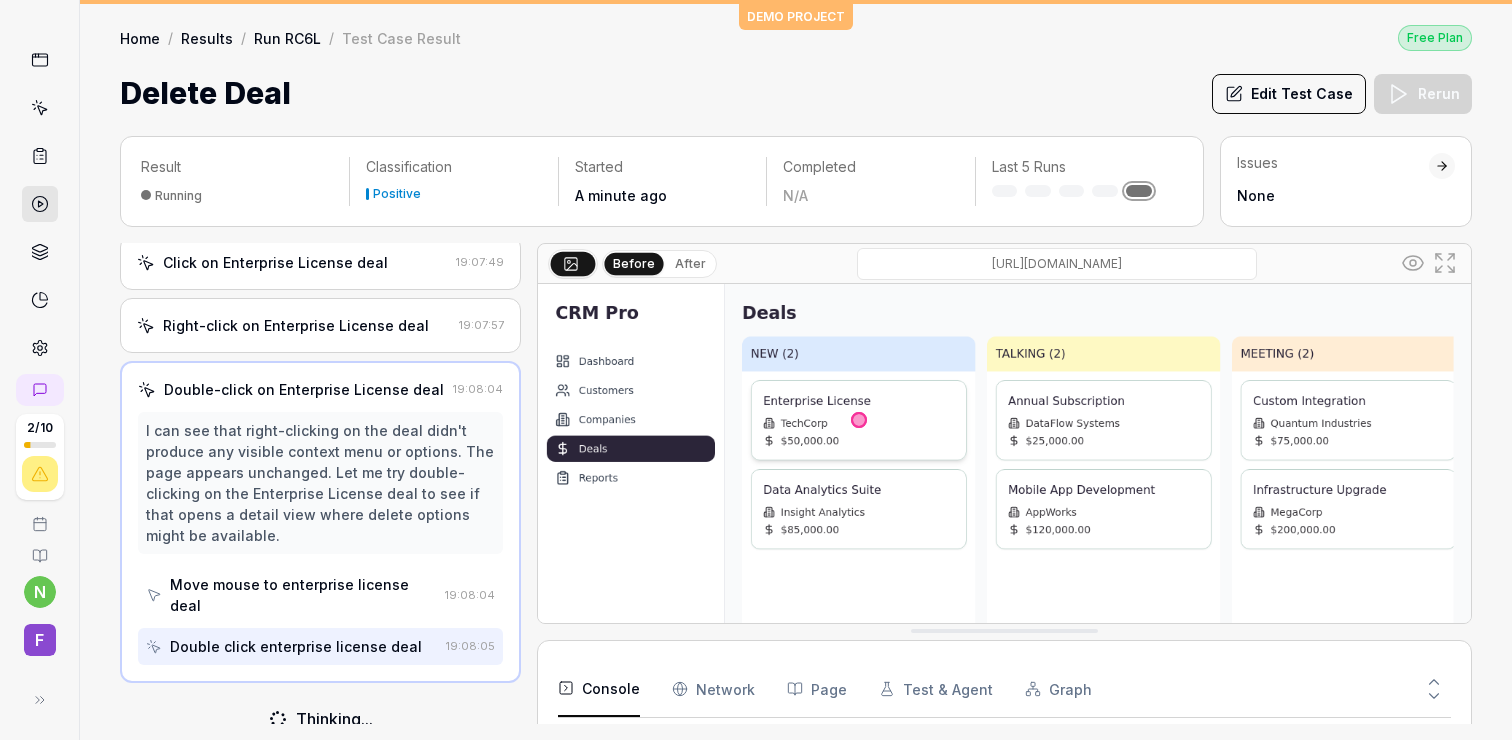 type on "https://qacrmdemo.netlify.app/deals" 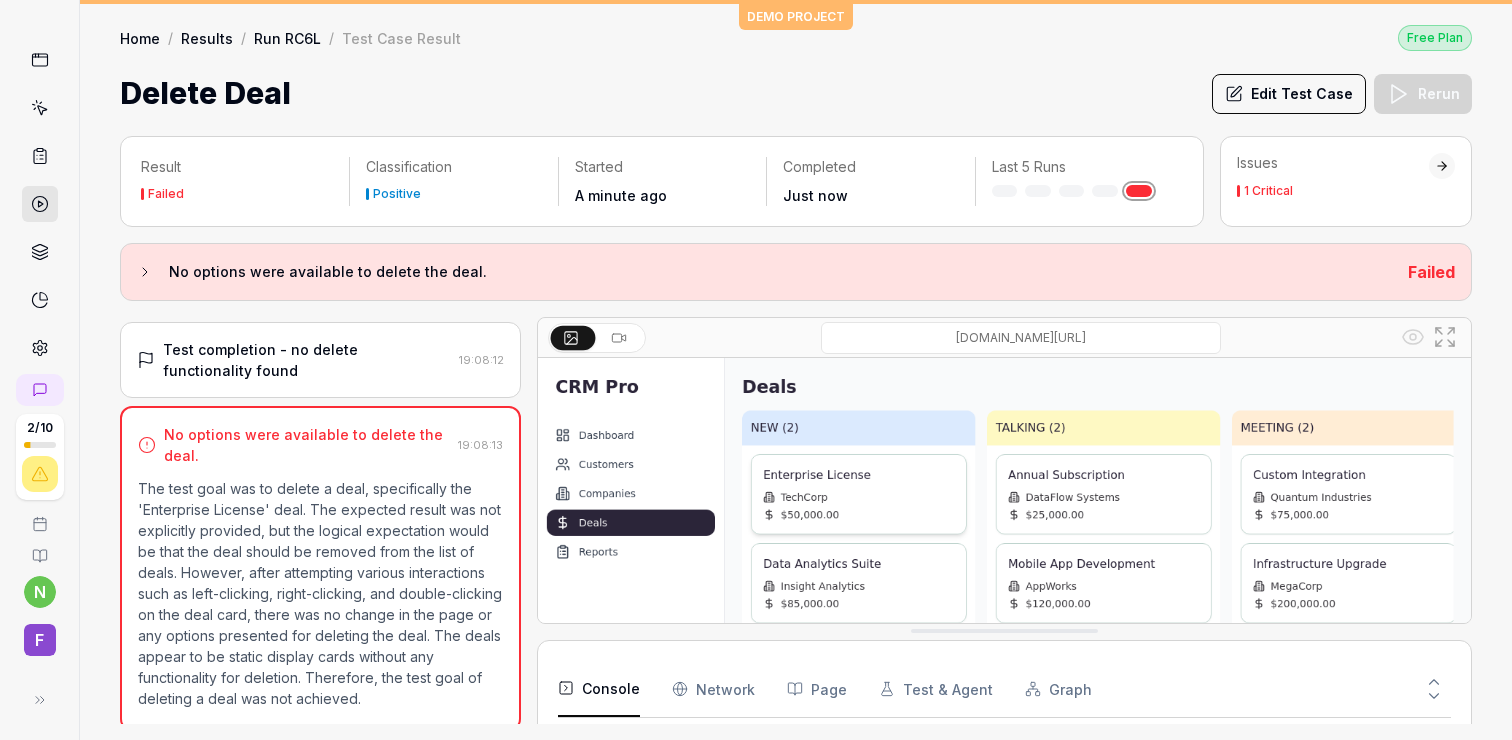 scroll, scrollTop: 344, scrollLeft: 0, axis: vertical 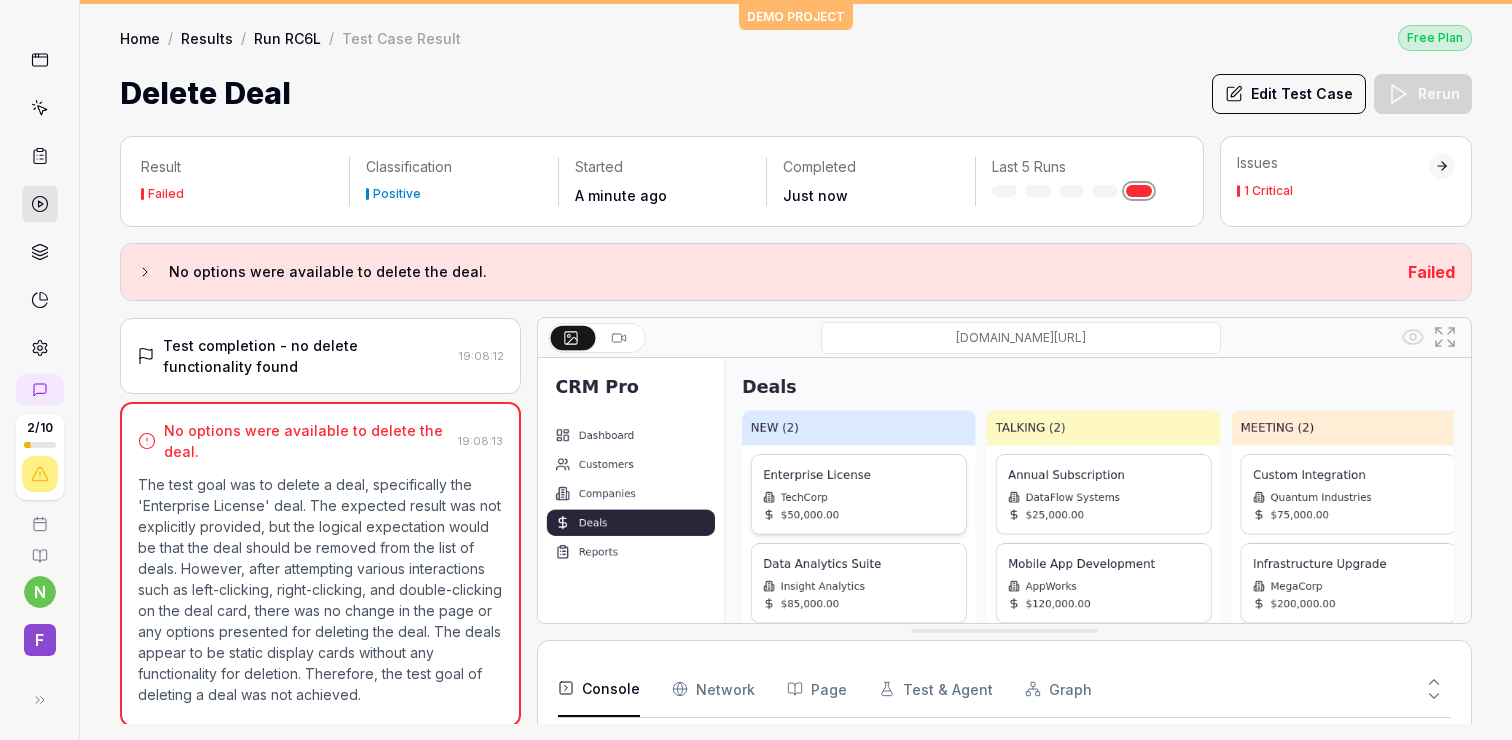 click on "Test completion - no delete functionality found 19:08:12" at bounding box center (320, 356) 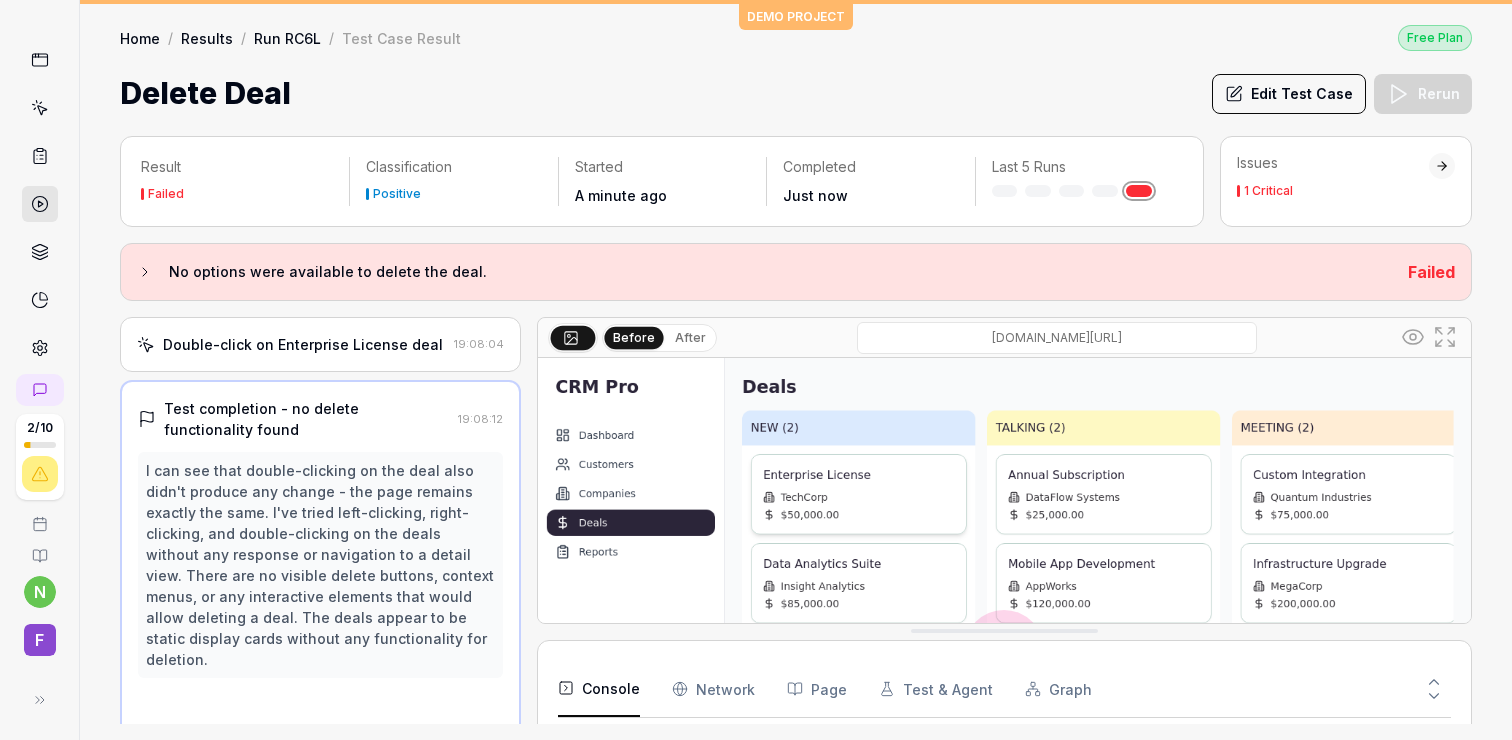 scroll, scrollTop: 279, scrollLeft: 0, axis: vertical 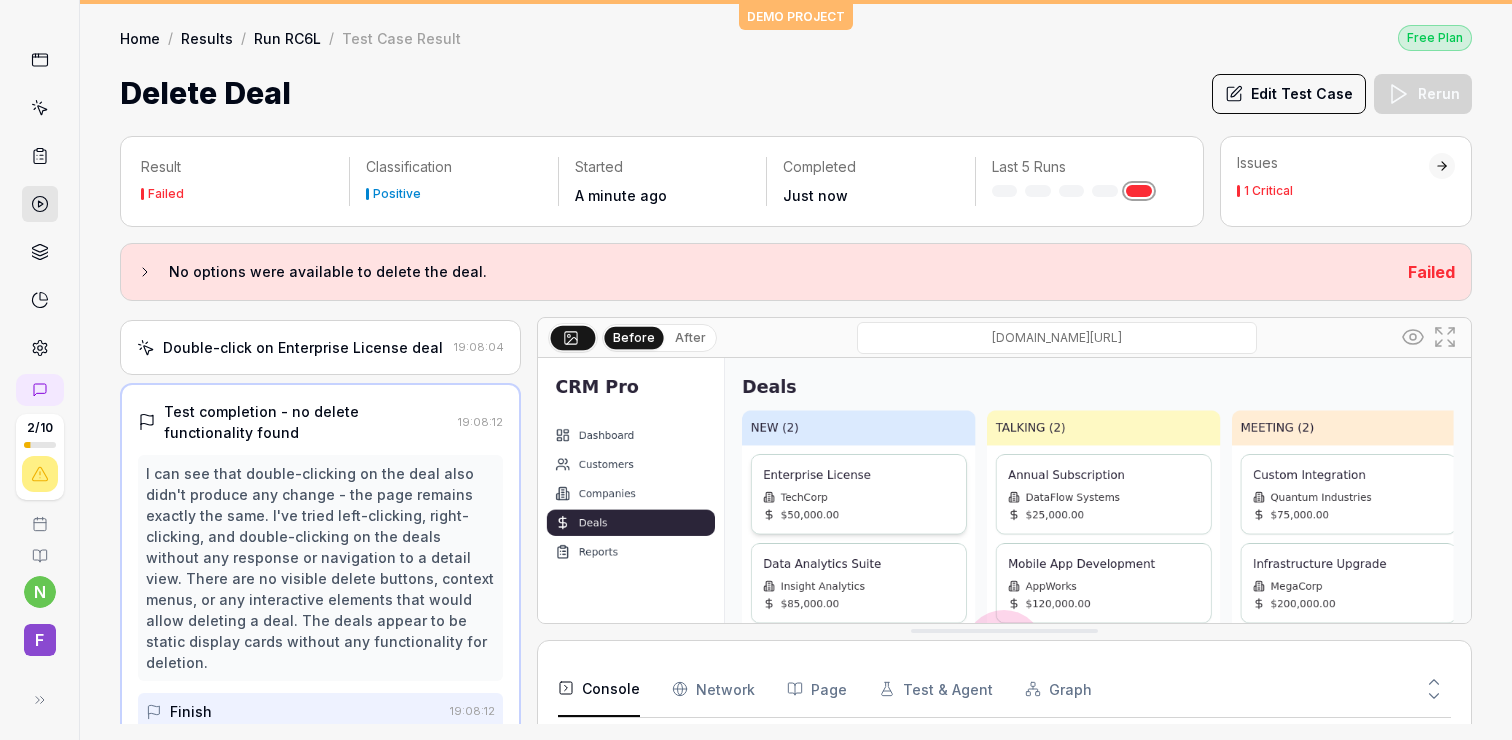 click on "Test completion - no delete functionality found" at bounding box center [307, 422] 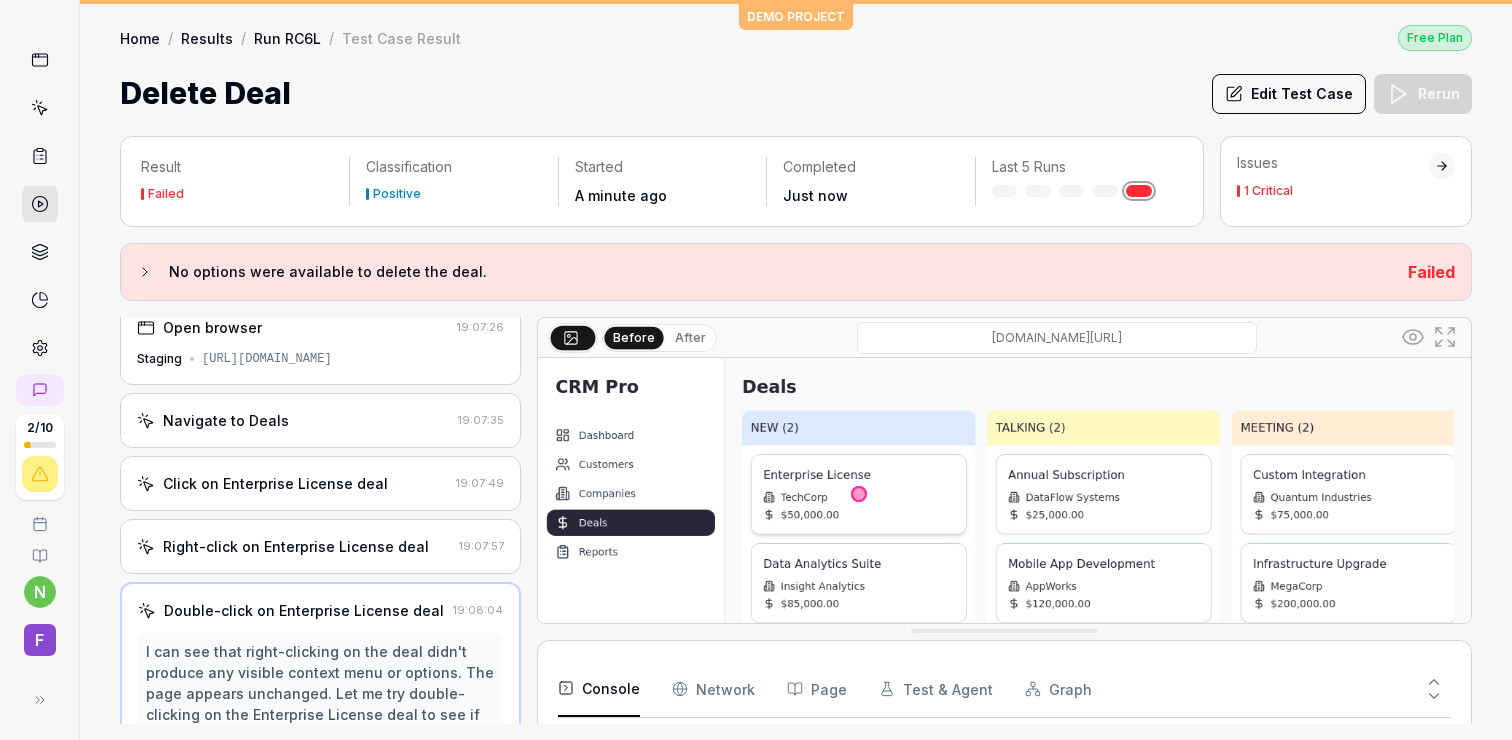 scroll, scrollTop: 0, scrollLeft: 0, axis: both 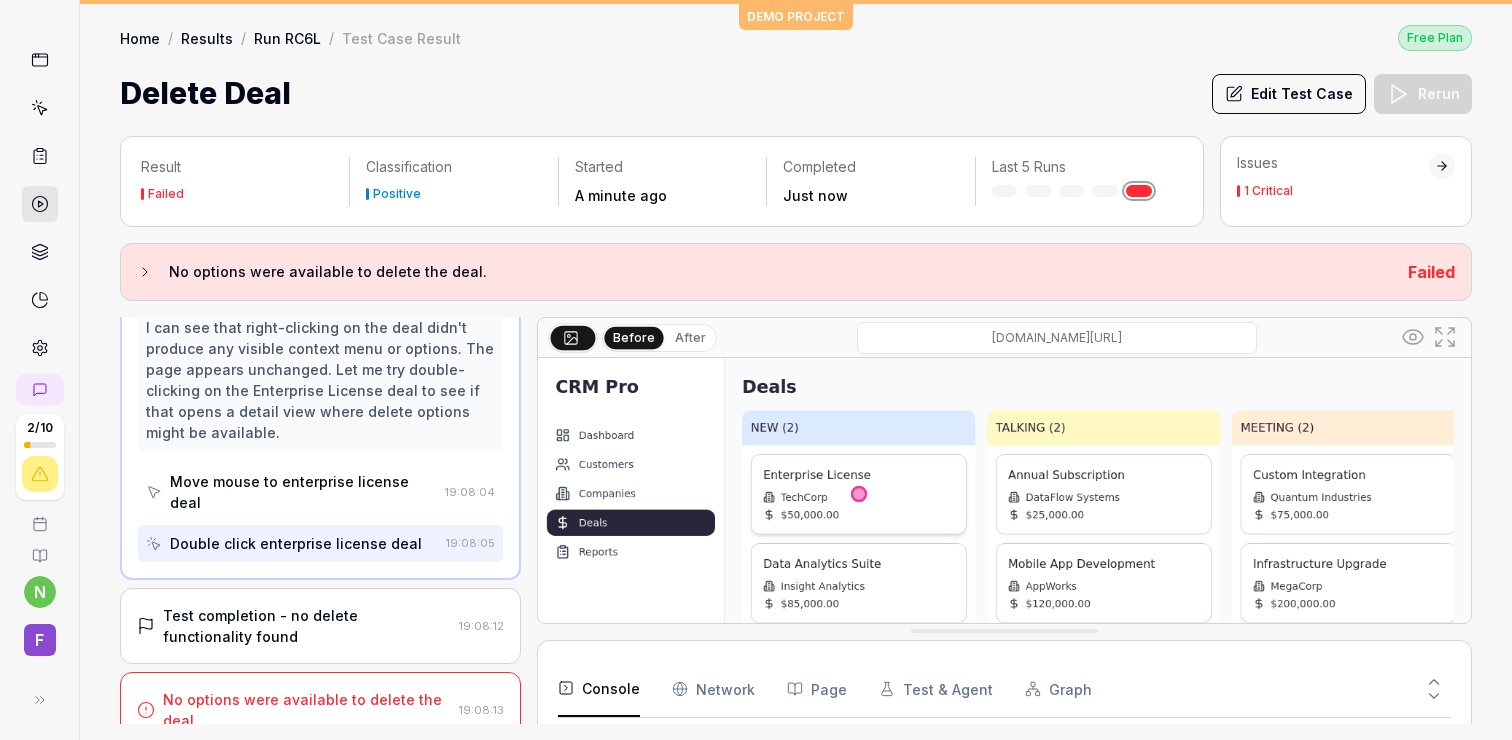 click on "Test completion - no delete functionality found" at bounding box center [307, 626] 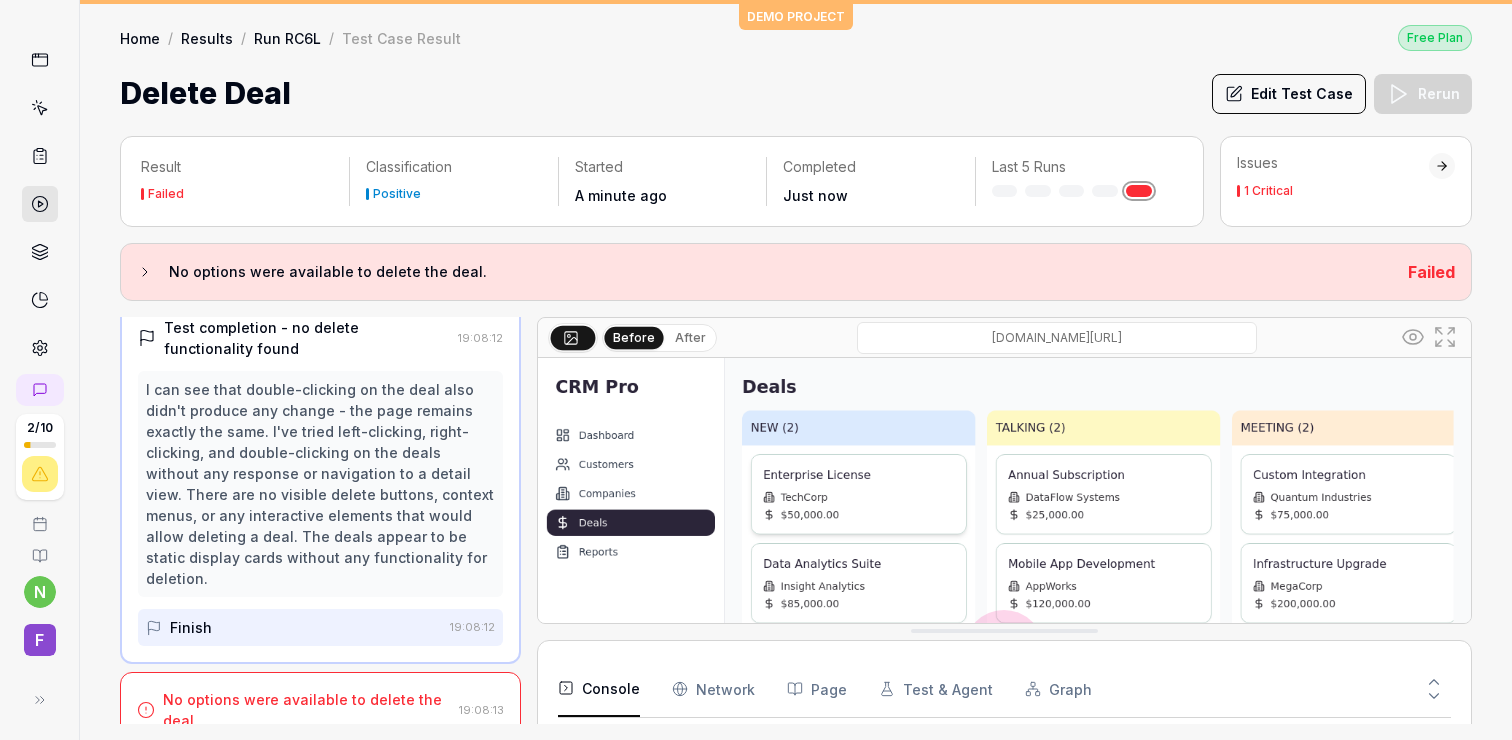 click on "No options were available to delete the deal." at bounding box center (307, 710) 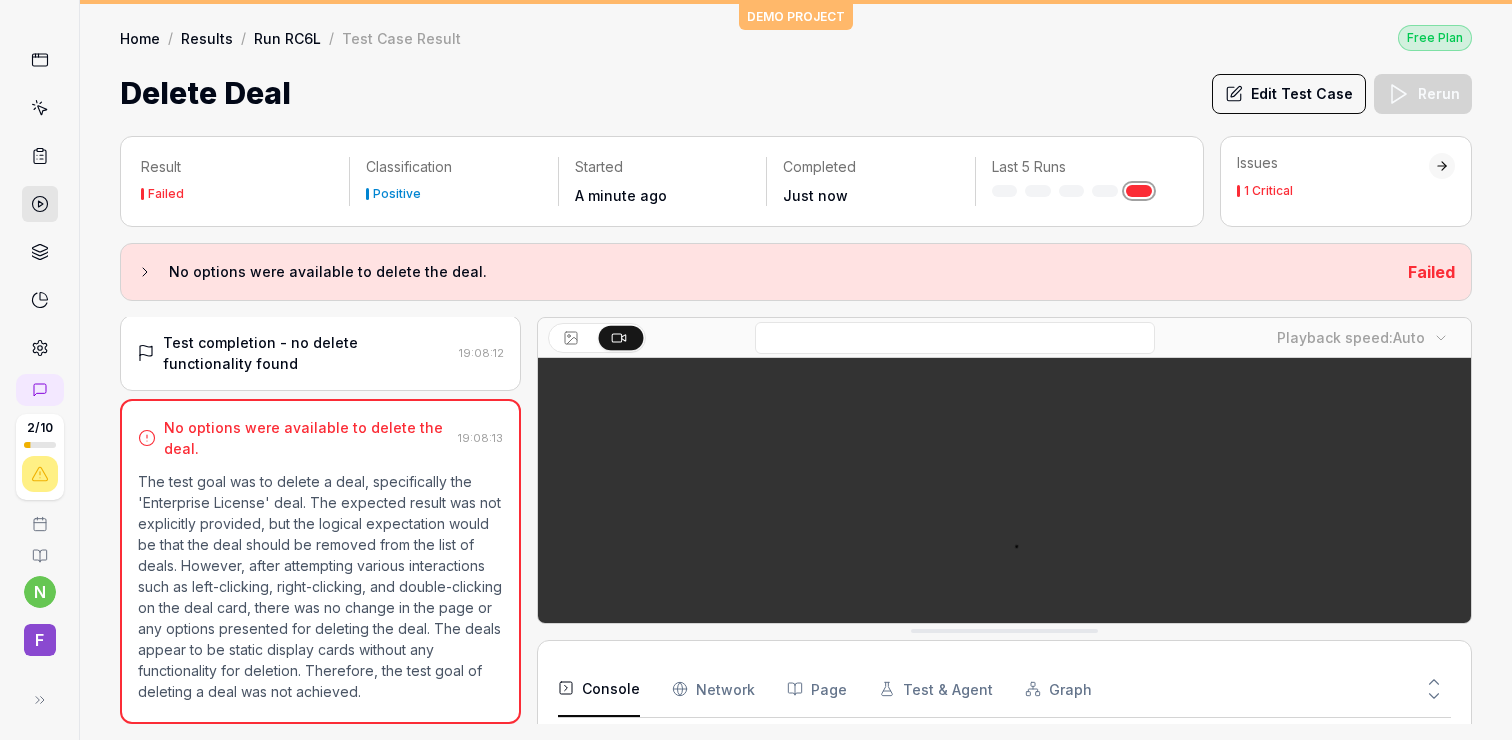 scroll, scrollTop: 344, scrollLeft: 0, axis: vertical 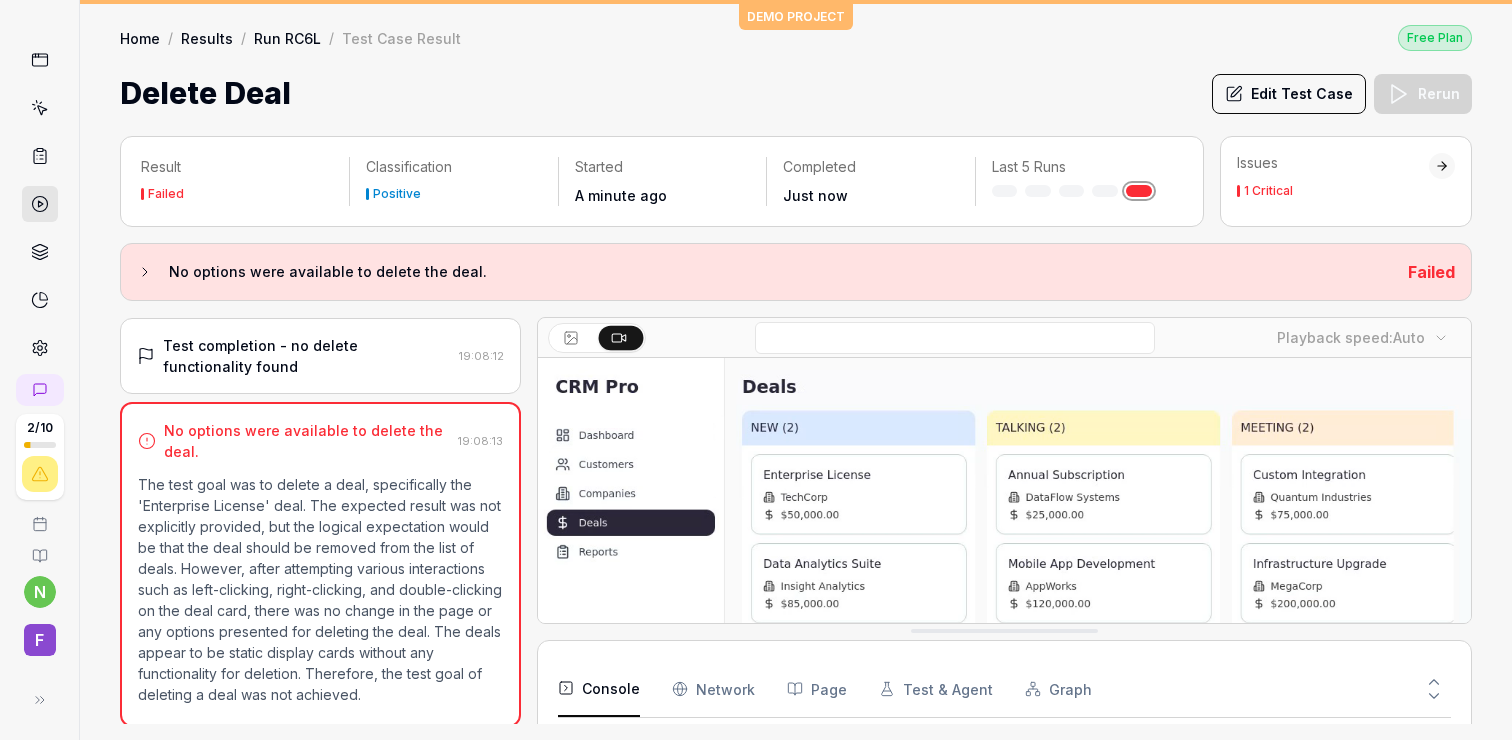 click on "Network" at bounding box center [713, 689] 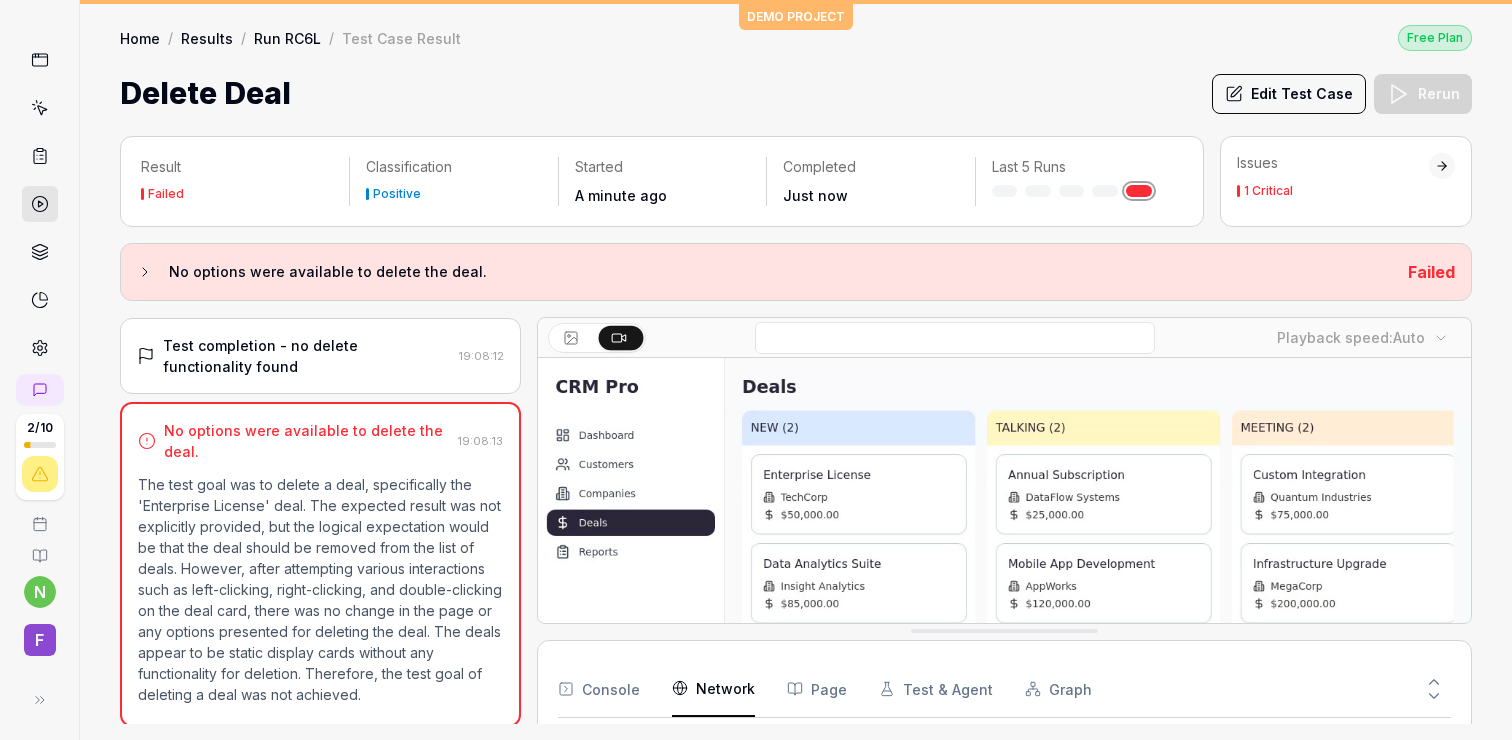 scroll, scrollTop: 216, scrollLeft: 0, axis: vertical 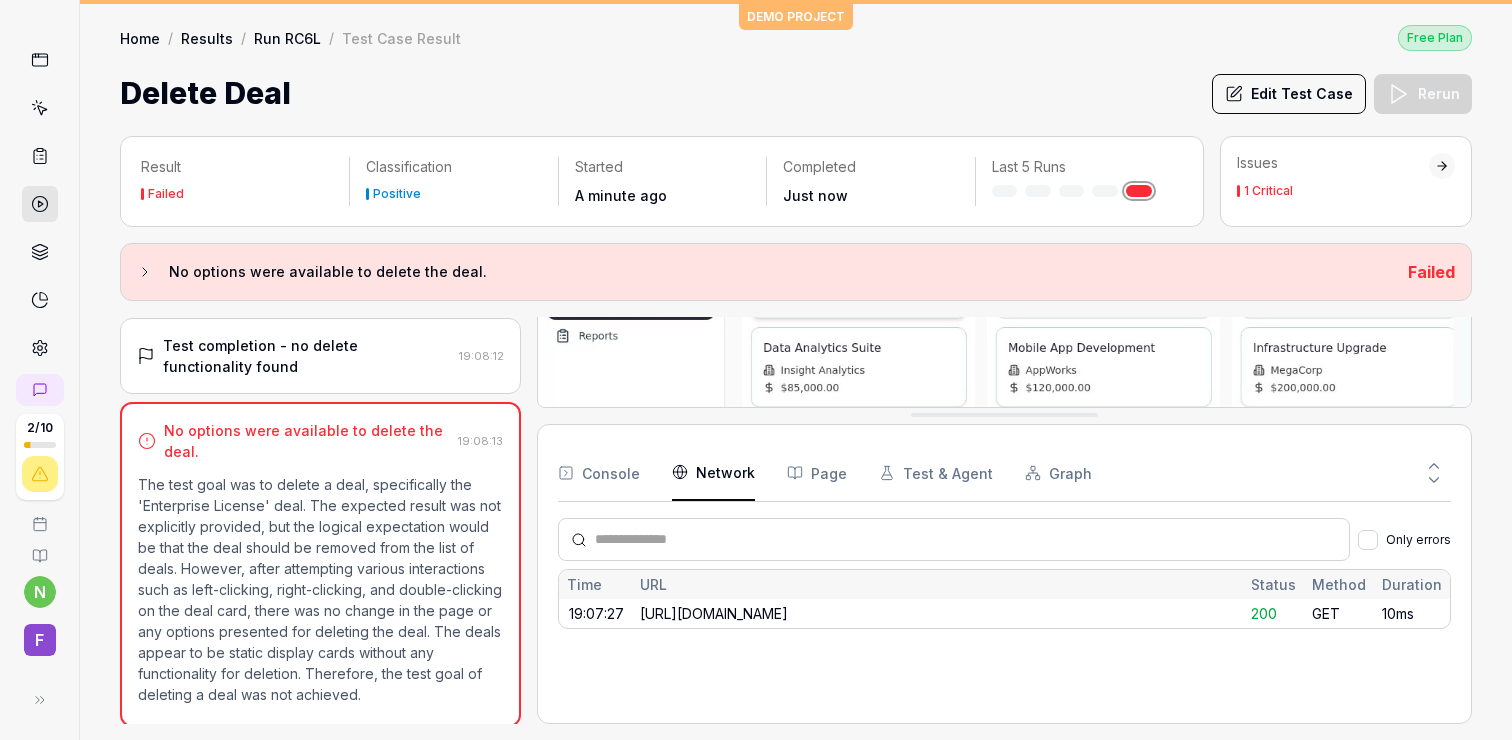click on "Page" at bounding box center [817, 473] 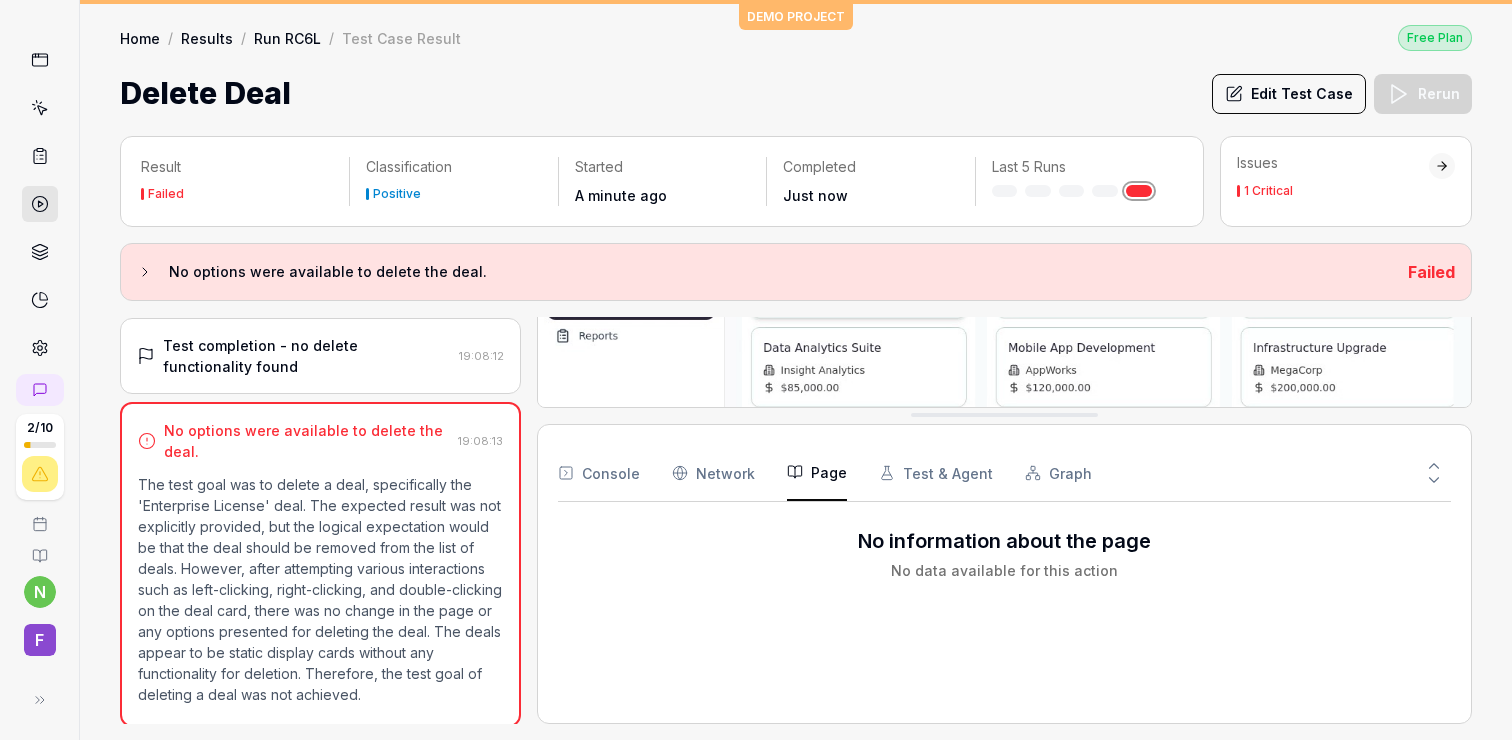click on "Console Network Page Test & Agent Graph" at bounding box center [1004, 473] 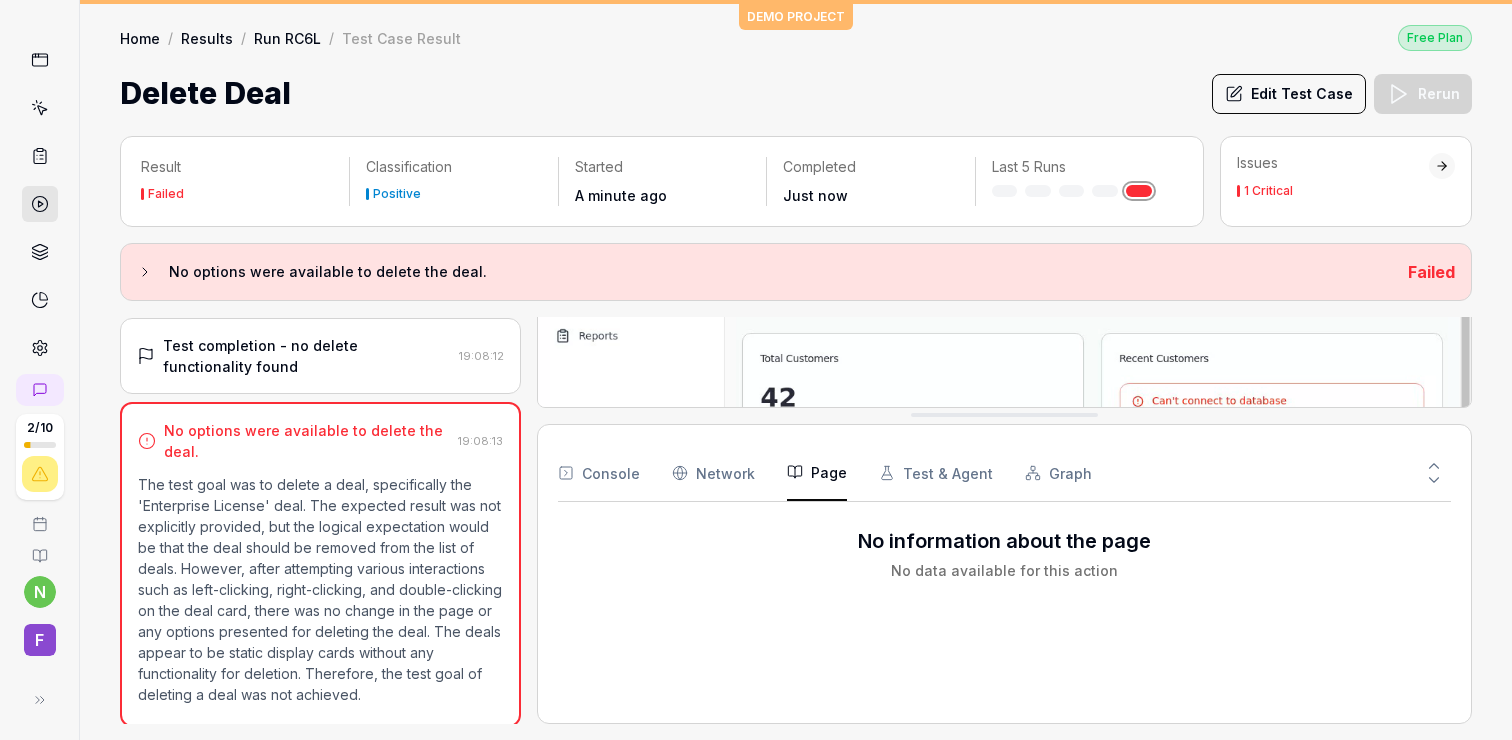 click on "Test & Agent" at bounding box center [936, 473] 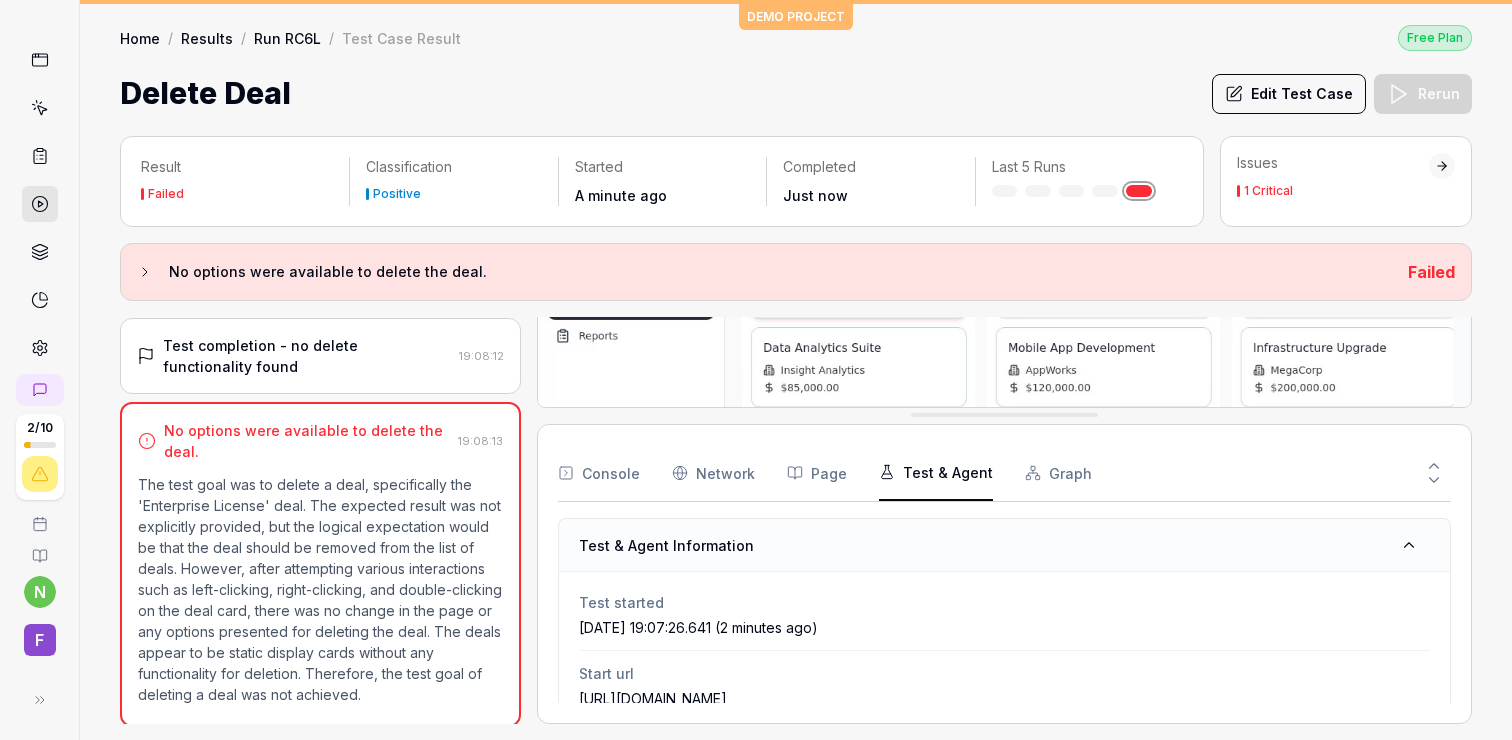click 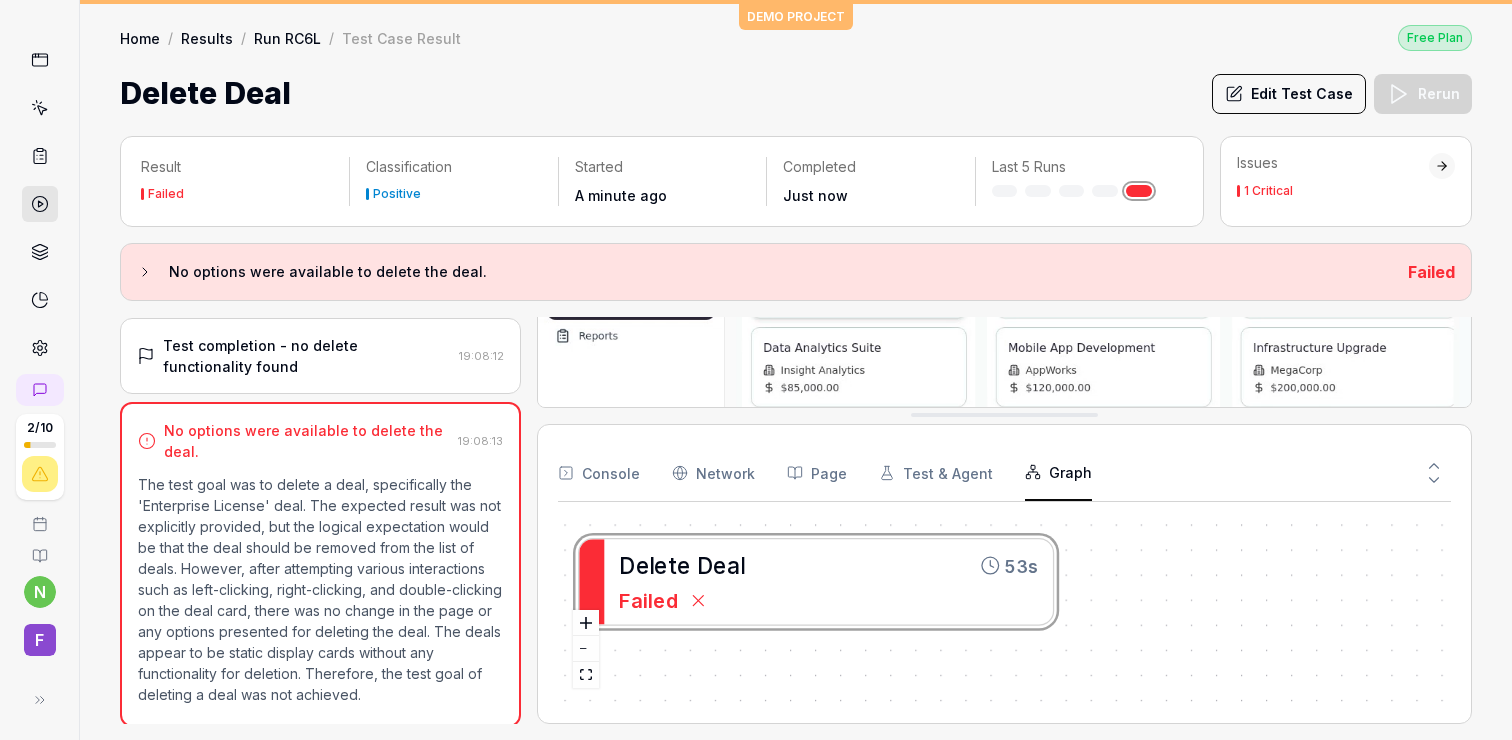 click on "Console" at bounding box center [599, 473] 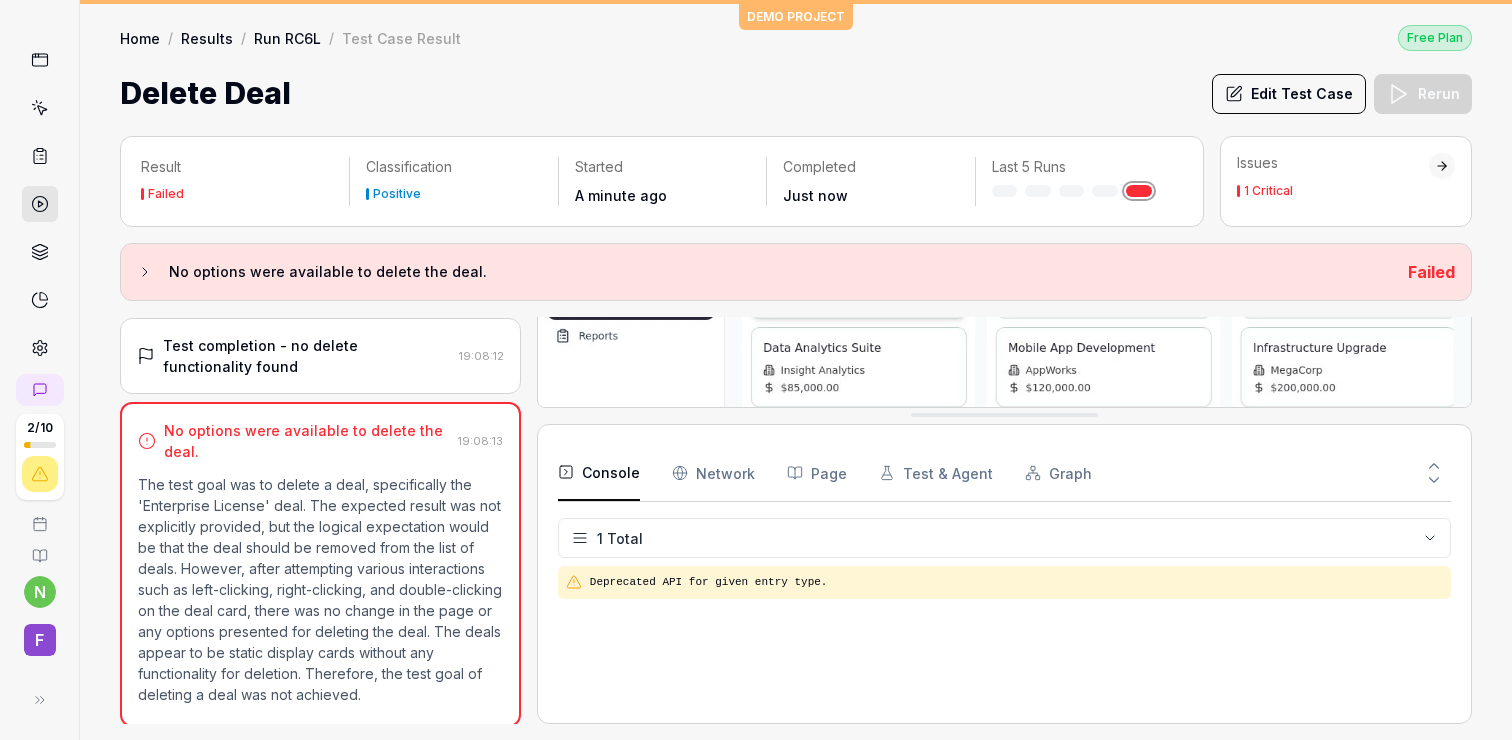 click on "2  /  10 n F DEMO PROJECT Home / Results / Run RC6L / Test Case Result Free Plan Home / Results / Run RC6L / Test Case Result Free Plan Delete Deal Edit Test Case Rerun Result Failed Classification Positive Started A minute ago Completed Just now Last 5 Runs Issues 1   Critical No options were available to delete the deal. Failed Open browser 19:07:26 Staging https://qacrmdemo.netlify.app/ Navigate to Deals 19:07:35 Click on Enterprise License deal 19:07:49 Right-click on Enterprise License deal 19:07:57 Double-click on Enterprise License deal 19:08:04 Test completion - no delete functionality found 19:08:12 No options were available to delete the deal. 19:08:13   Playback speed:  Auto Console Network Page Test & Agent Graph 1   Total Deprecated API for given entry type.
* 20s" at bounding box center (756, 370) 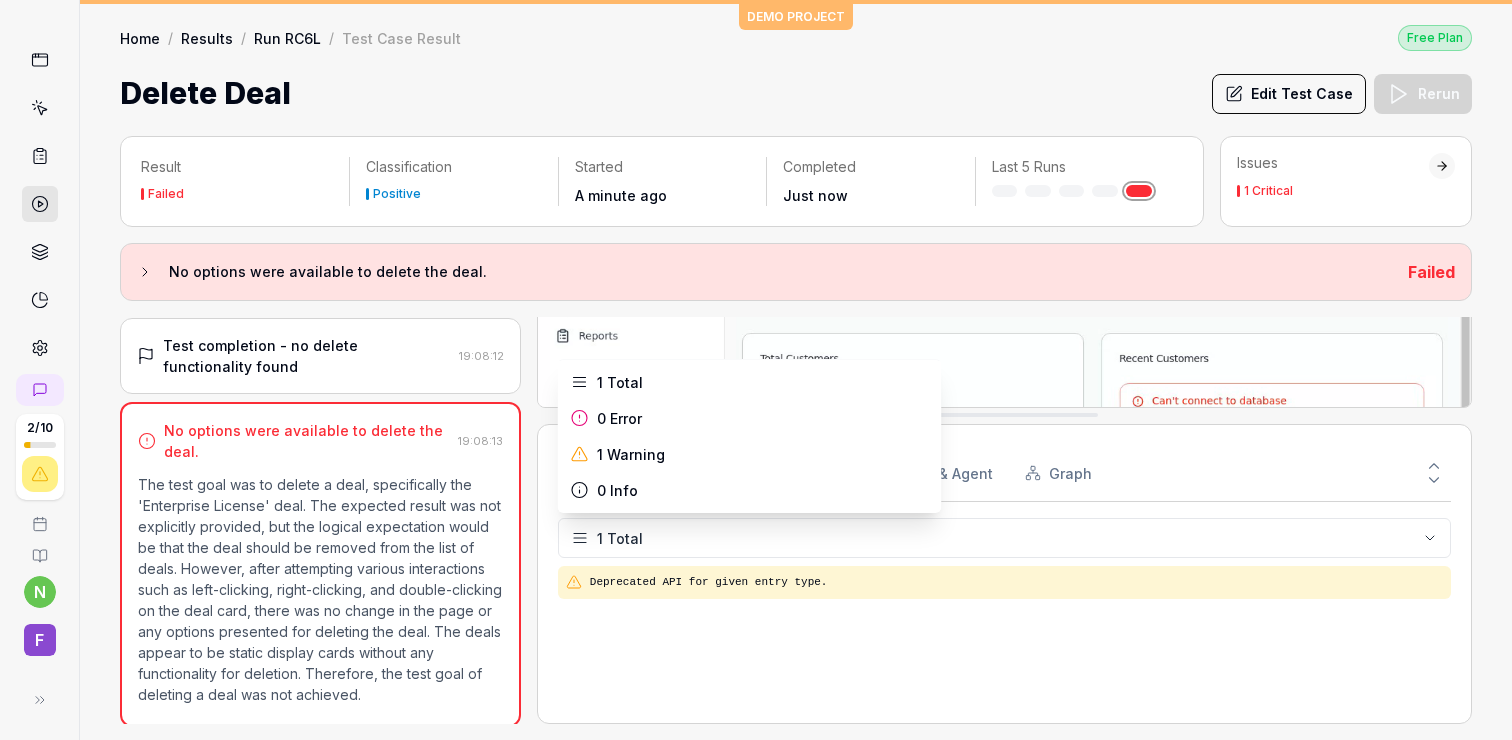 click on "2  /  10 n F DEMO PROJECT Home / Results / Run RC6L / Test Case Result Free Plan Home / Results / Run RC6L / Test Case Result Free Plan Delete Deal Edit Test Case Rerun Result Failed Classification Positive Started A minute ago Completed Just now Last 5 Runs Issues 1   Critical No options were available to delete the deal. Failed Open browser 19:07:26 Staging https://qacrmdemo.netlify.app/ Navigate to Deals 19:07:35 Click on Enterprise License deal 19:07:49 Right-click on Enterprise License deal 19:07:57 Double-click on Enterprise License deal 19:08:04 Test completion - no delete functionality found 19:08:12 No options were available to delete the deal. 19:08:13   Playback speed:  Auto Console Network Page Test & Agent Graph 1   Total Deprecated API for given entry type.
* 20s 1   Total 0   Error 1   Warning 0   Info" at bounding box center [756, 370] 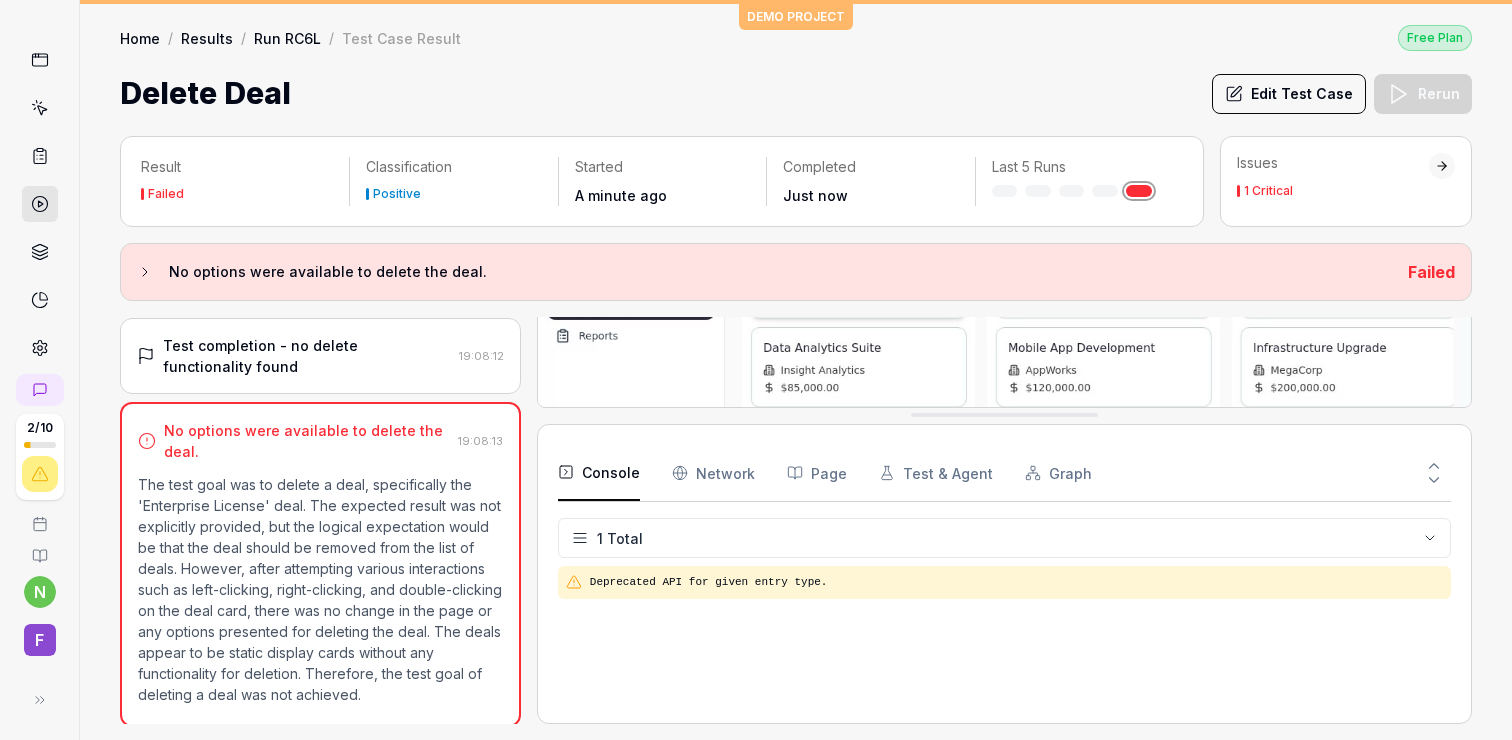 click on "Deprecated API for given entry type." at bounding box center [1004, 634] 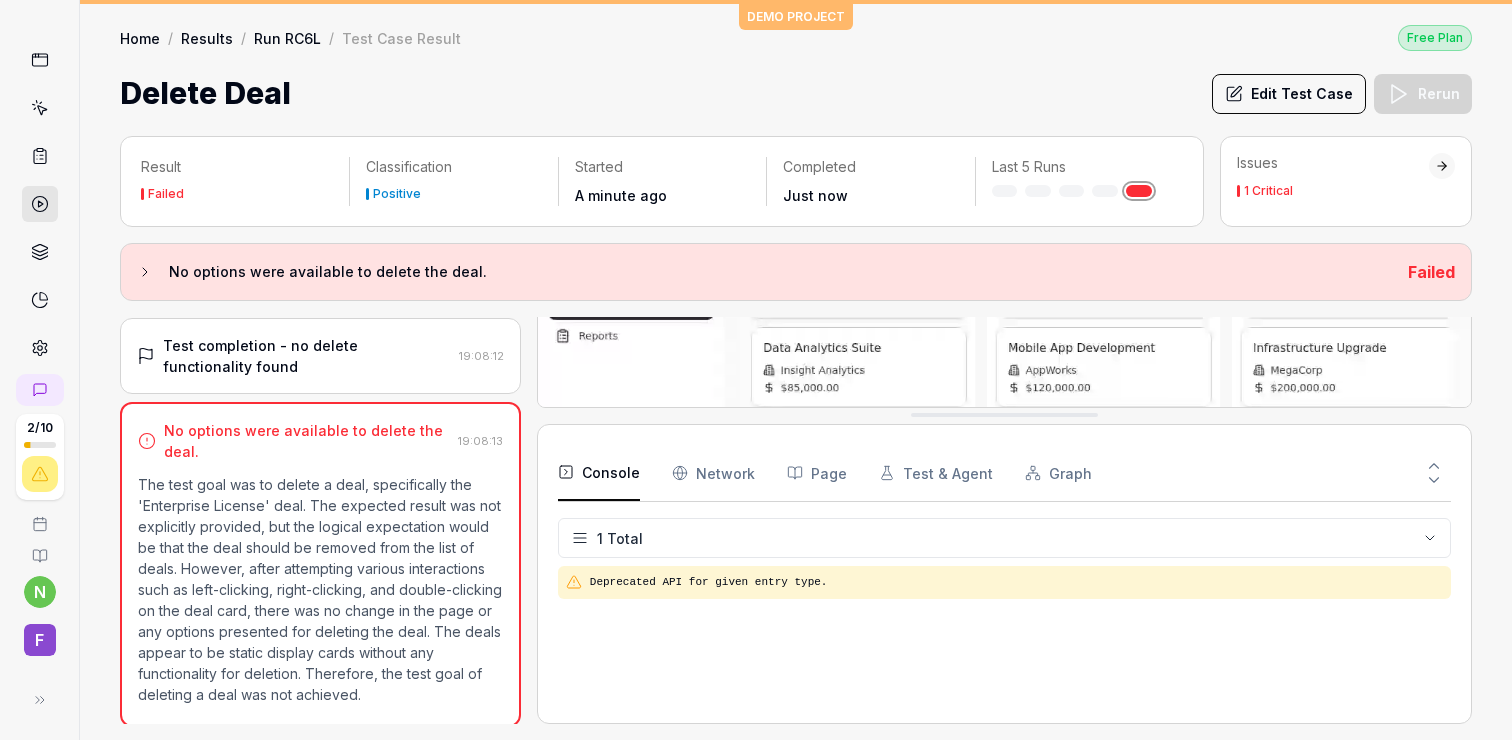 click on "Network" at bounding box center (713, 473) 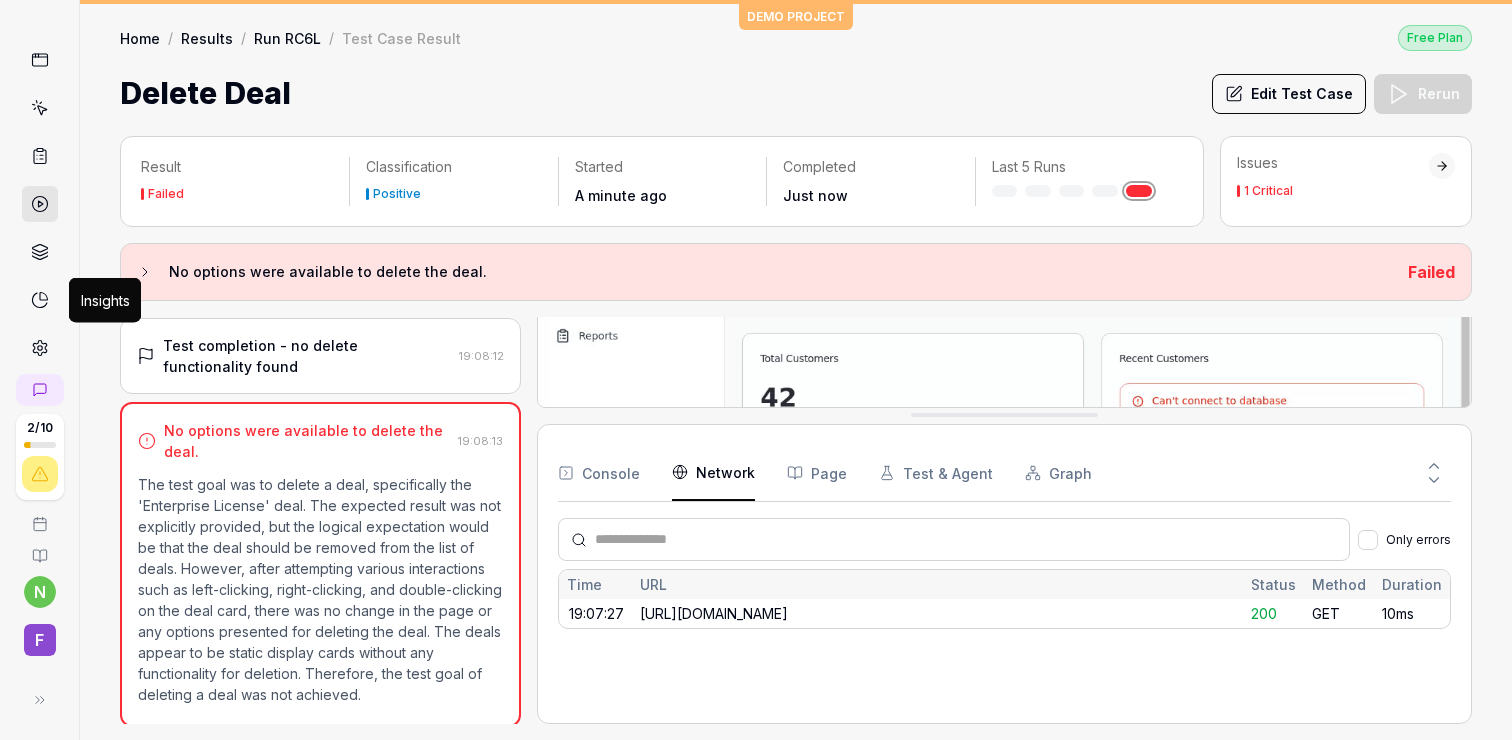 click 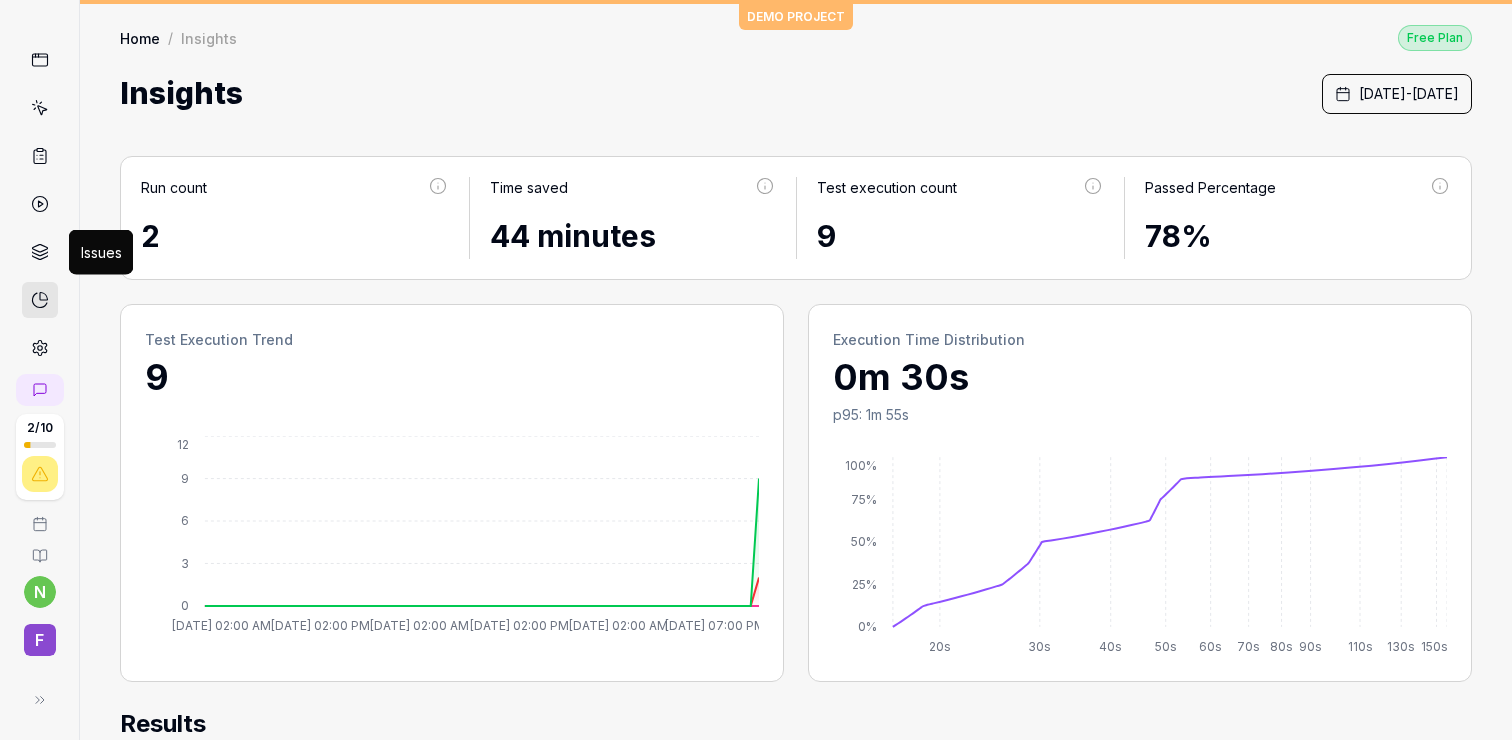 click 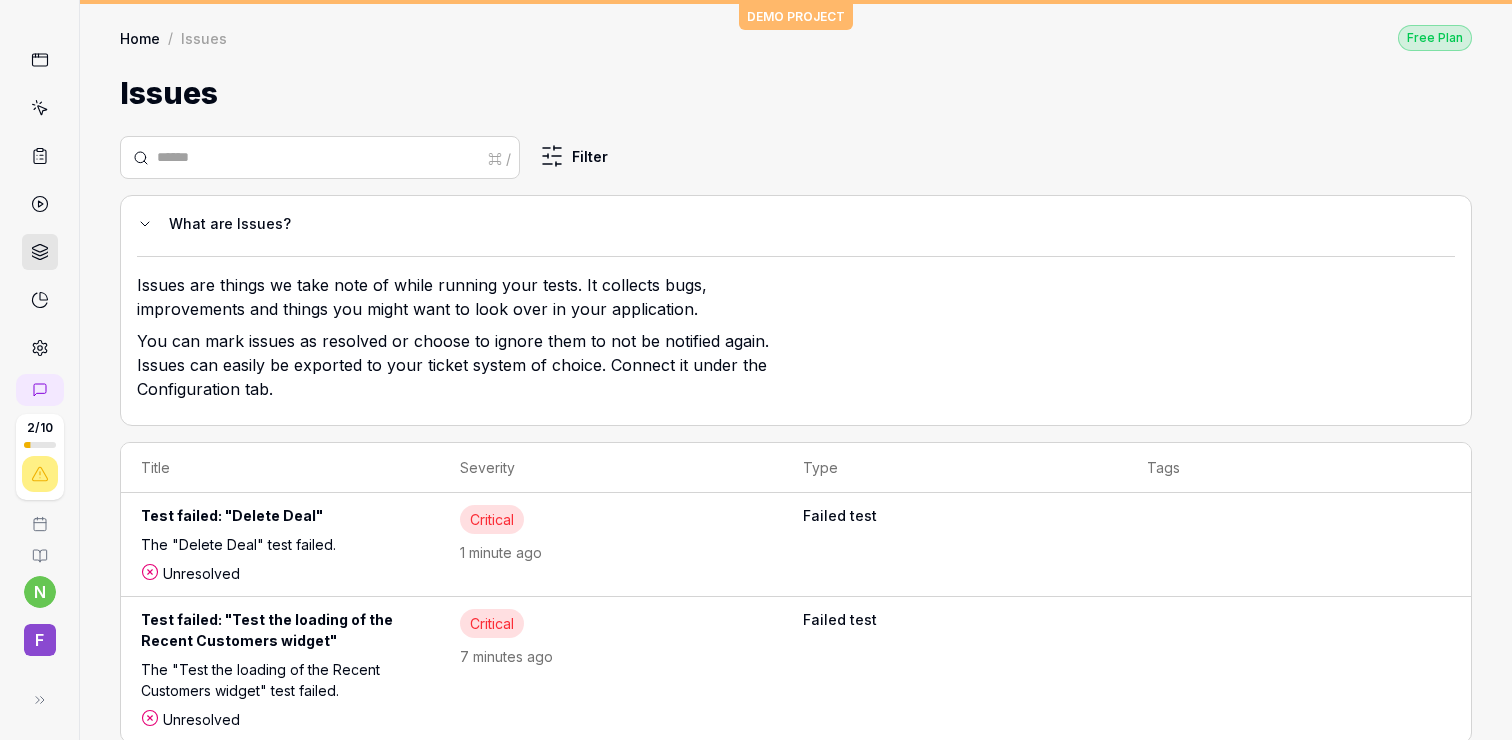 click at bounding box center [40, 60] 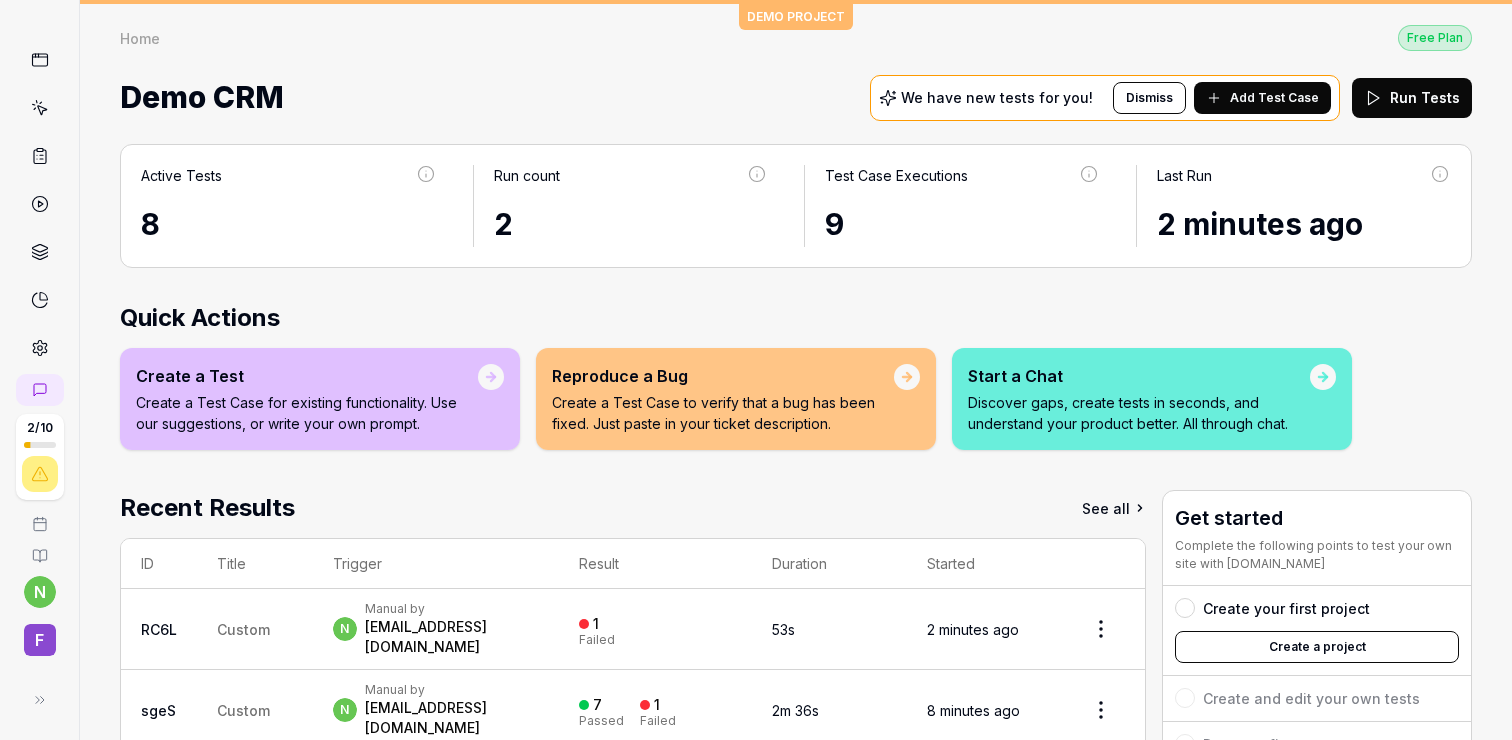 click on "F" at bounding box center (40, 640) 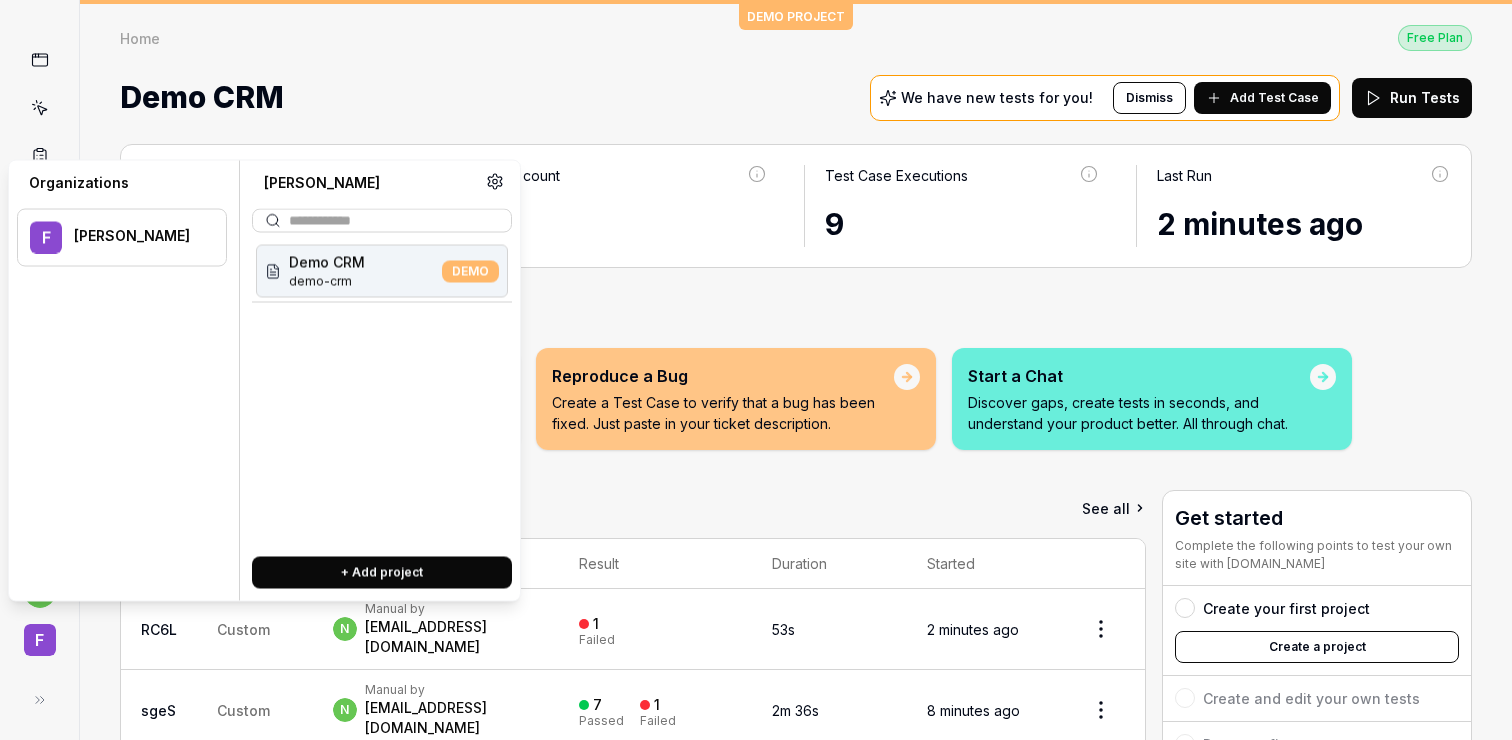 click on "2  /  10 n F" at bounding box center [39, 543] 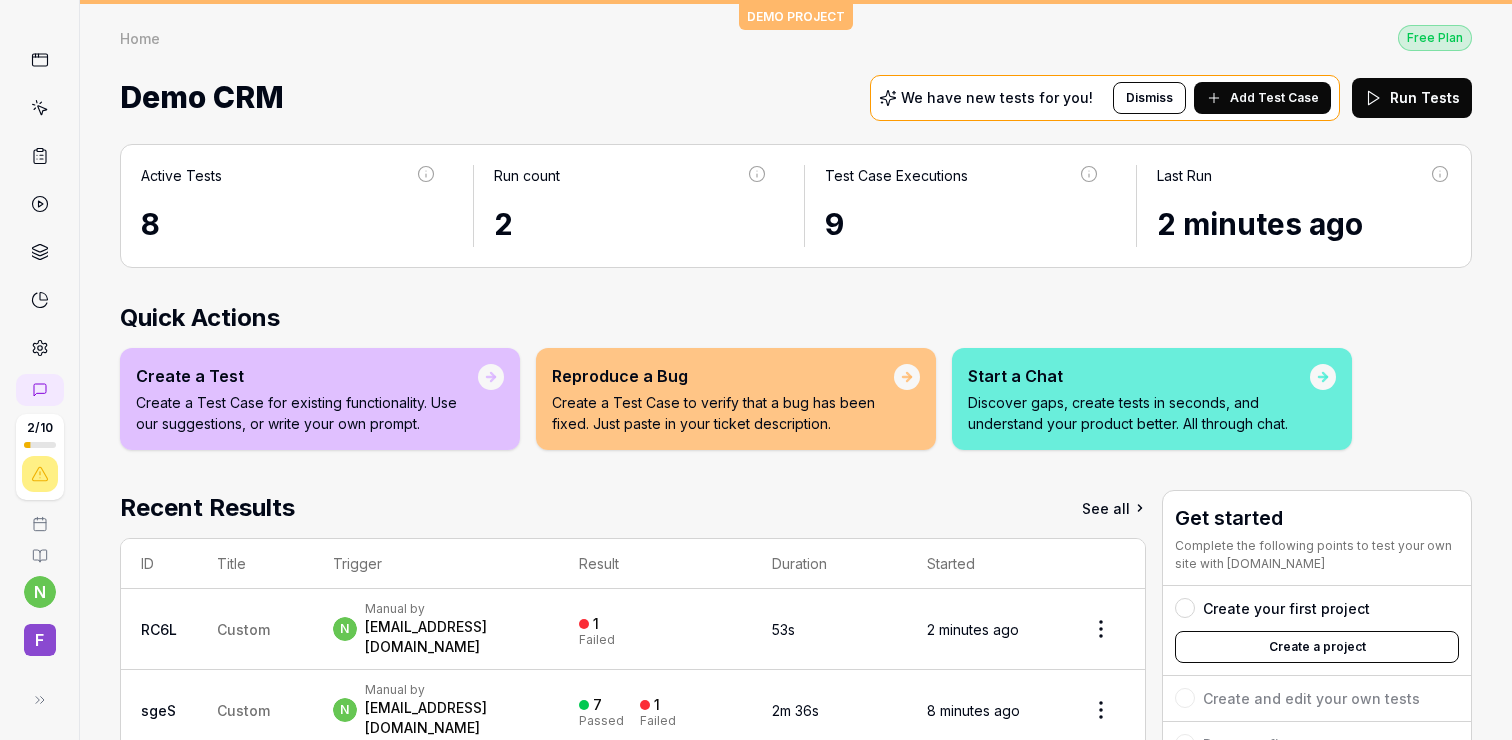 click on "2  /  10 n F DEMO PROJECT Home Free Plan Home Free Plan Demo CRM We have new tests for you! Dismiss Add Test Case Run Tests Active Tests 8 Run count 2 Test Case Executions 9 Last Run 2 minutes ago Quick Actions Create a Test Create a Test Case for existing functionality. Use our suggestions, or write your own prompt. Reproduce a Bug Create a Test Case to verify that a bug has been fixed. Just paste in your ticket description. Start a Chat Discover gaps, create tests in seconds, and understand your product better. All through chat. Recent Results See all ID Title Trigger Result Duration Started RC6L Custom n Manual by nastinsfilips@gmail.com 1 Failed 53s 2 minutes ago sgeS Custom n Manual by nastinsfilips@gmail.com 7 Passed 1 Failed 2m 36s 8 minutes ago Get started Complete the following points to test your own site with QA.tech Create your first project Create a project Create and edit your own tests Run your first tests Get your free onboarding Book your call Complete Onboarding
* 12" at bounding box center [756, 370] 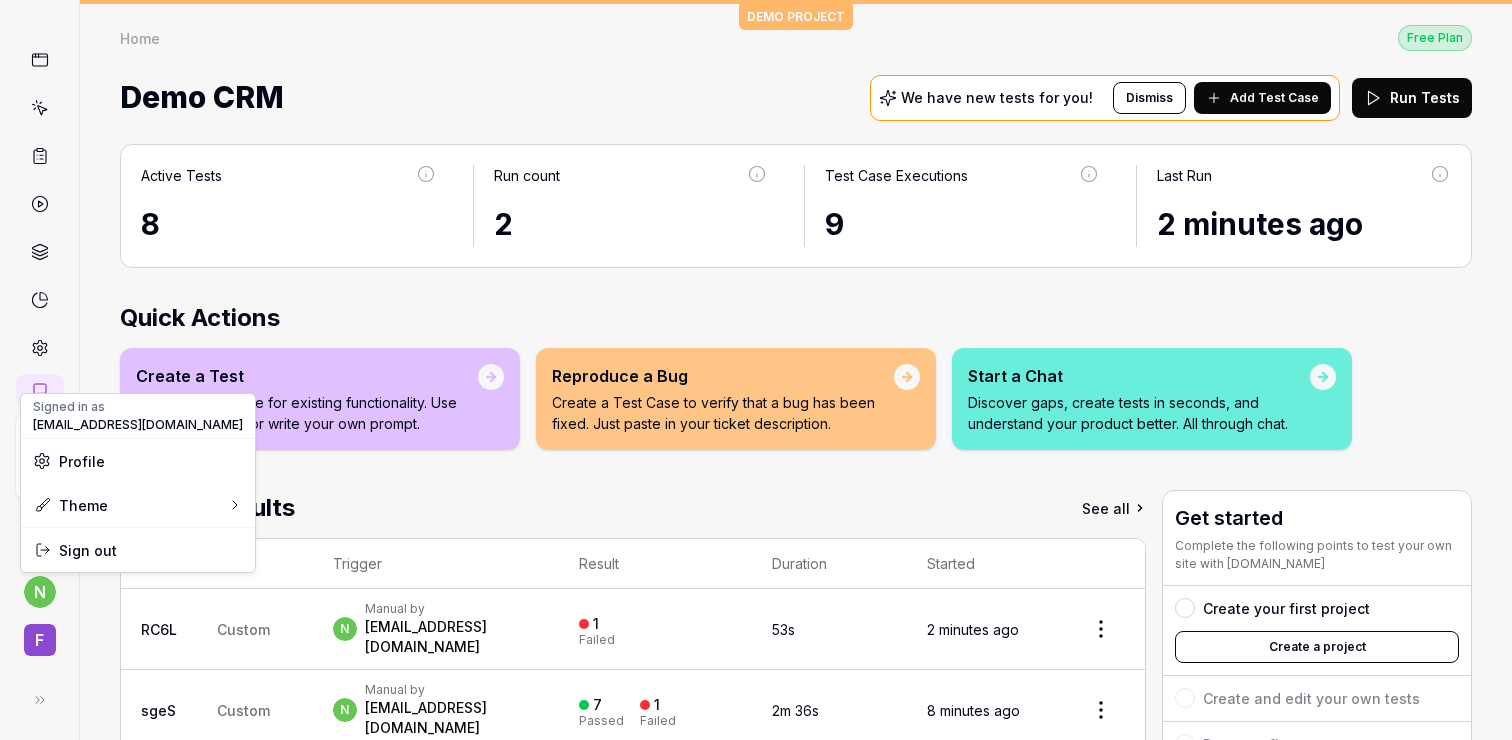 click on "Profile" at bounding box center [82, 461] 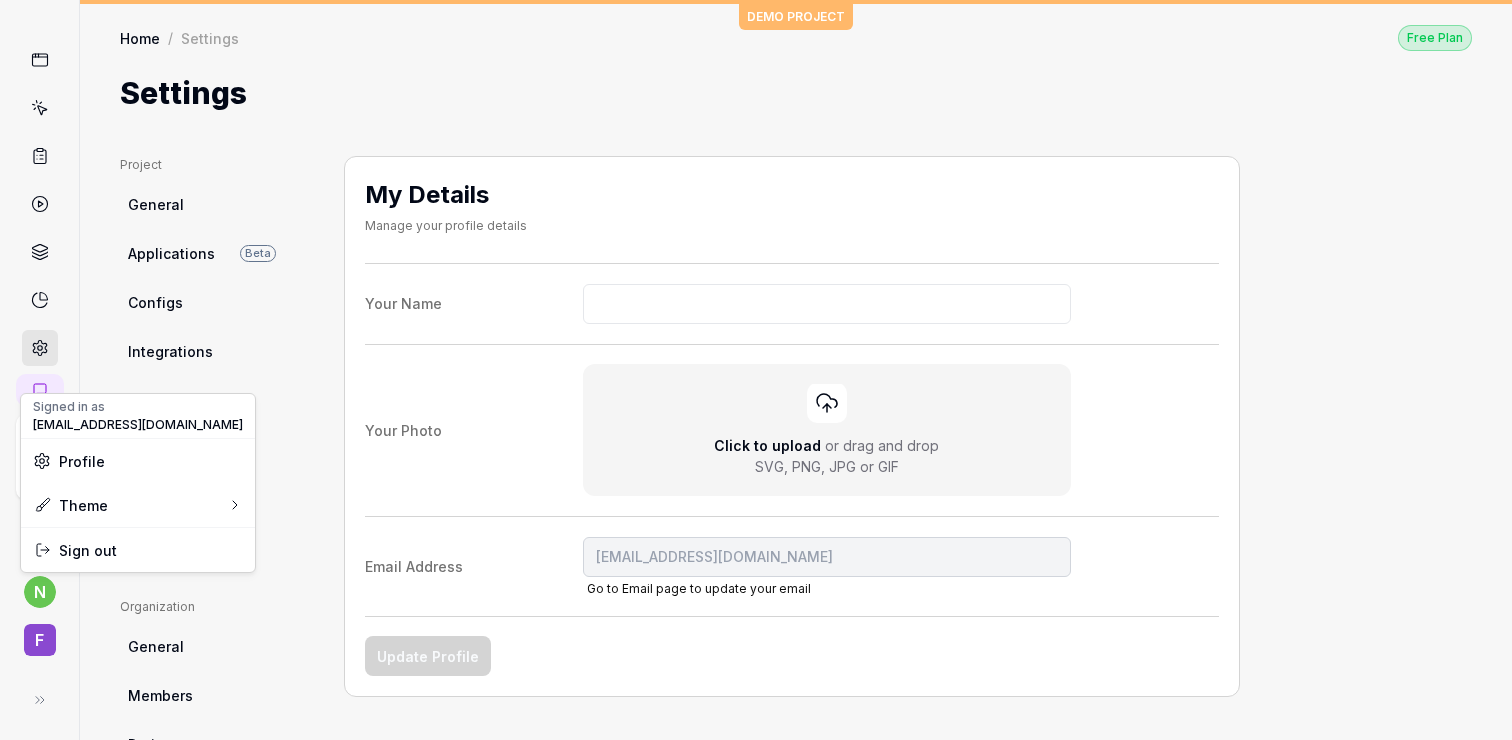 click on "2  /  10 n F DEMO PROJECT Home / Settings Free Plan Home / Settings Free Plan Settings Project General Applications Beta Configs Integrations Network Inbox Device Presets Knowledge Project Select a page Organization General Members Projects Subscription Connections Organization Select a page Profile My Details Authentication Email Password Profile My Details My Details Manage your profile details Your Name Your Photo Click to upload   or drag and drop SVG, PNG, JPG or GIF Email Address nastinsfilips@gmail.com Go to Email page to update your email Update Profile
* 12 Signed in as nastinsfilips@gmail.com Profile Theme Sign out" at bounding box center [756, 370] 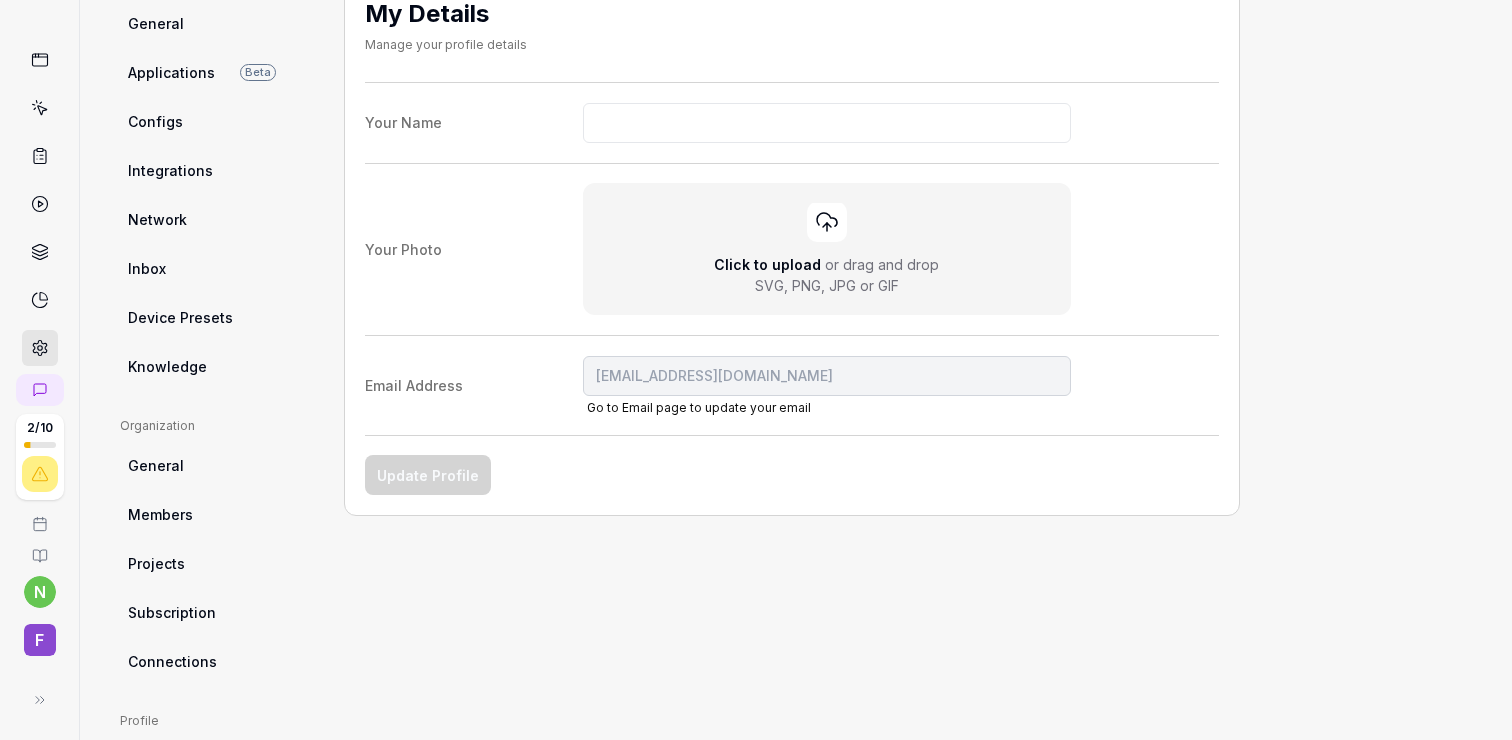 scroll, scrollTop: 406, scrollLeft: 0, axis: vertical 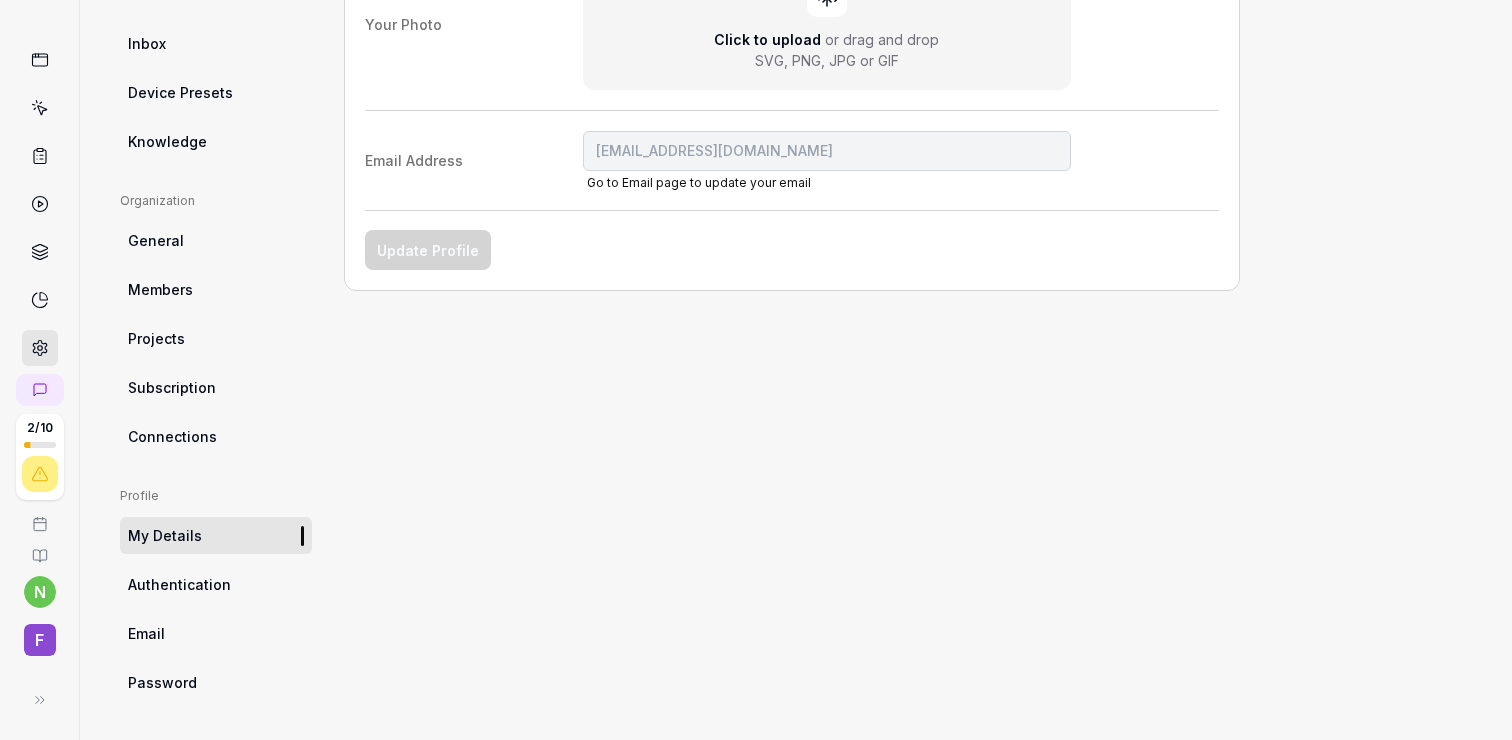 click on "My Details" at bounding box center [216, 535] 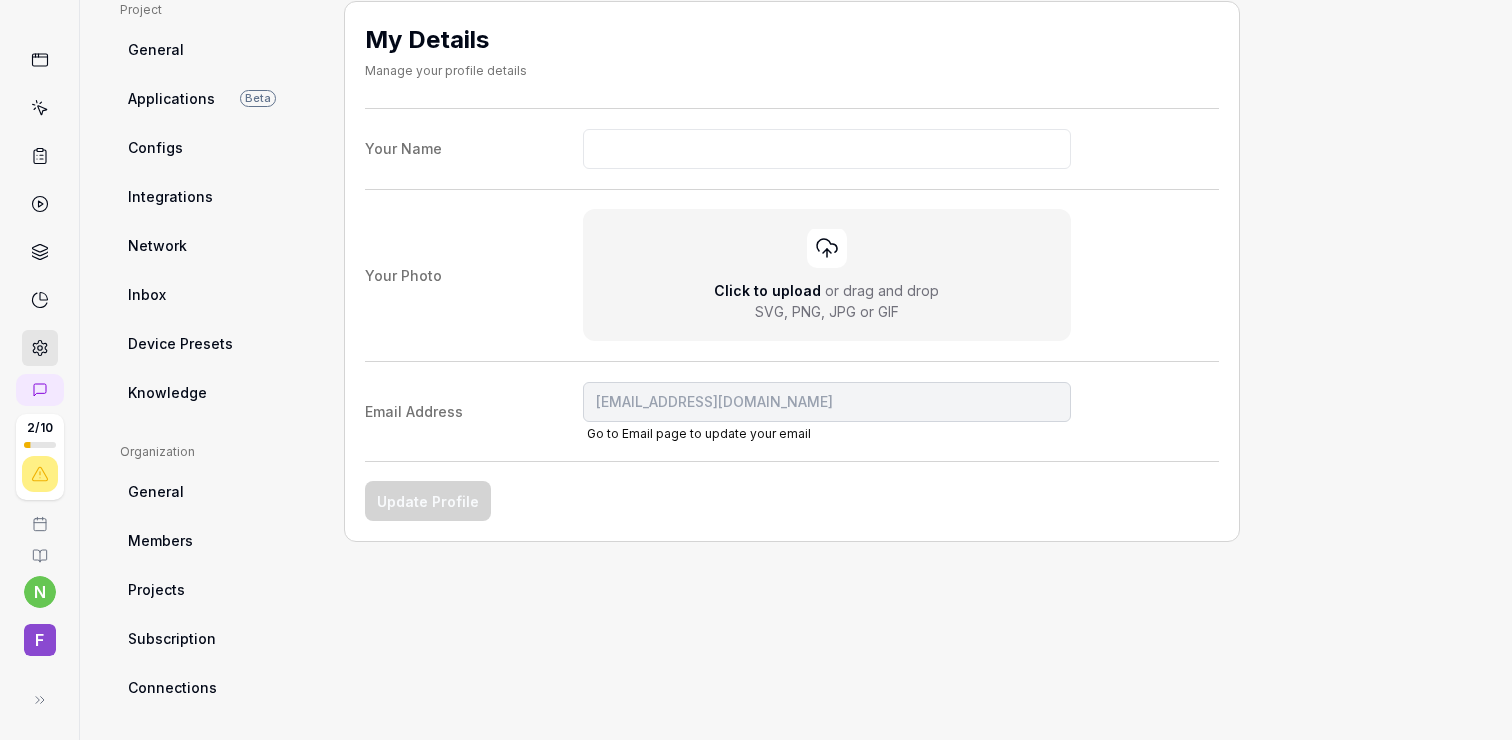 scroll, scrollTop: 406, scrollLeft: 0, axis: vertical 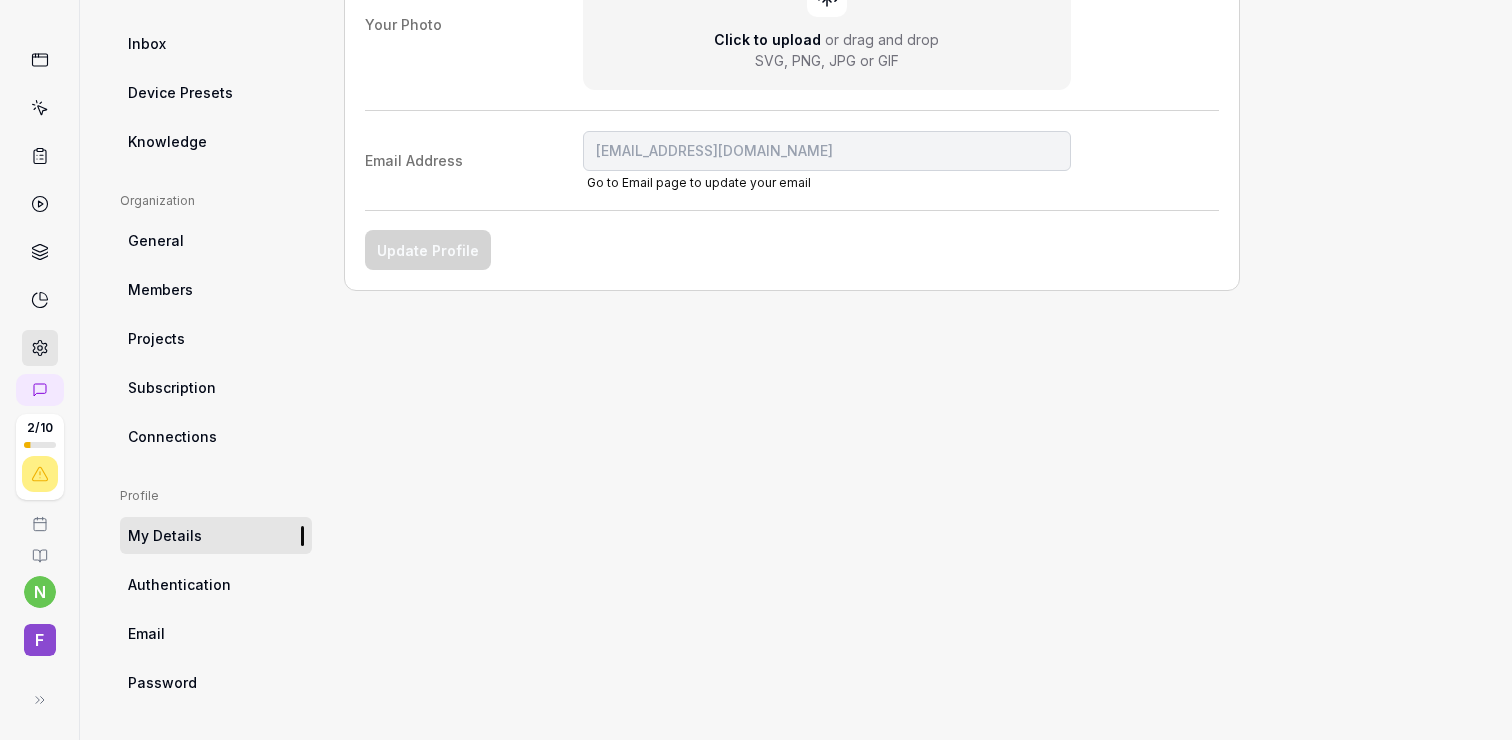 click on "General" at bounding box center (156, 240) 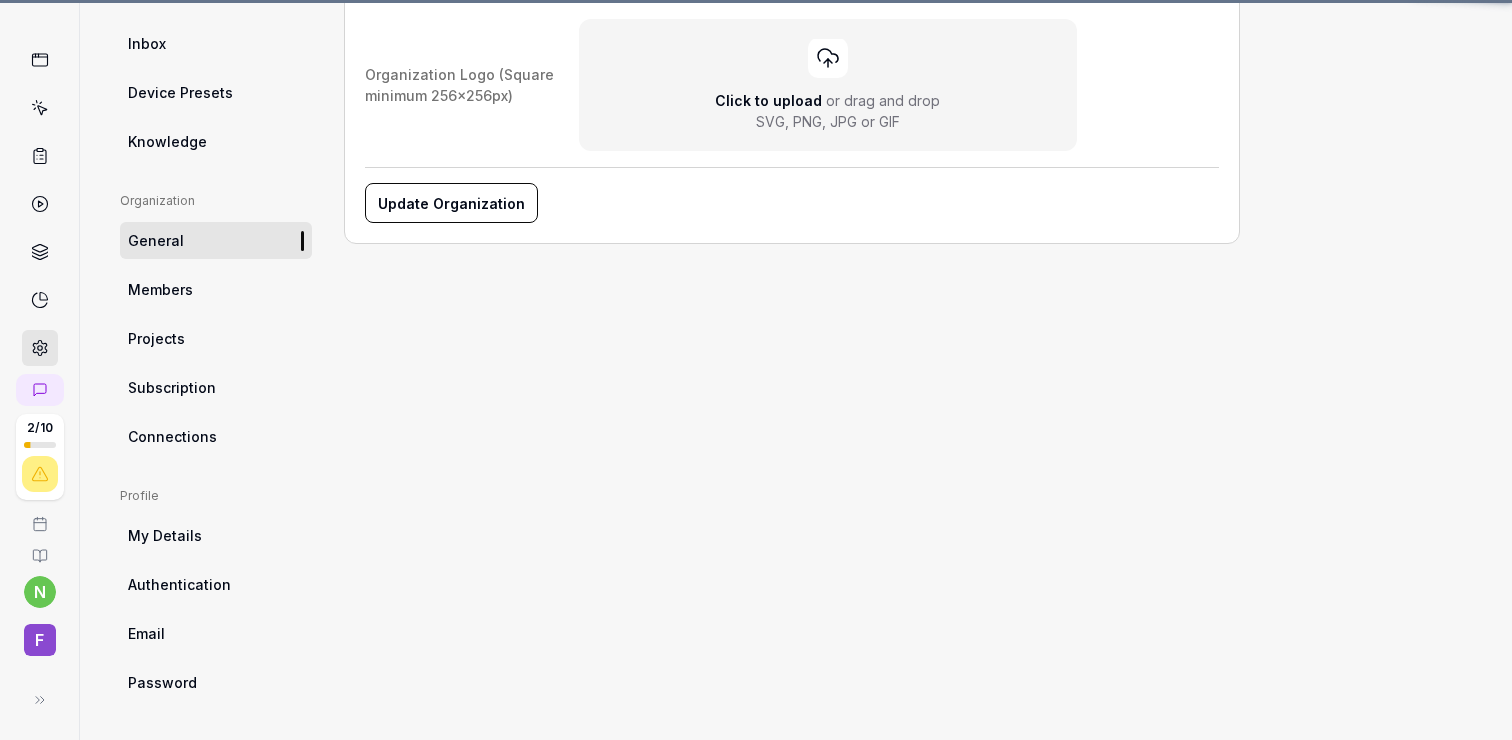 scroll, scrollTop: 155, scrollLeft: 0, axis: vertical 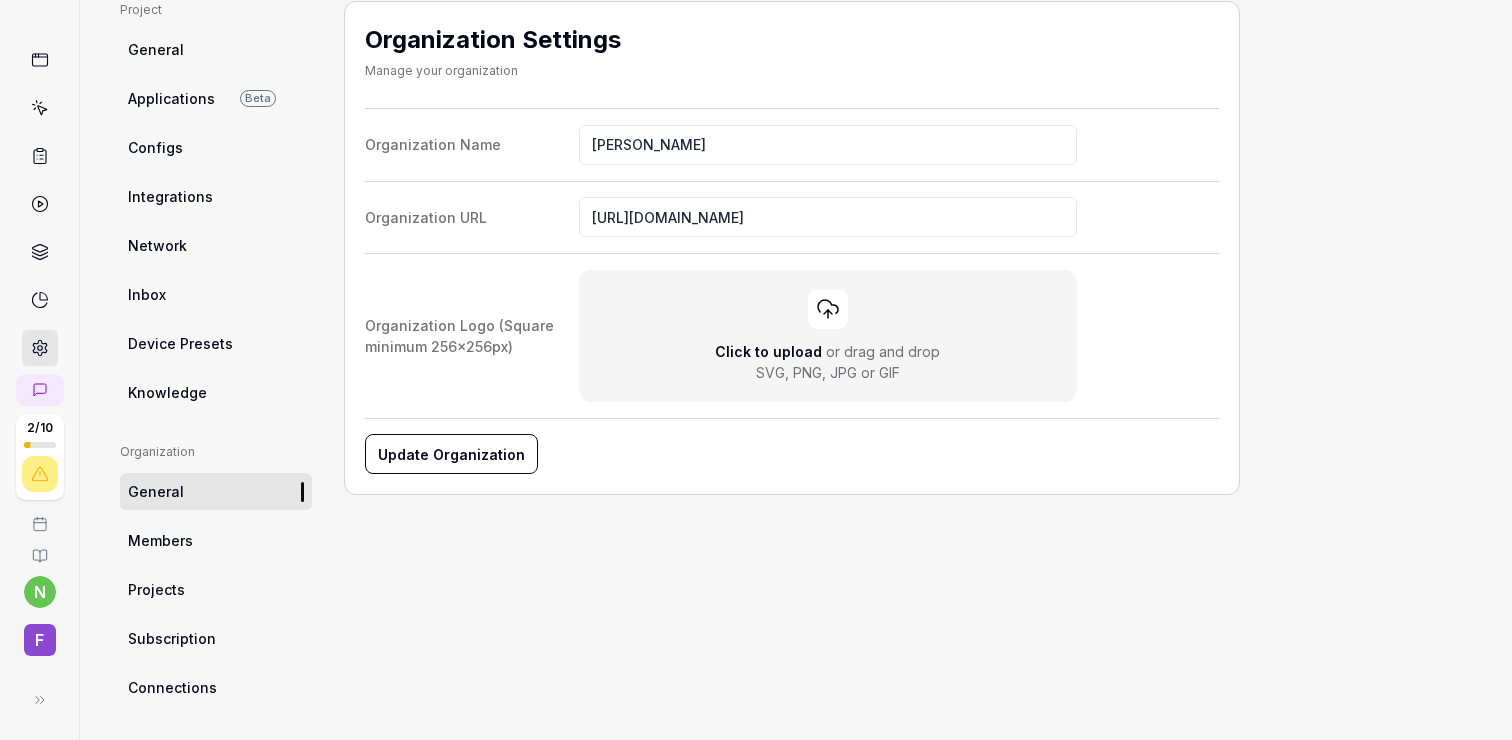 click on "Members" at bounding box center [160, 540] 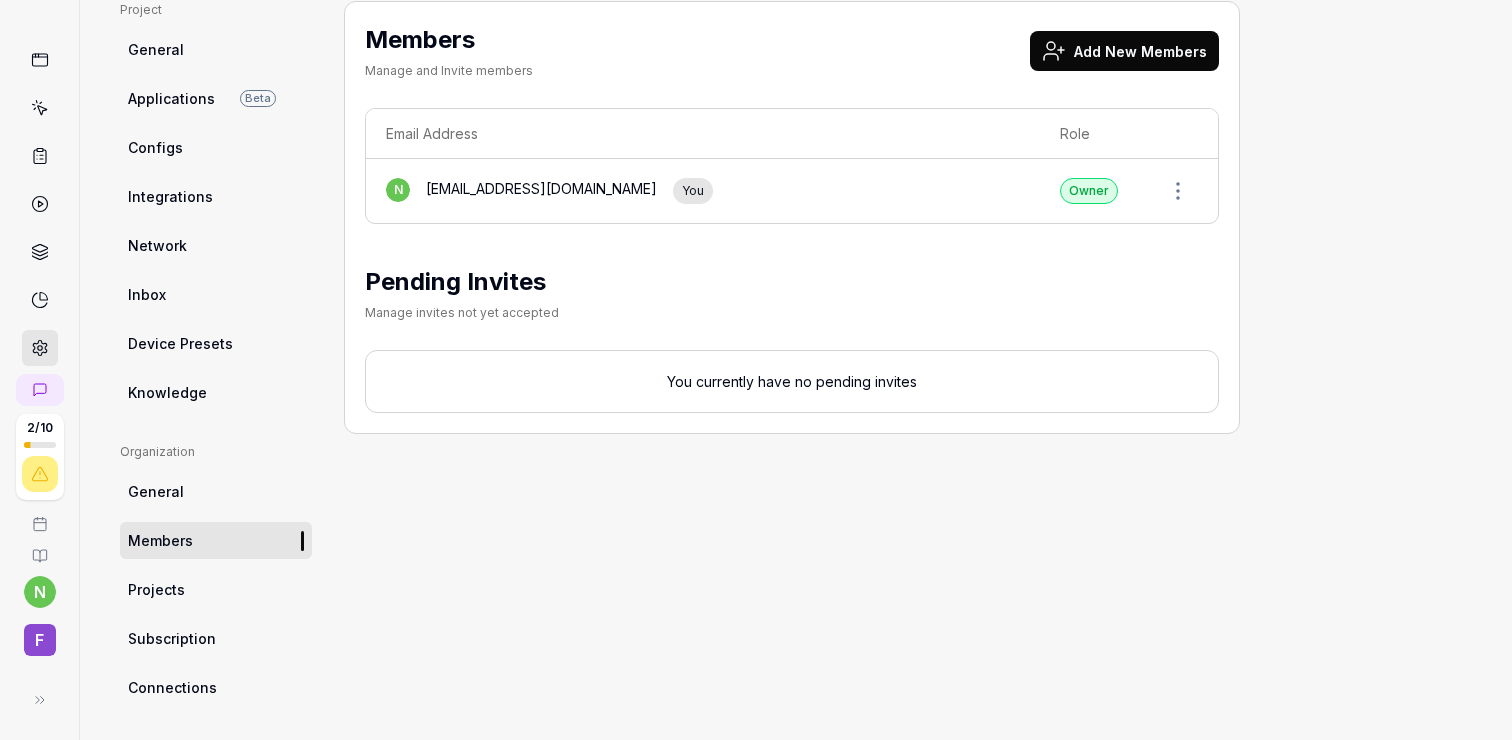 click on "Projects" at bounding box center (216, 589) 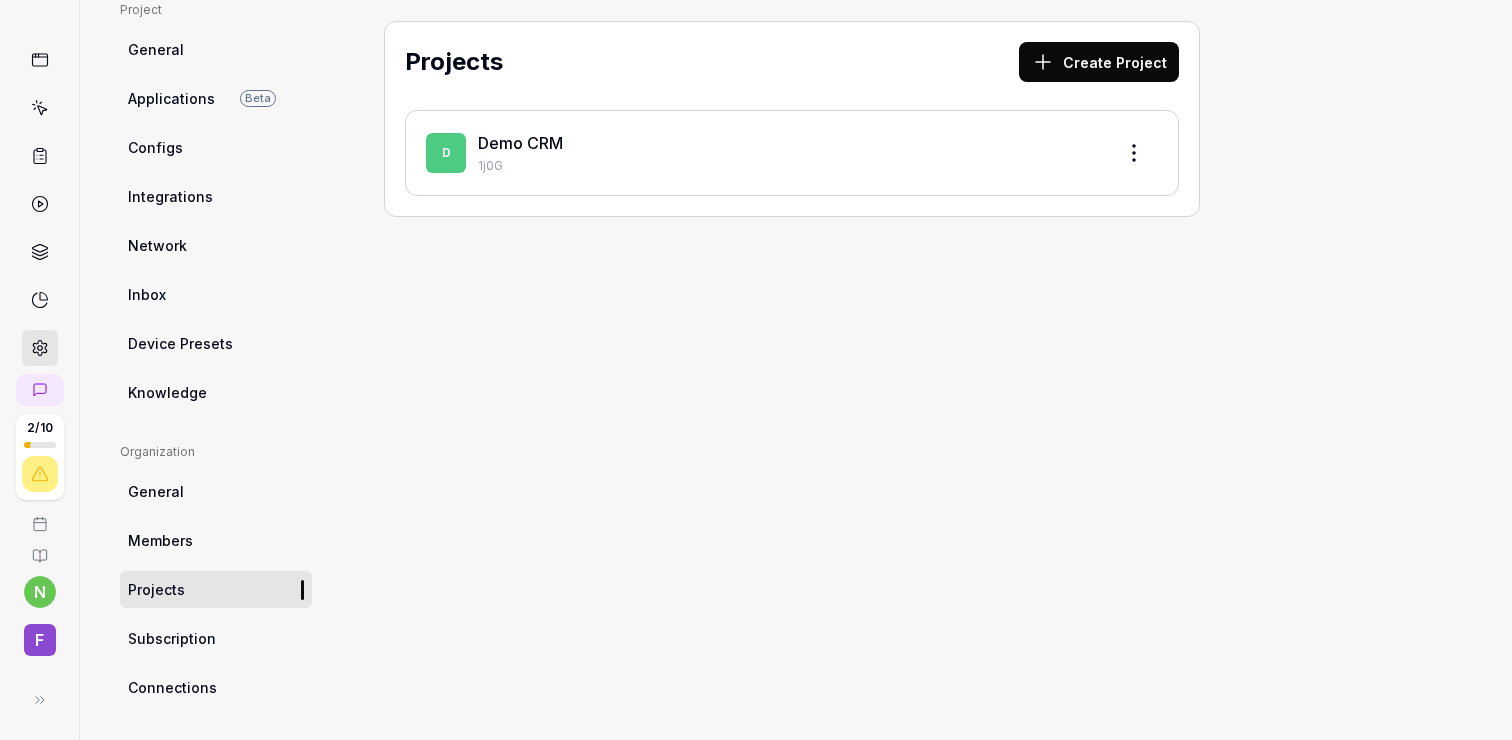 click on "Subscription" at bounding box center (216, 638) 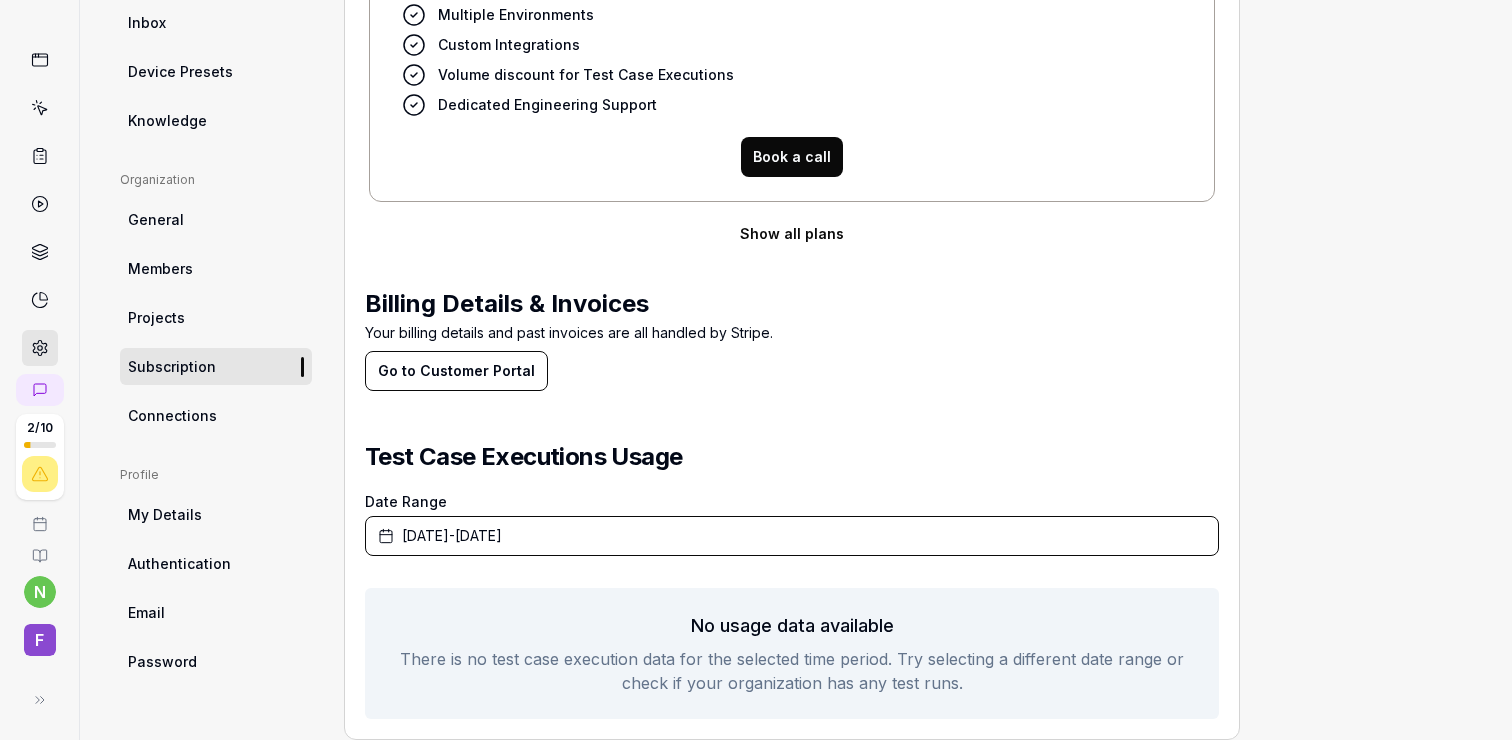 scroll, scrollTop: 465, scrollLeft: 0, axis: vertical 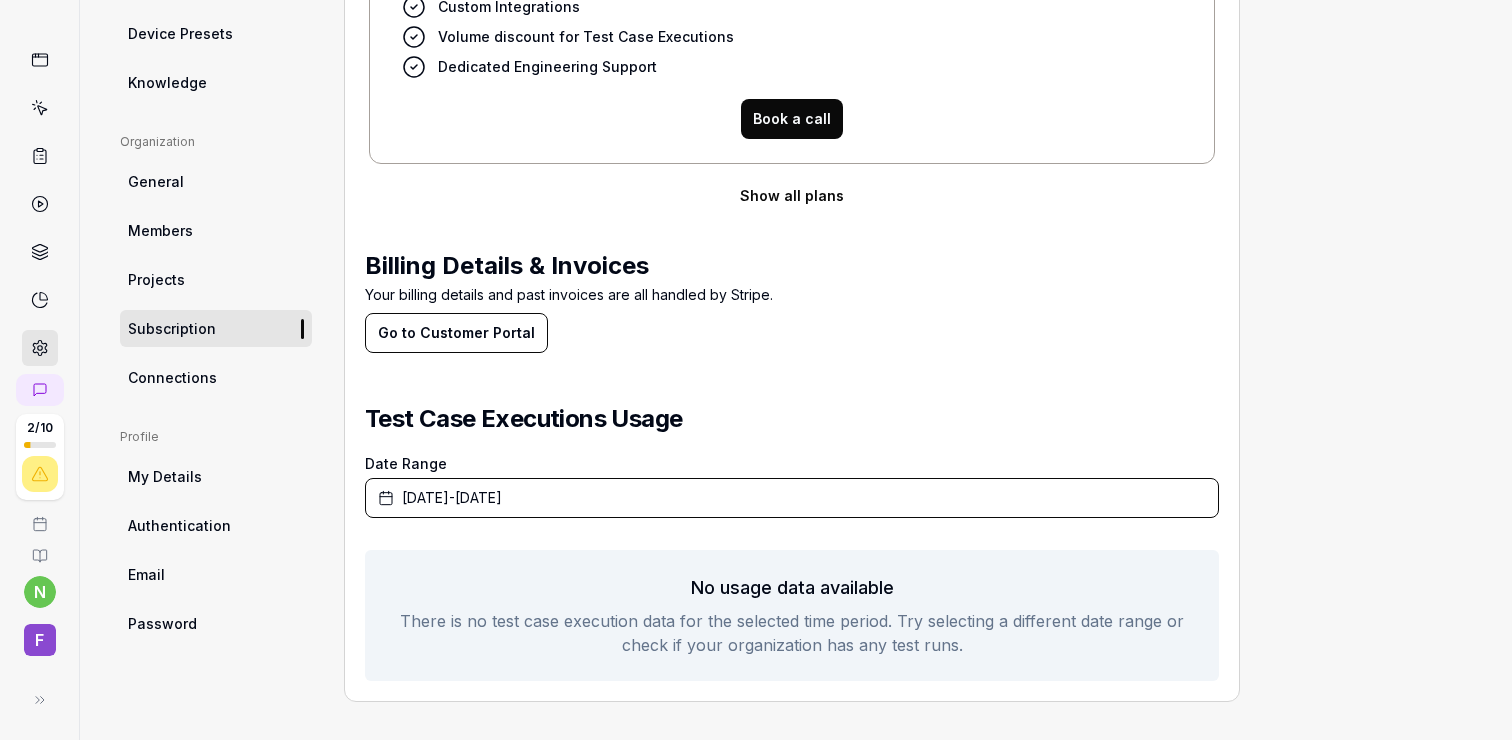 click on "My Details" at bounding box center [216, 476] 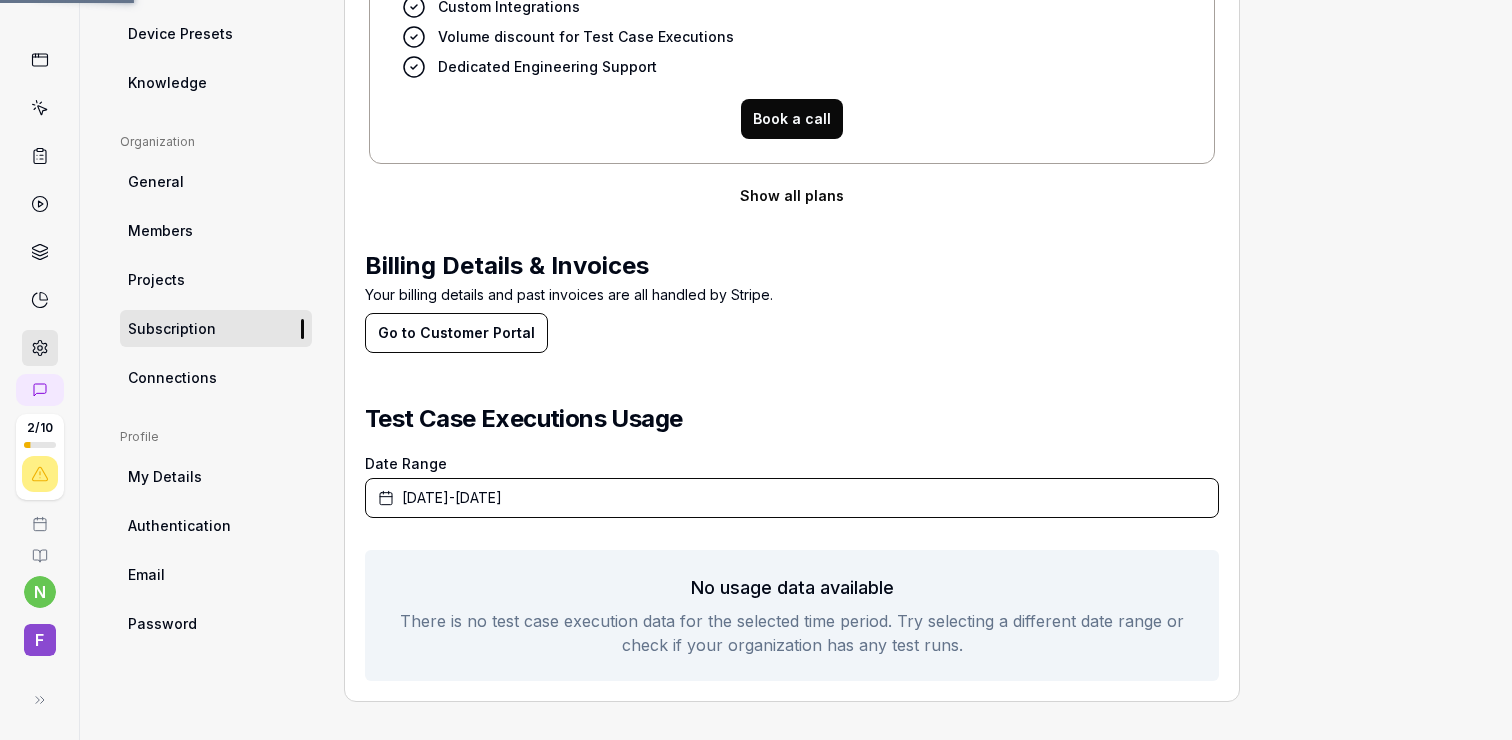 scroll, scrollTop: 155, scrollLeft: 0, axis: vertical 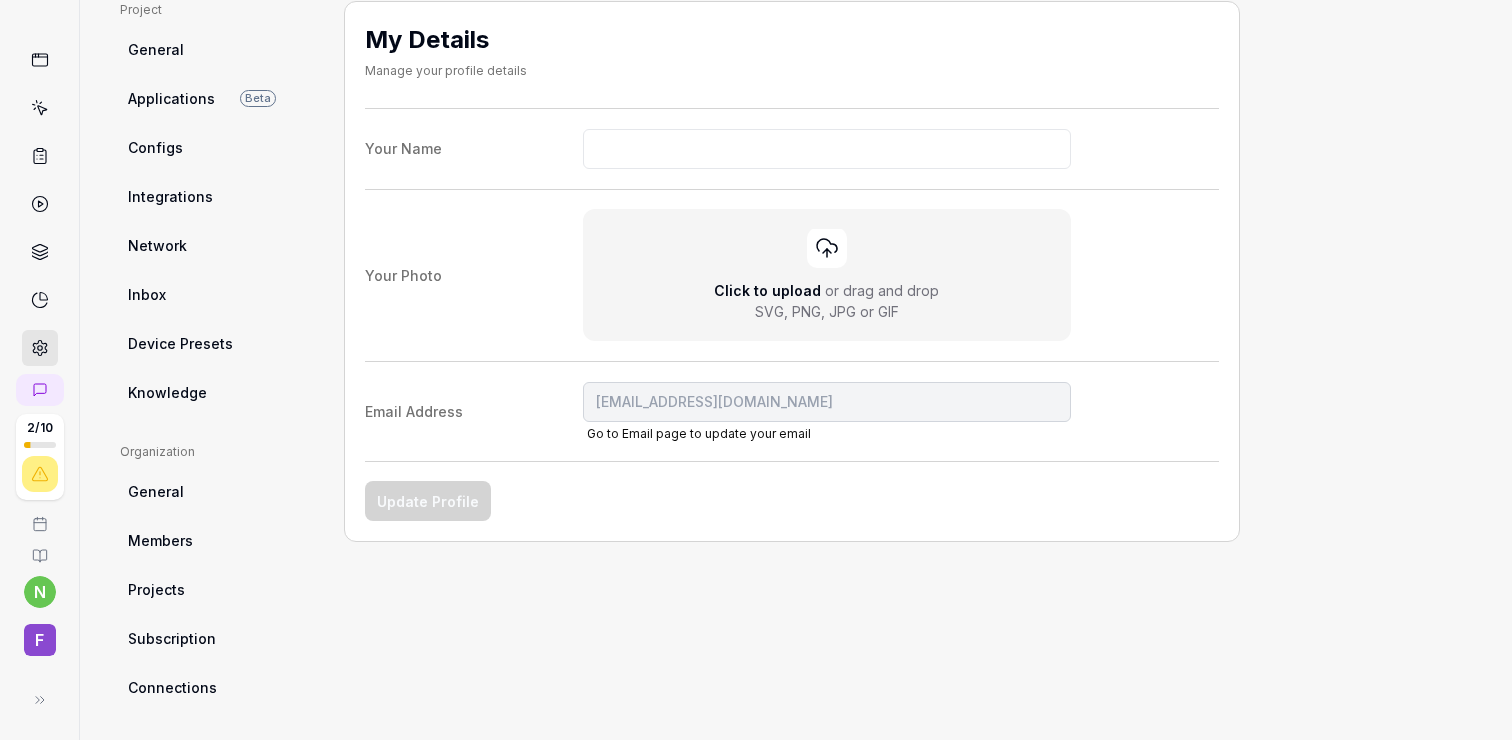 click on "Inbox" at bounding box center [216, 294] 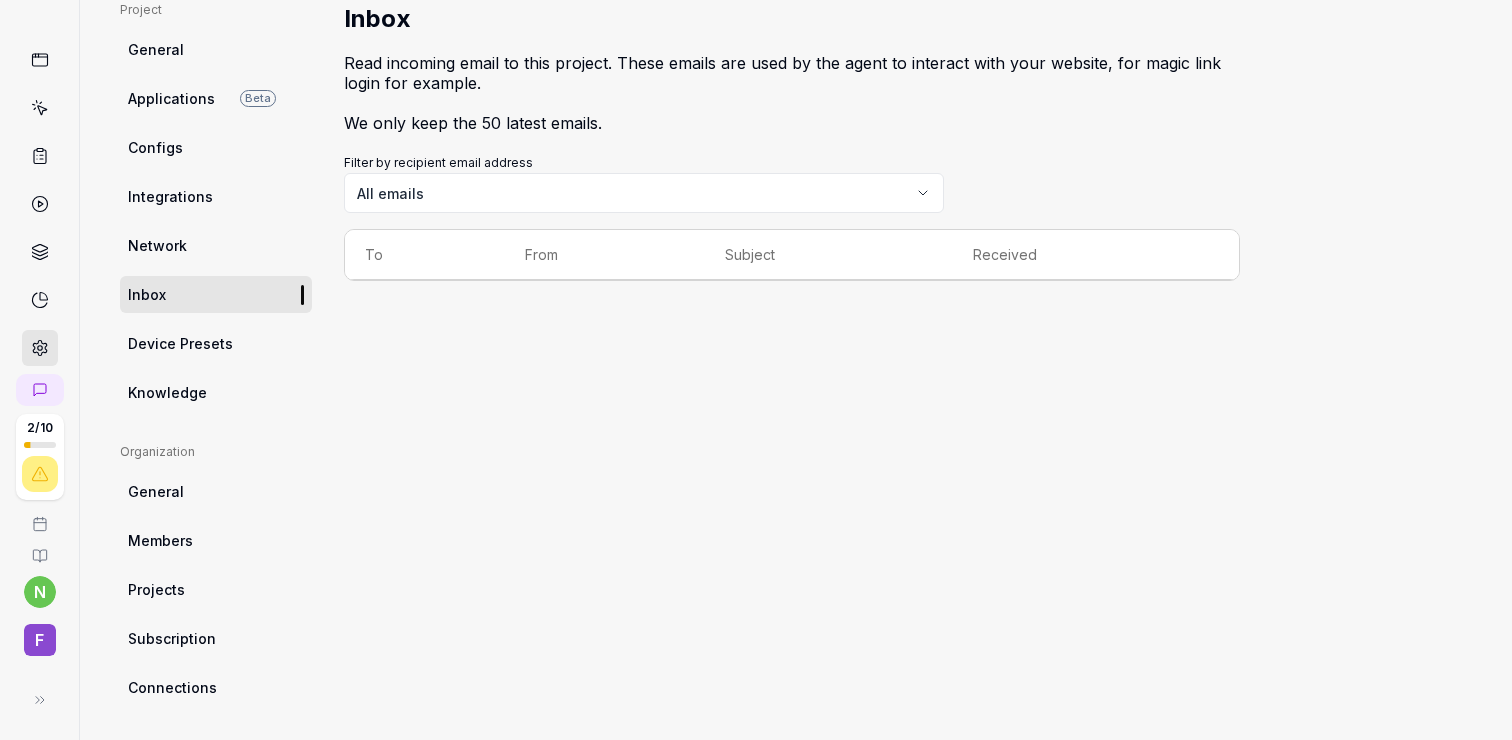 click on "Device Presets" at bounding box center [216, 343] 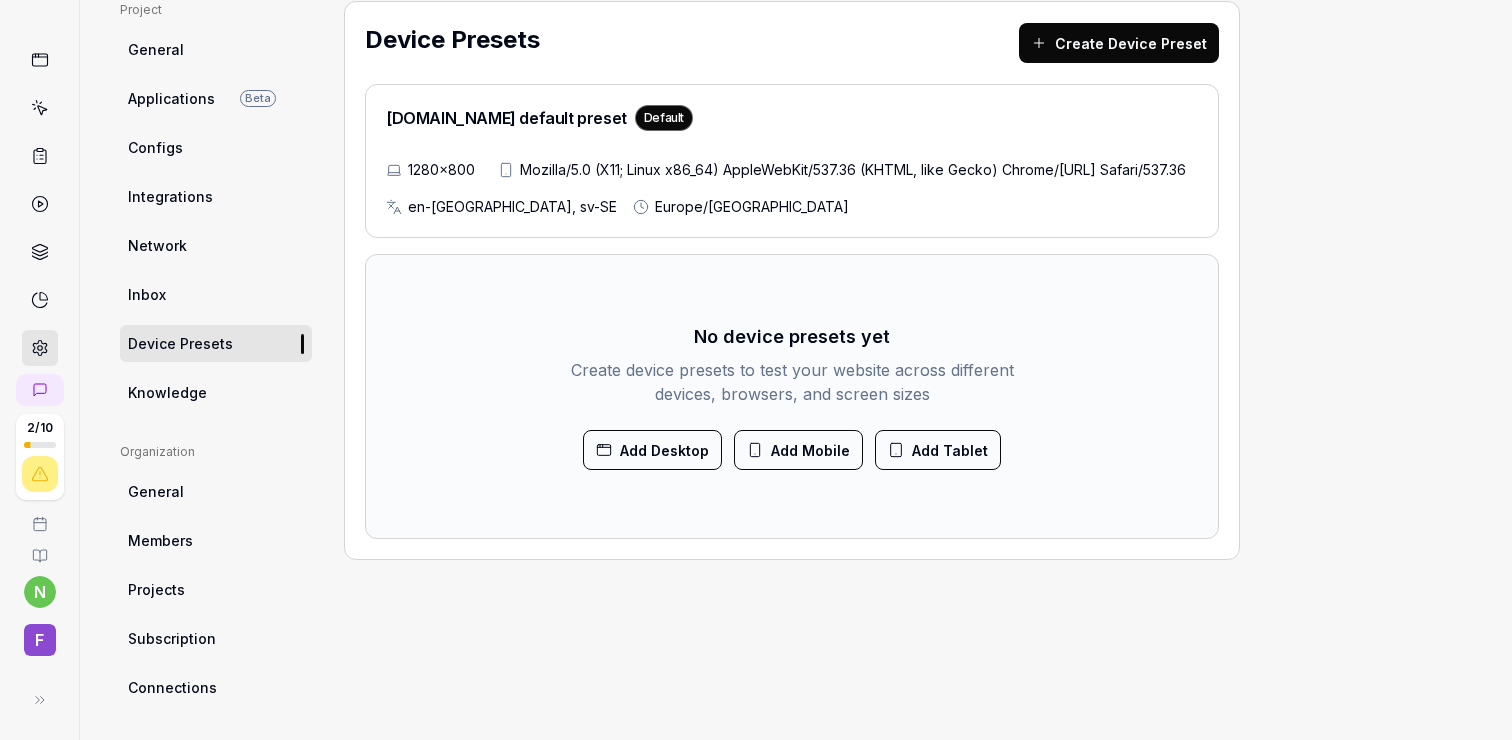 click on "Knowledge" at bounding box center (216, 392) 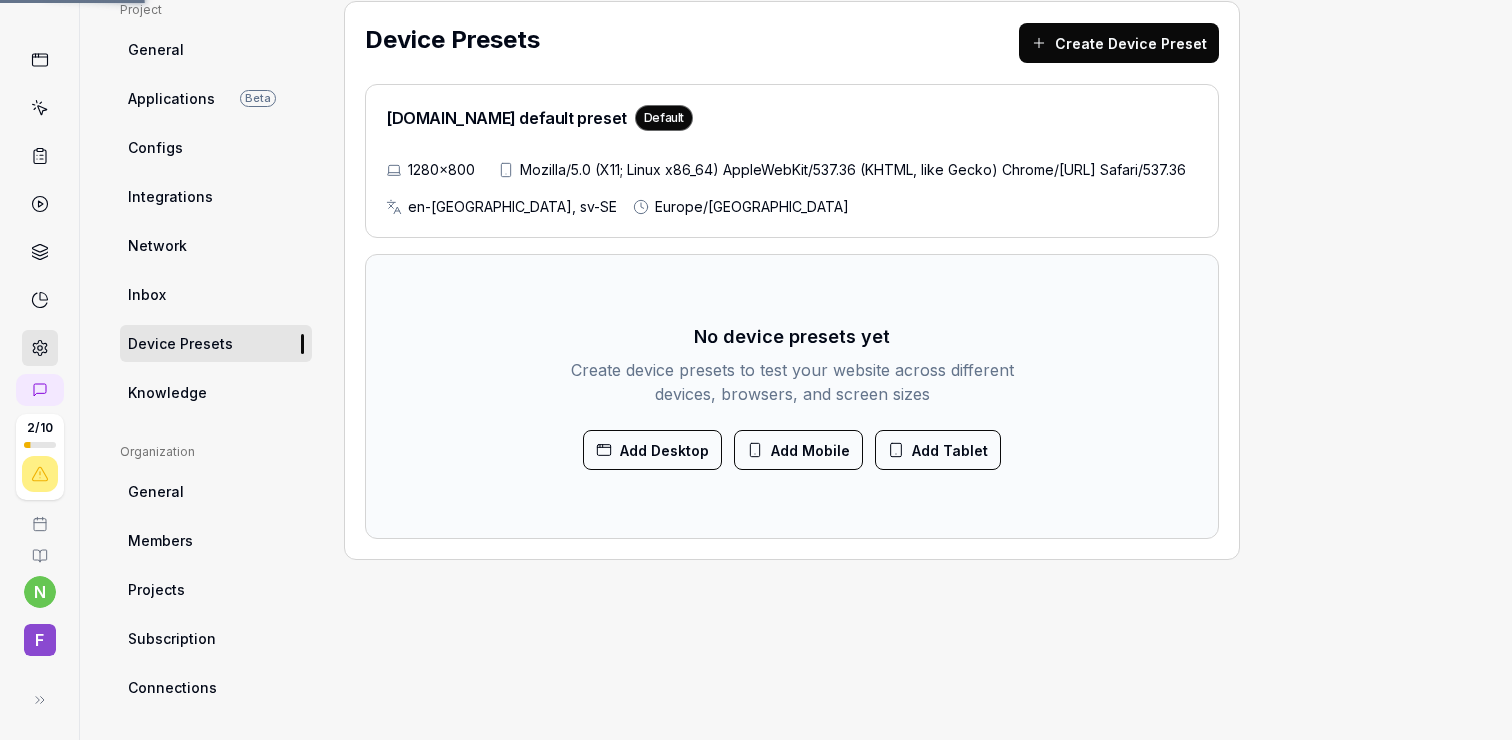 type on "*" 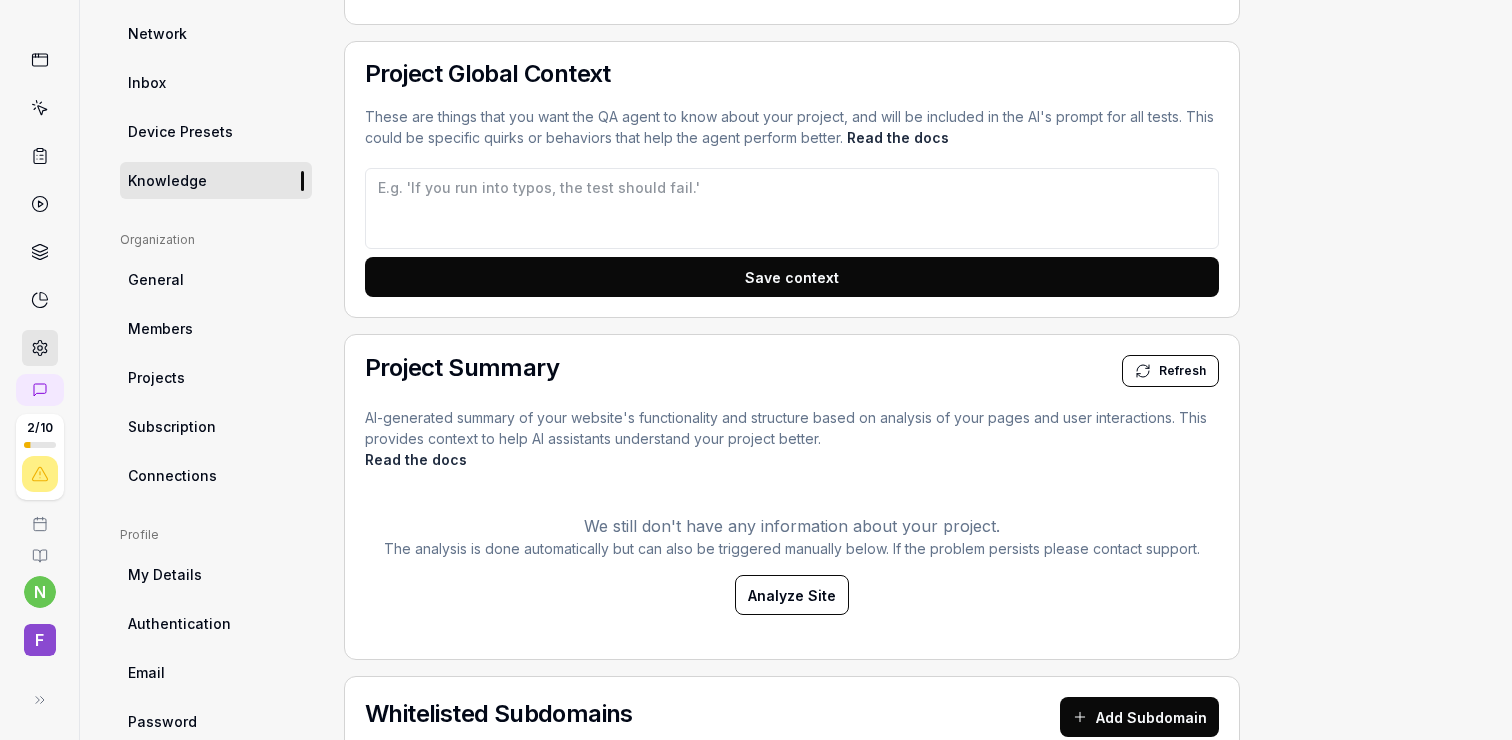 scroll, scrollTop: 707, scrollLeft: 0, axis: vertical 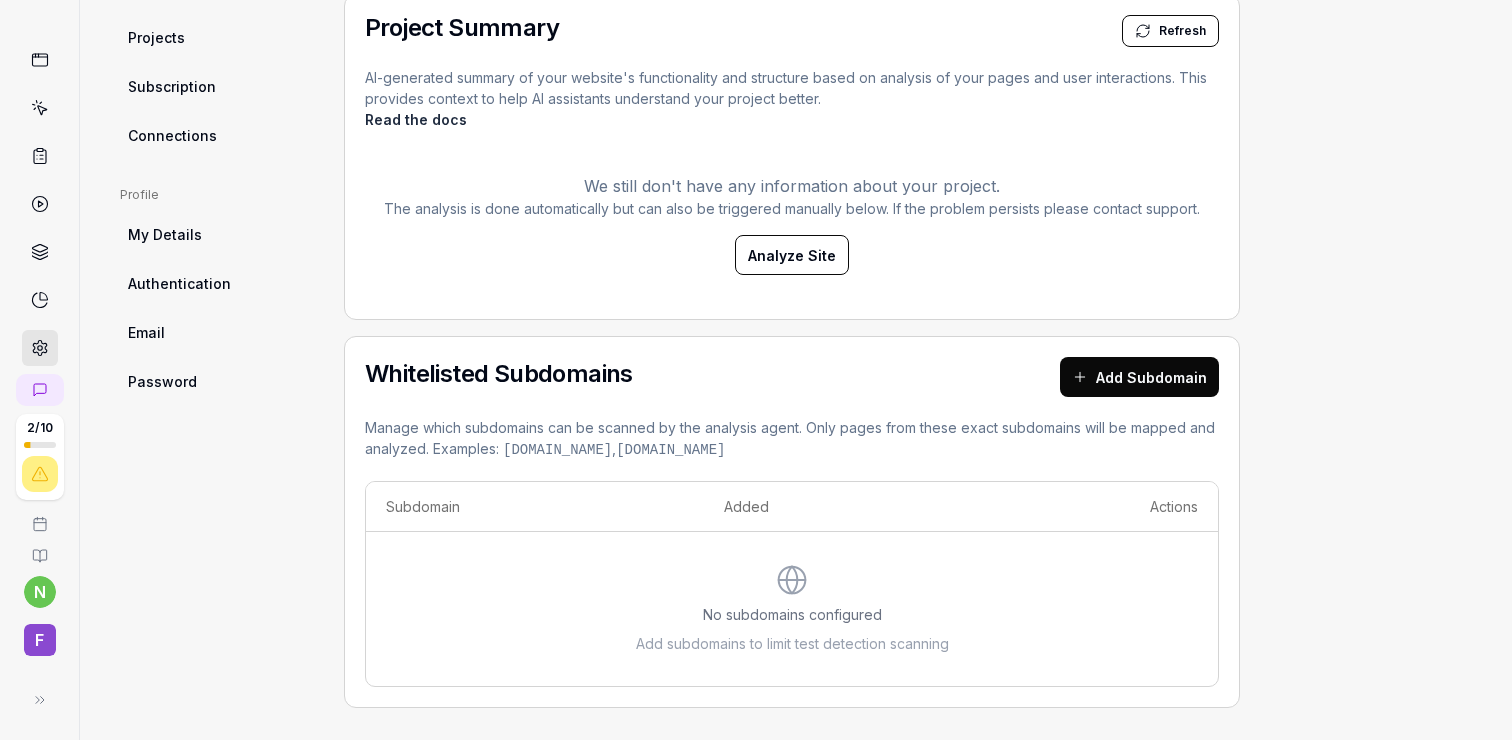 click on "Manage which subdomains can be scanned by the analysis agent. Only pages from these exact subdomains will be mapped and analyzed. Examples:   app.example.com ,  admin.example.com" at bounding box center [792, 439] 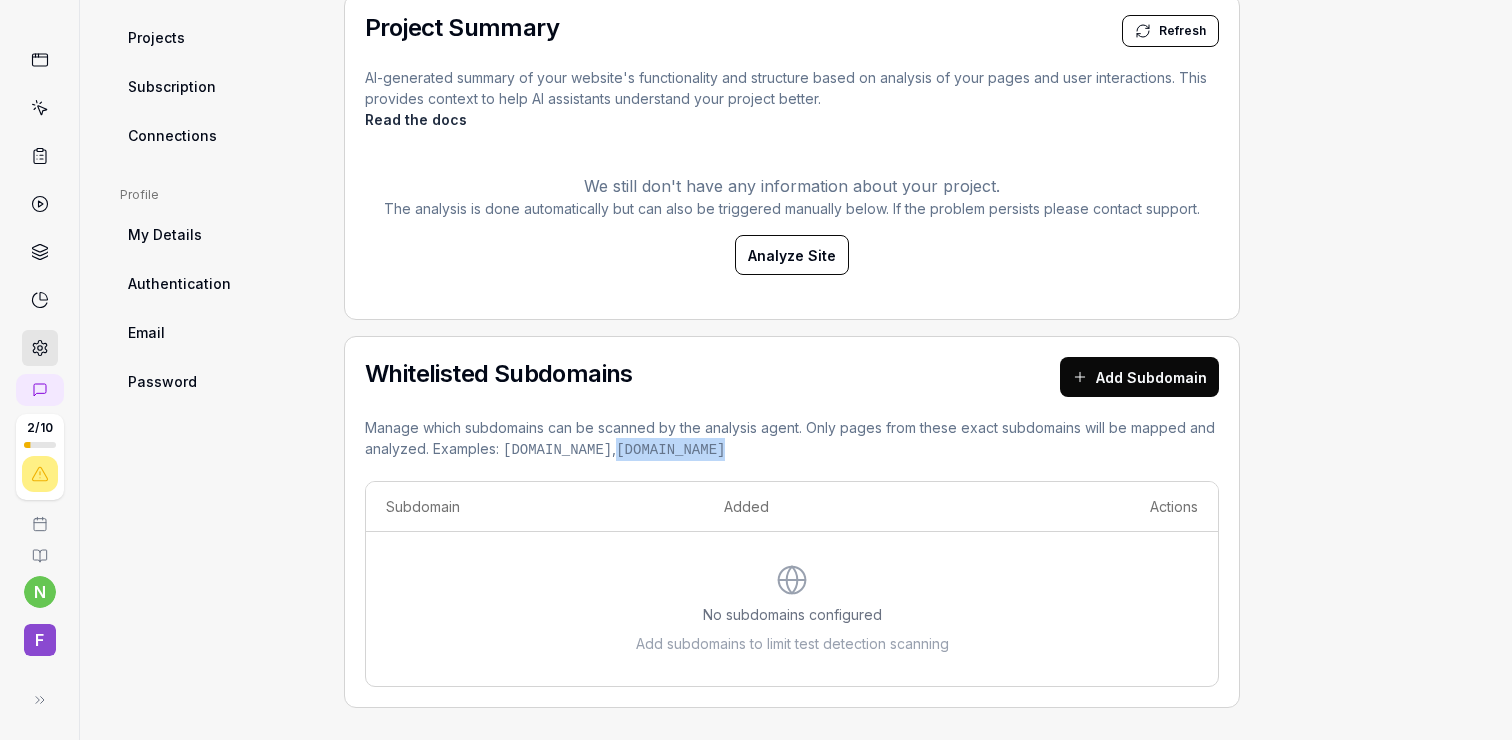 drag, startPoint x: 640, startPoint y: 443, endPoint x: 894, endPoint y: 455, distance: 254.28331 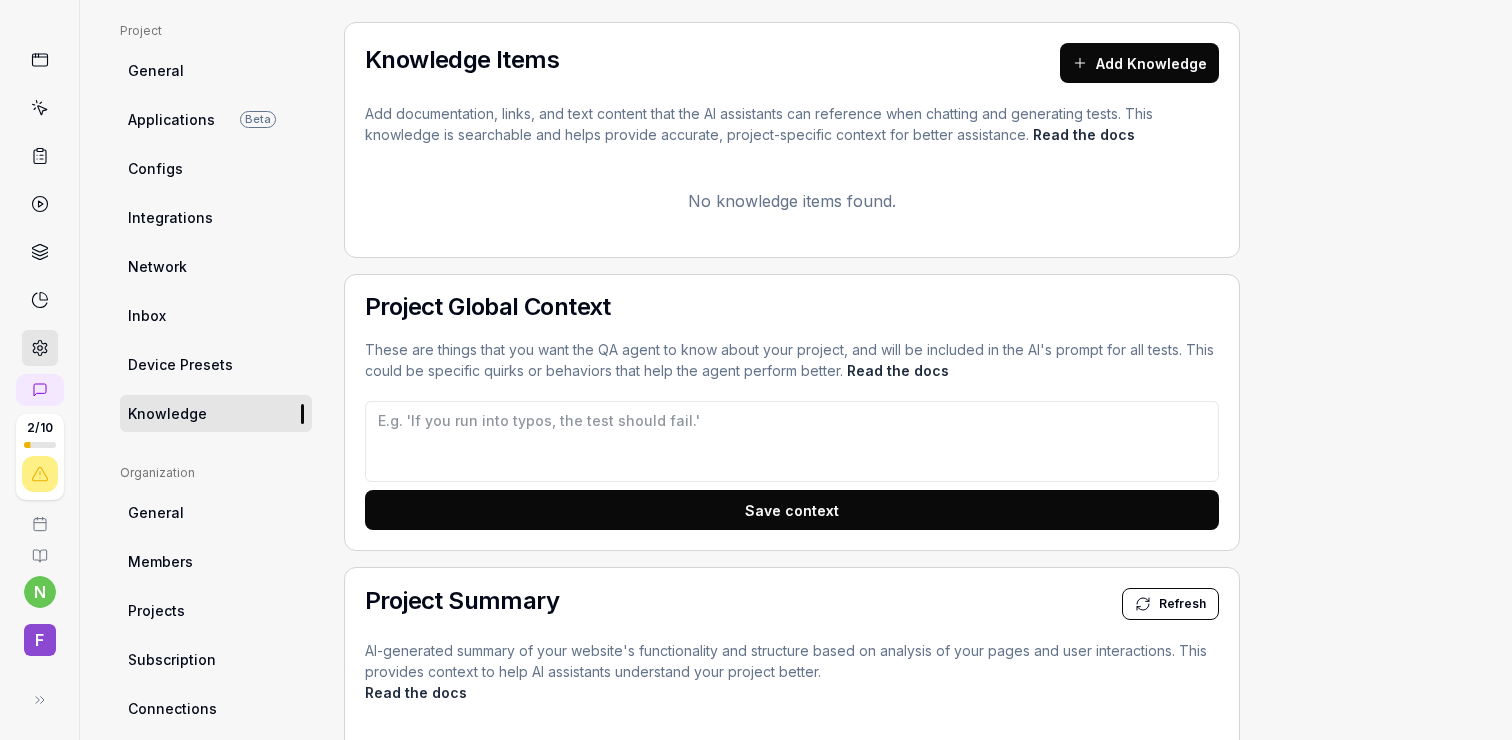 scroll, scrollTop: 0, scrollLeft: 0, axis: both 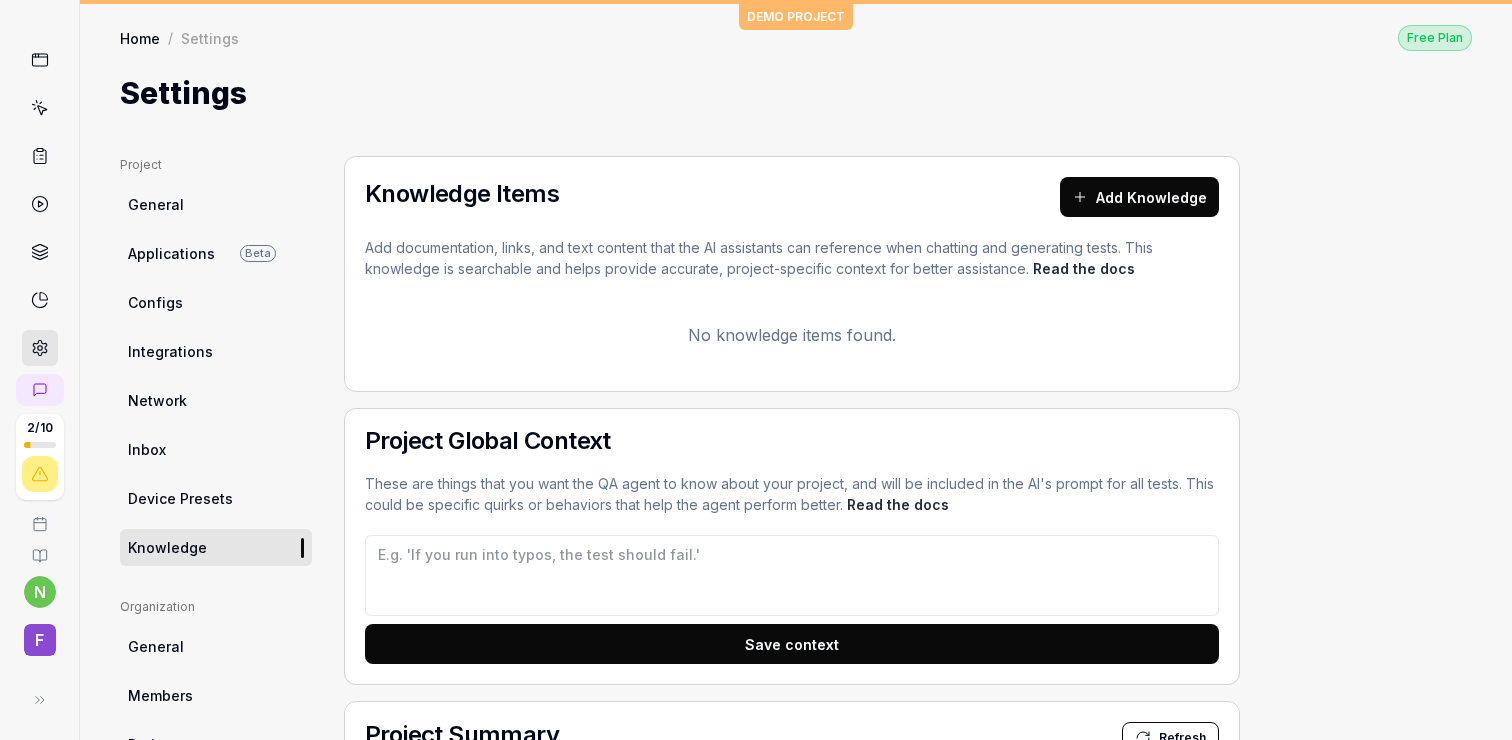 click on "Inbox" at bounding box center (216, 449) 